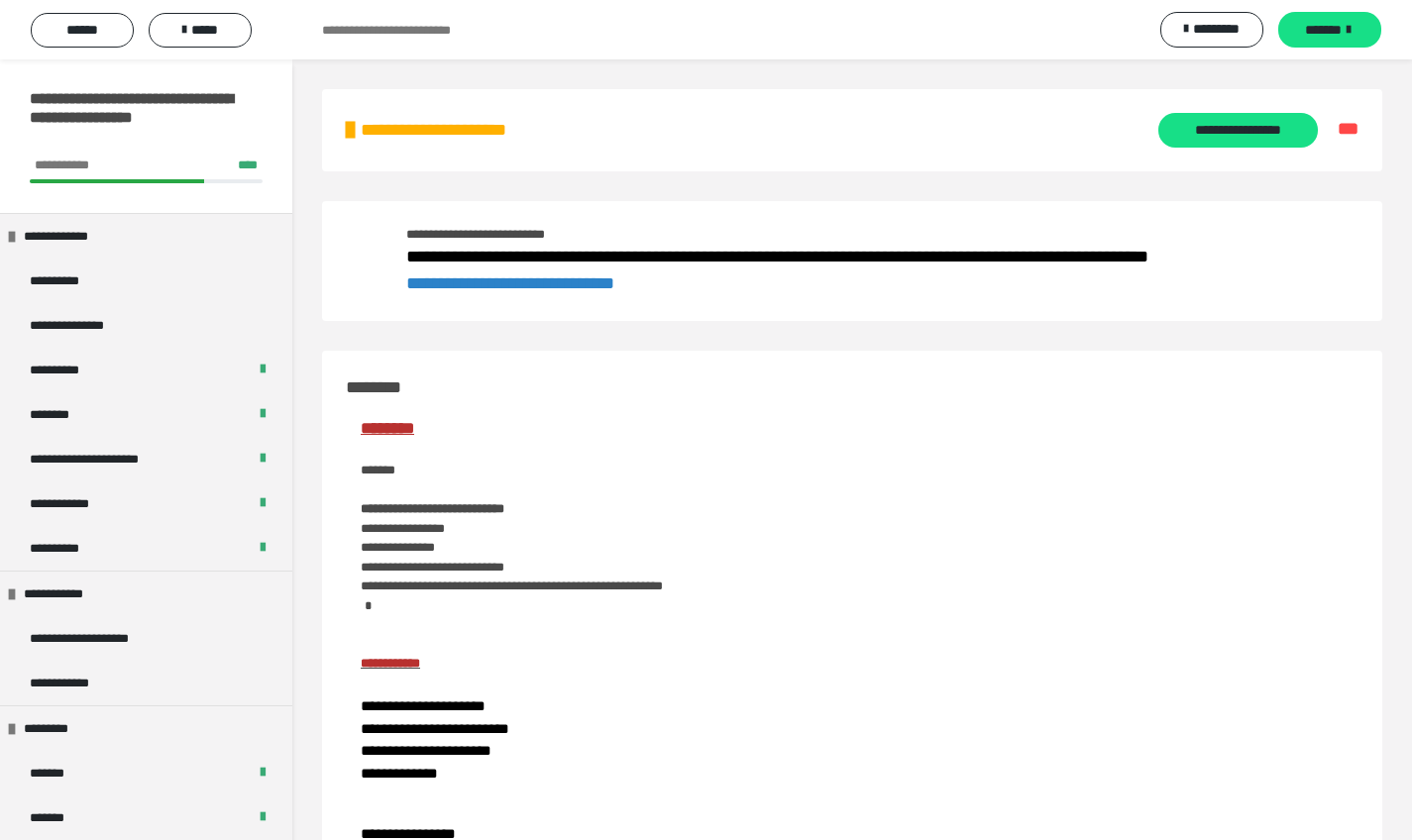 scroll, scrollTop: 170, scrollLeft: 0, axis: vertical 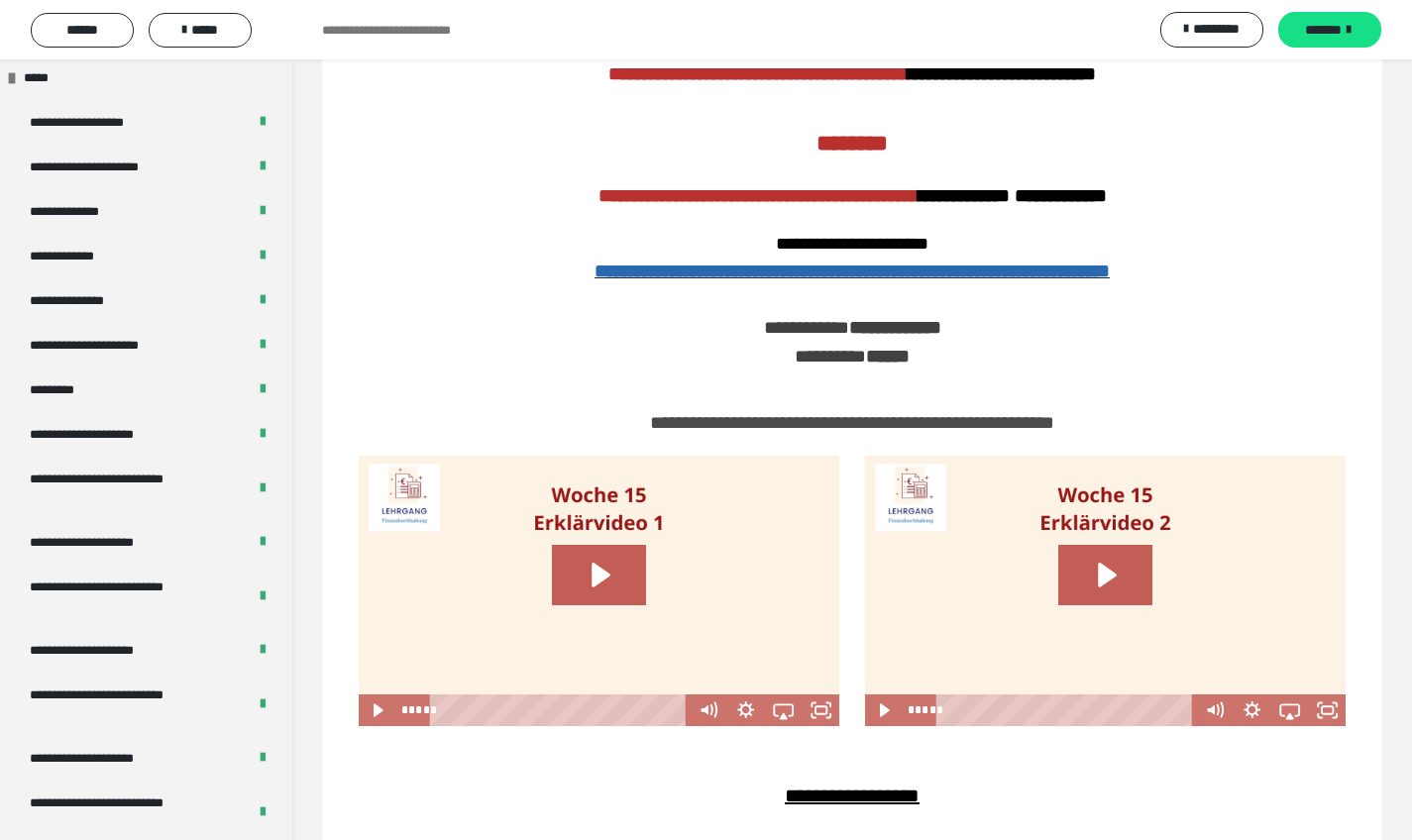 click on "**********" at bounding box center (706, 30) 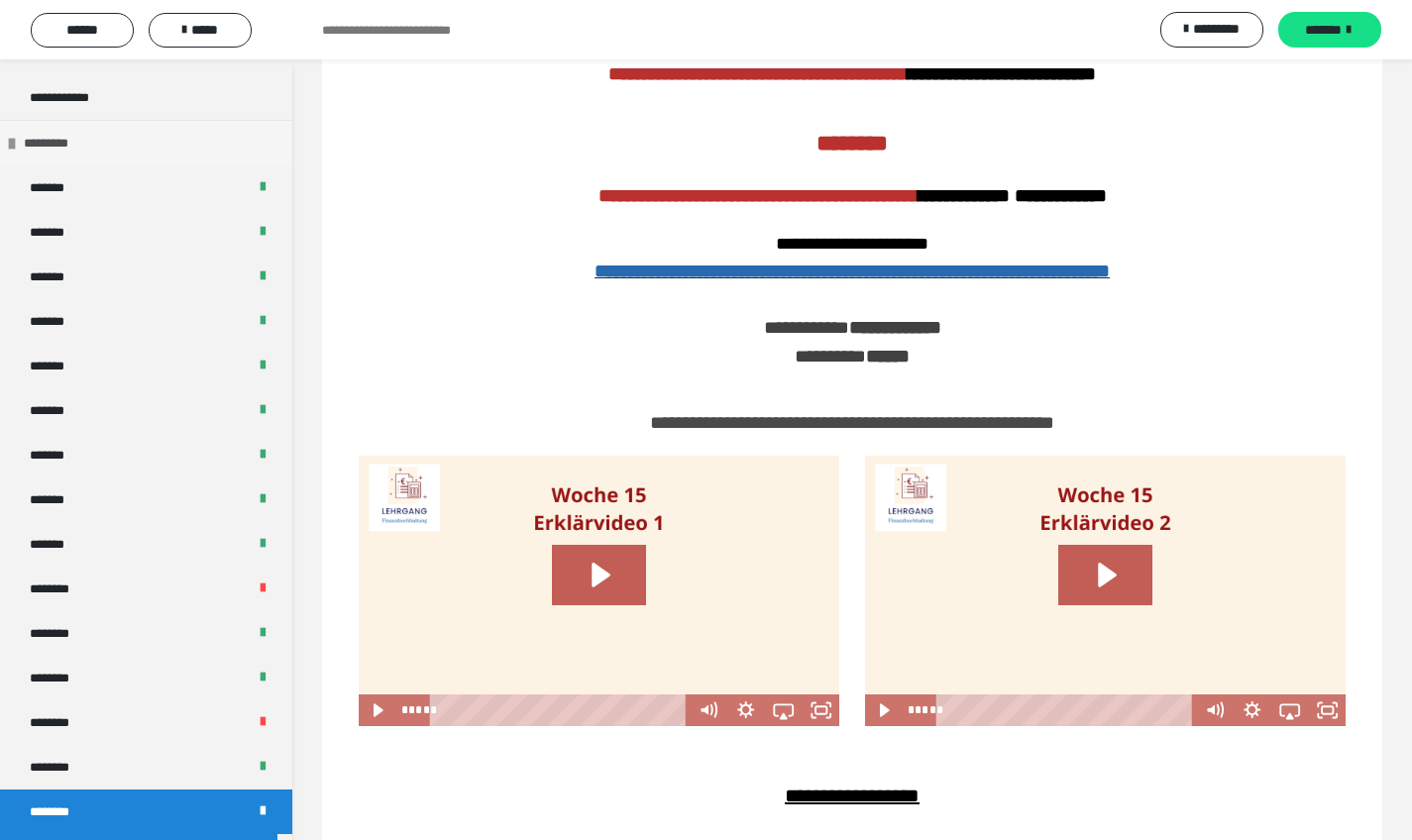 scroll, scrollTop: 0, scrollLeft: 0, axis: both 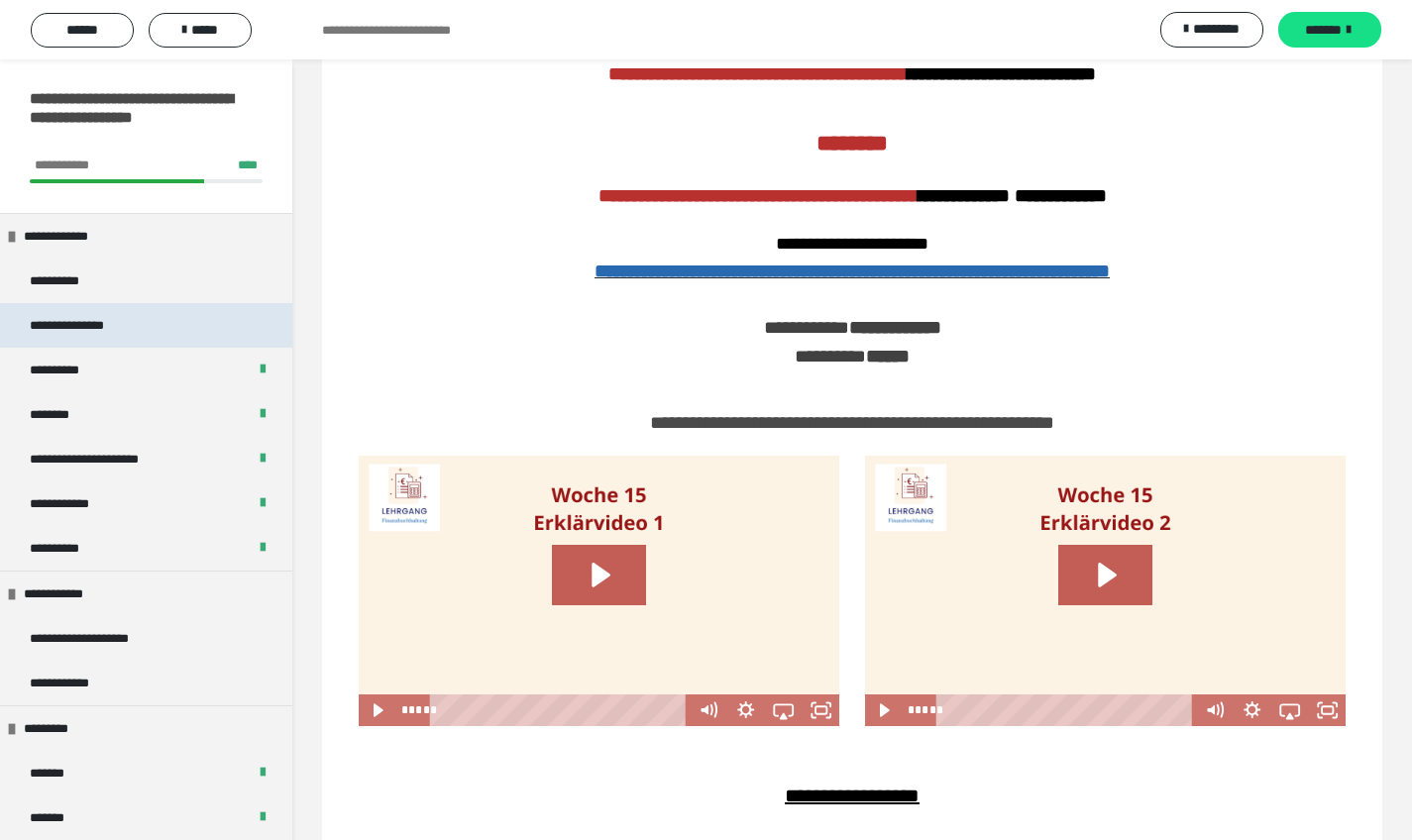click on "**********" at bounding box center (146, 325) 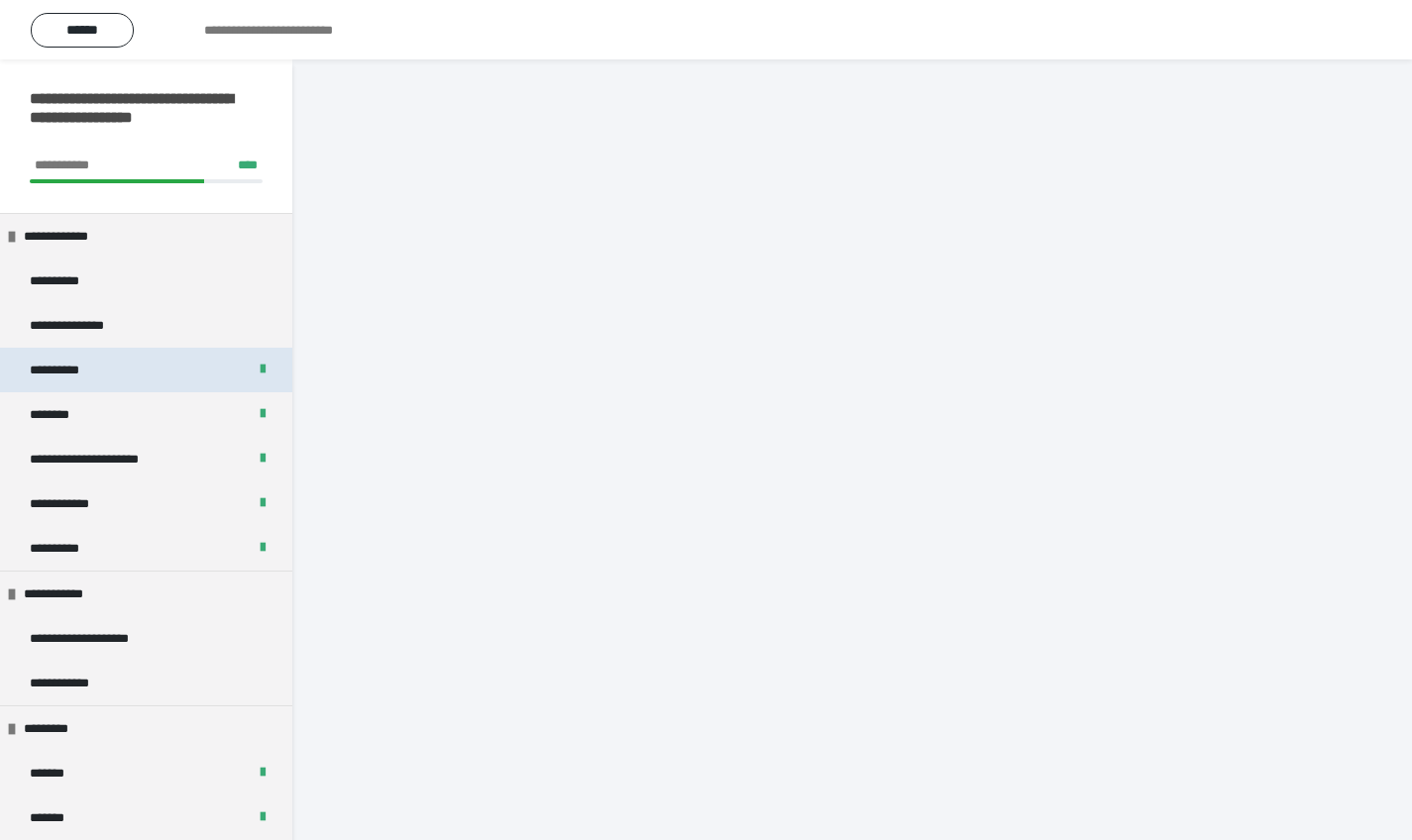 scroll, scrollTop: 59, scrollLeft: 0, axis: vertical 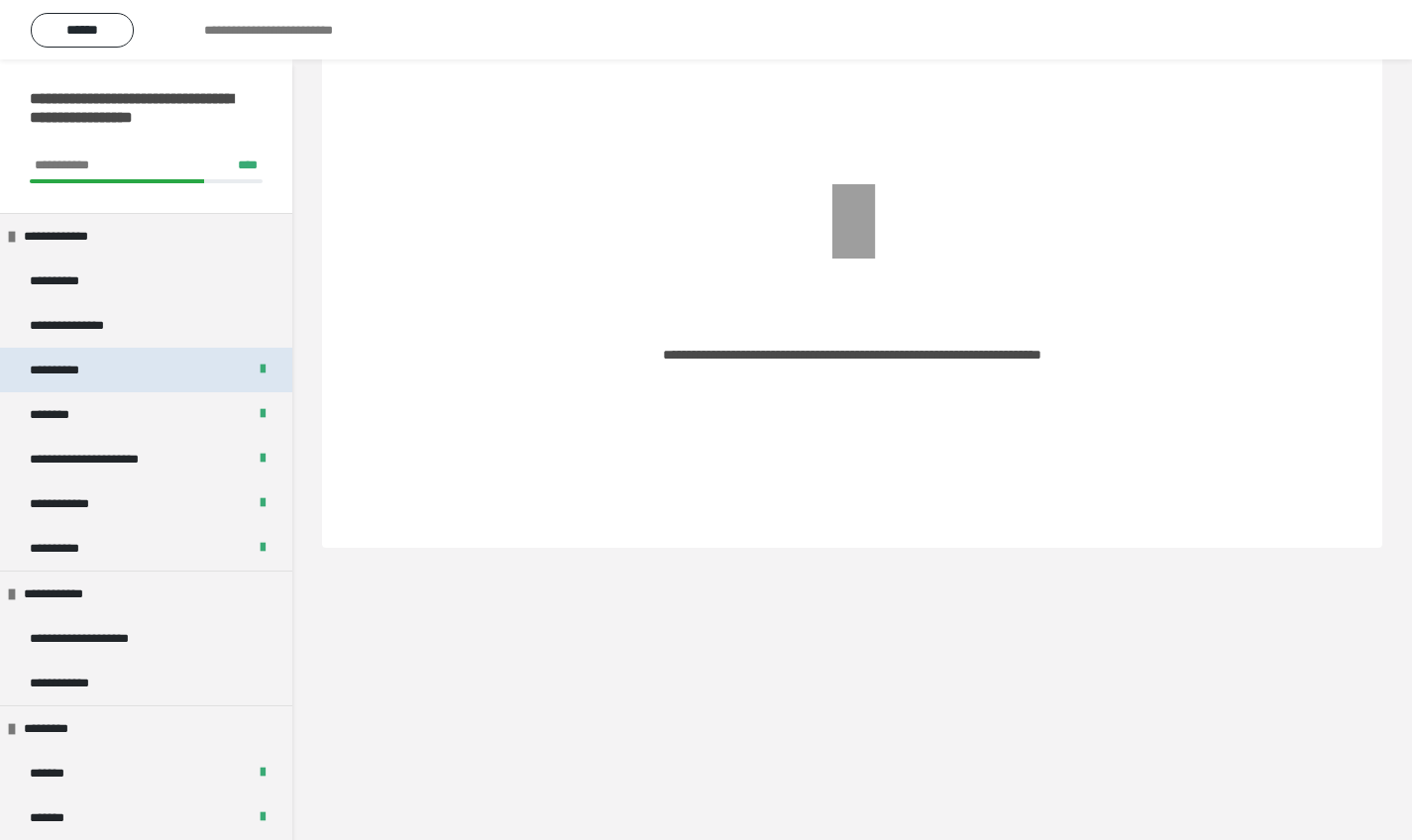 click on "**********" at bounding box center (146, 369) 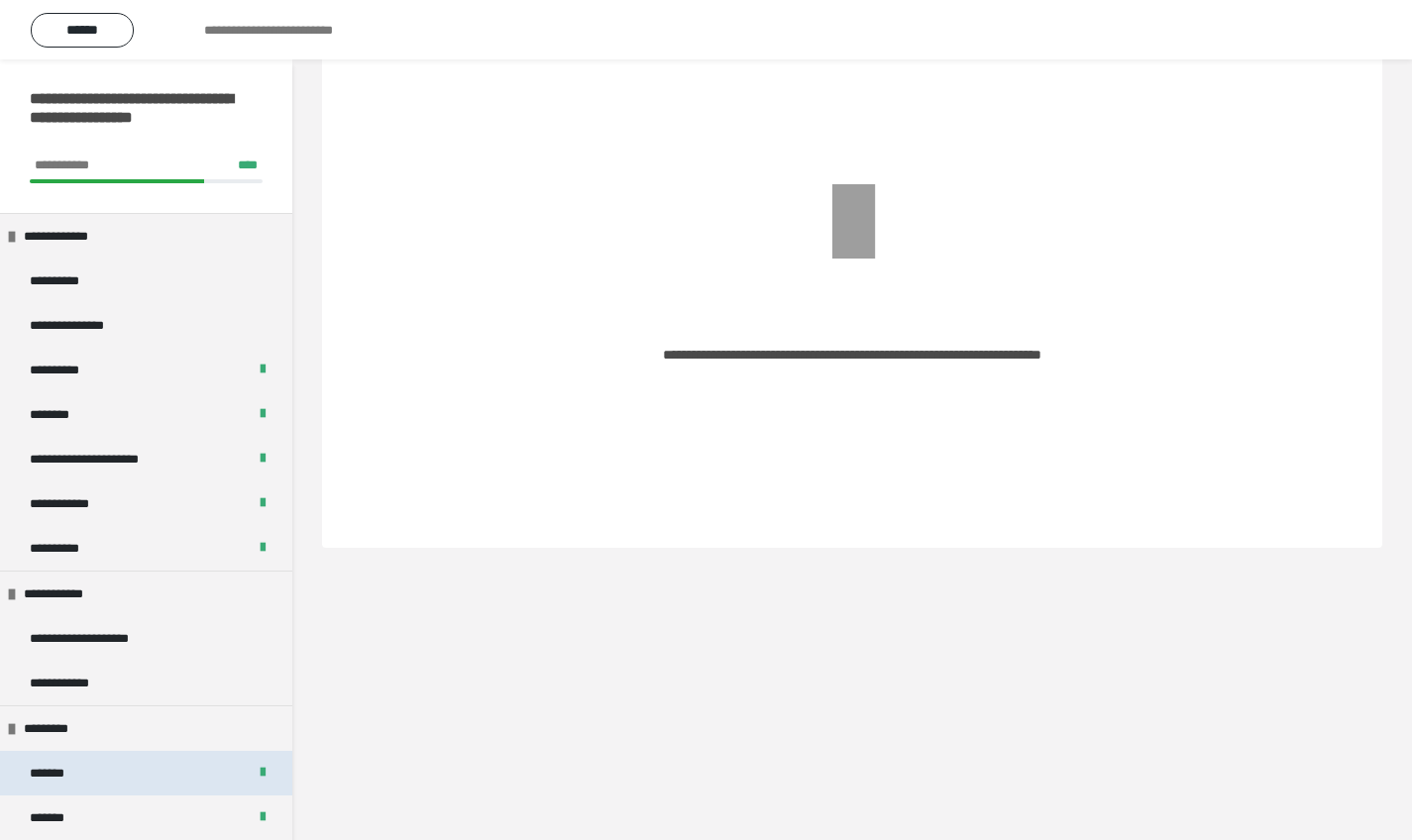 click on "*******" at bounding box center (146, 773) 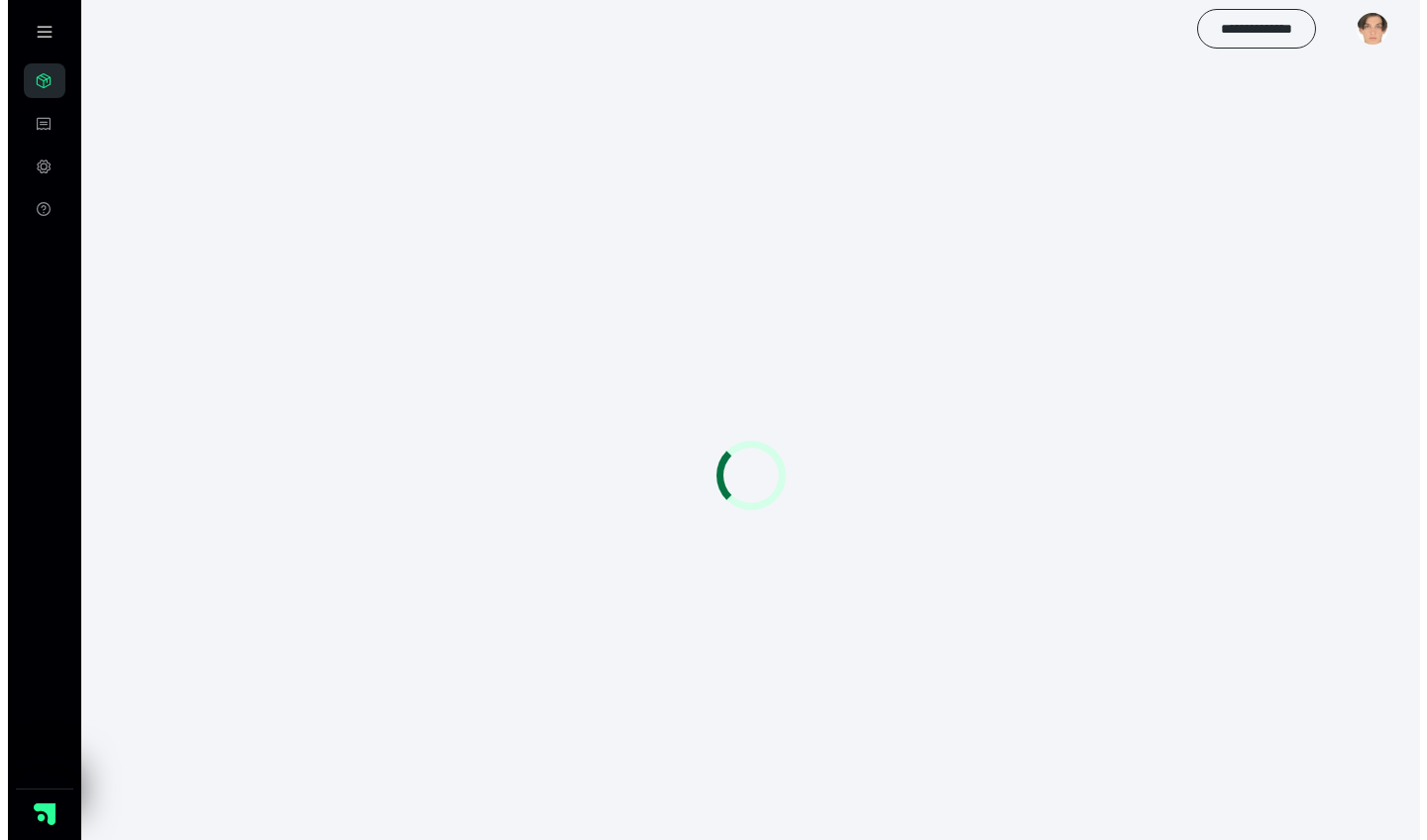 scroll, scrollTop: 0, scrollLeft: 0, axis: both 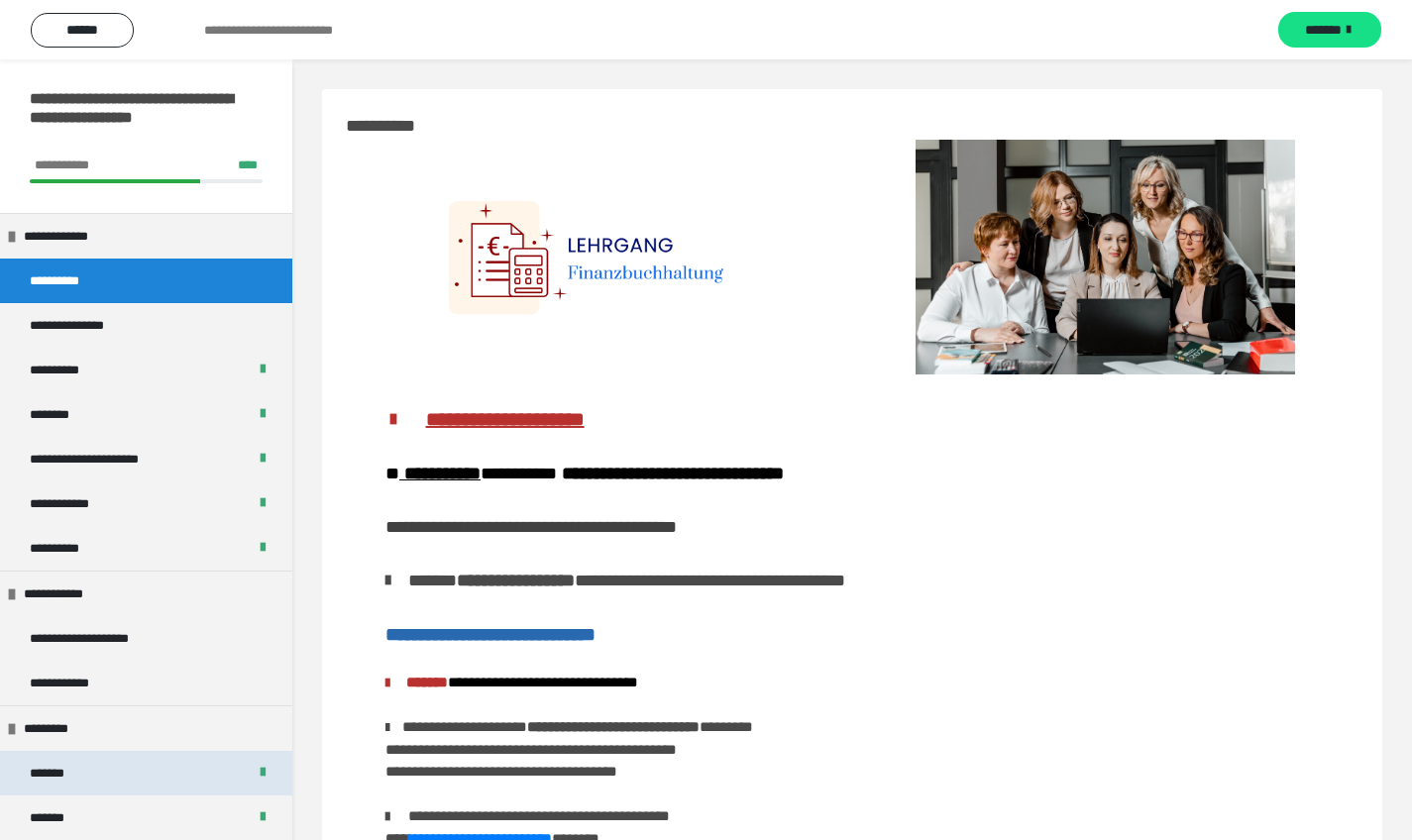click on "*******" at bounding box center (146, 773) 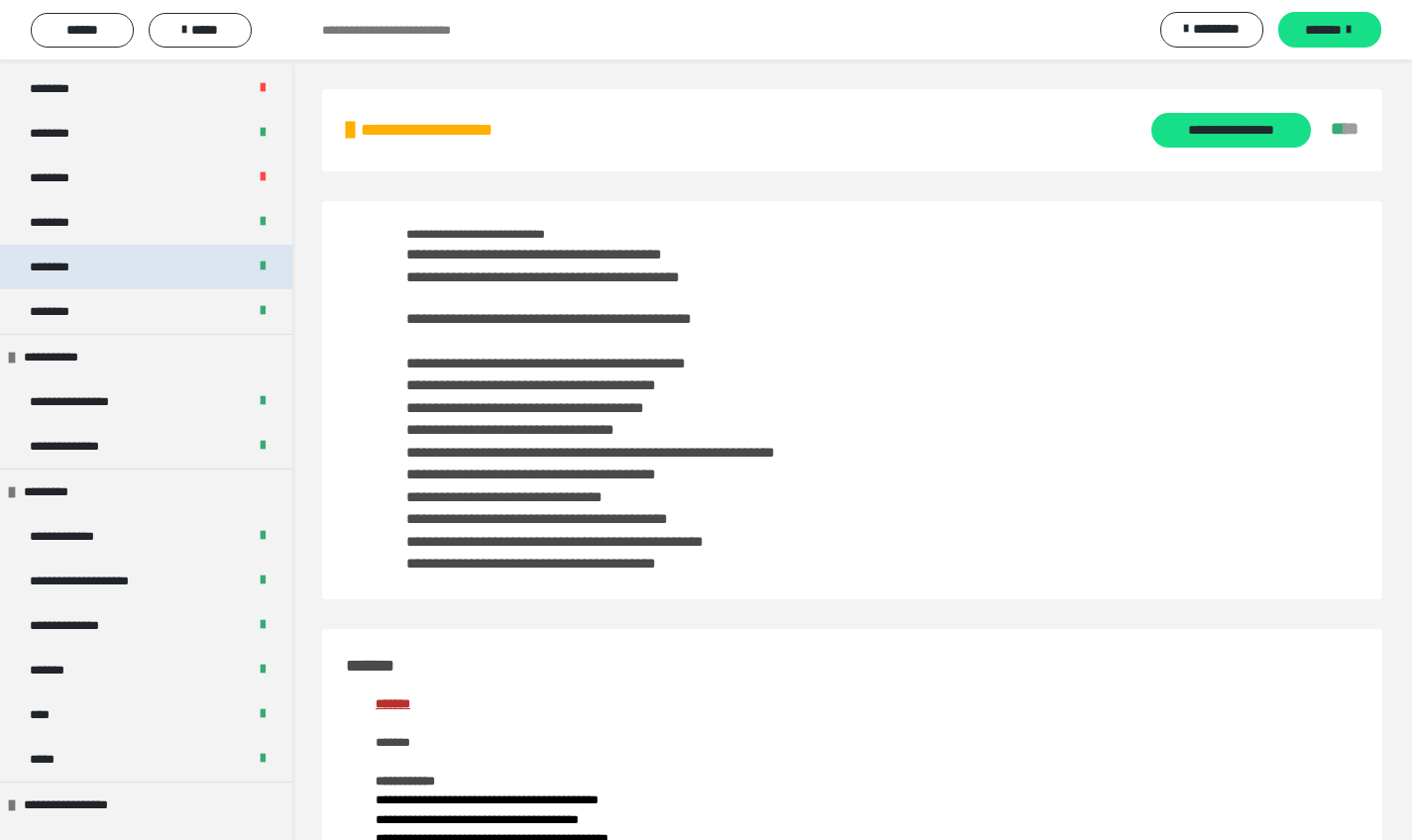 scroll, scrollTop: 1240, scrollLeft: 0, axis: vertical 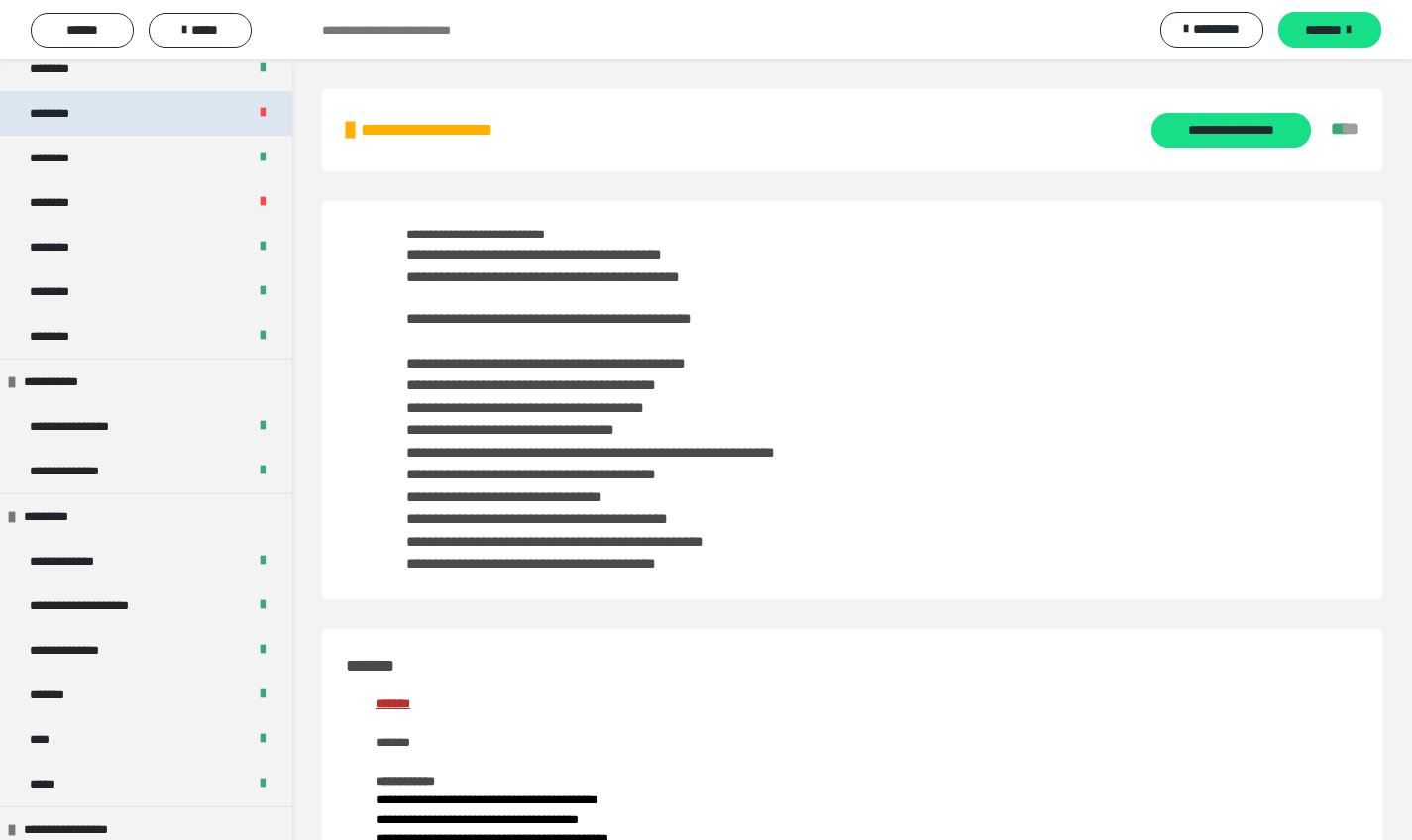 click on "********" at bounding box center (146, 113) 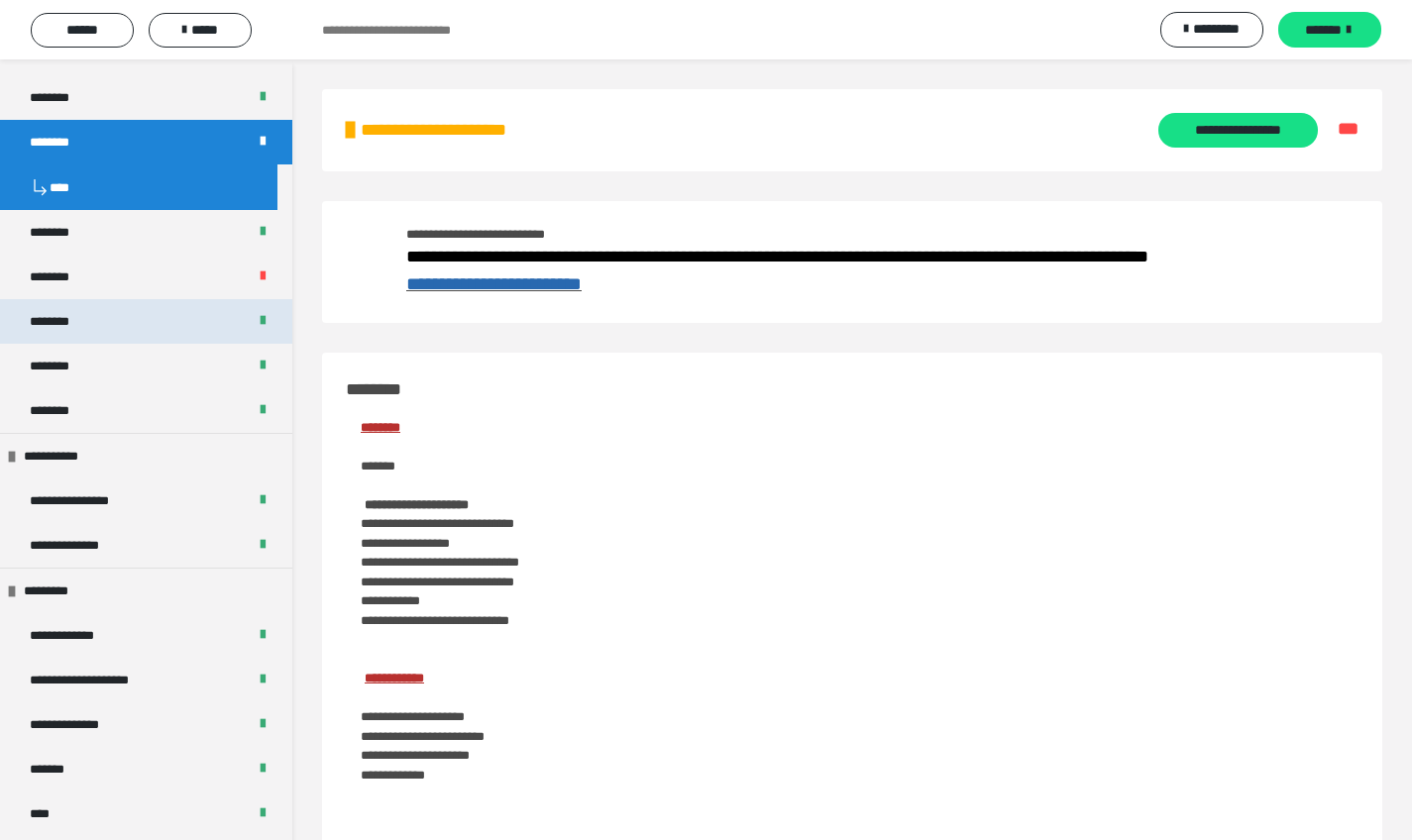 scroll, scrollTop: 1082, scrollLeft: 0, axis: vertical 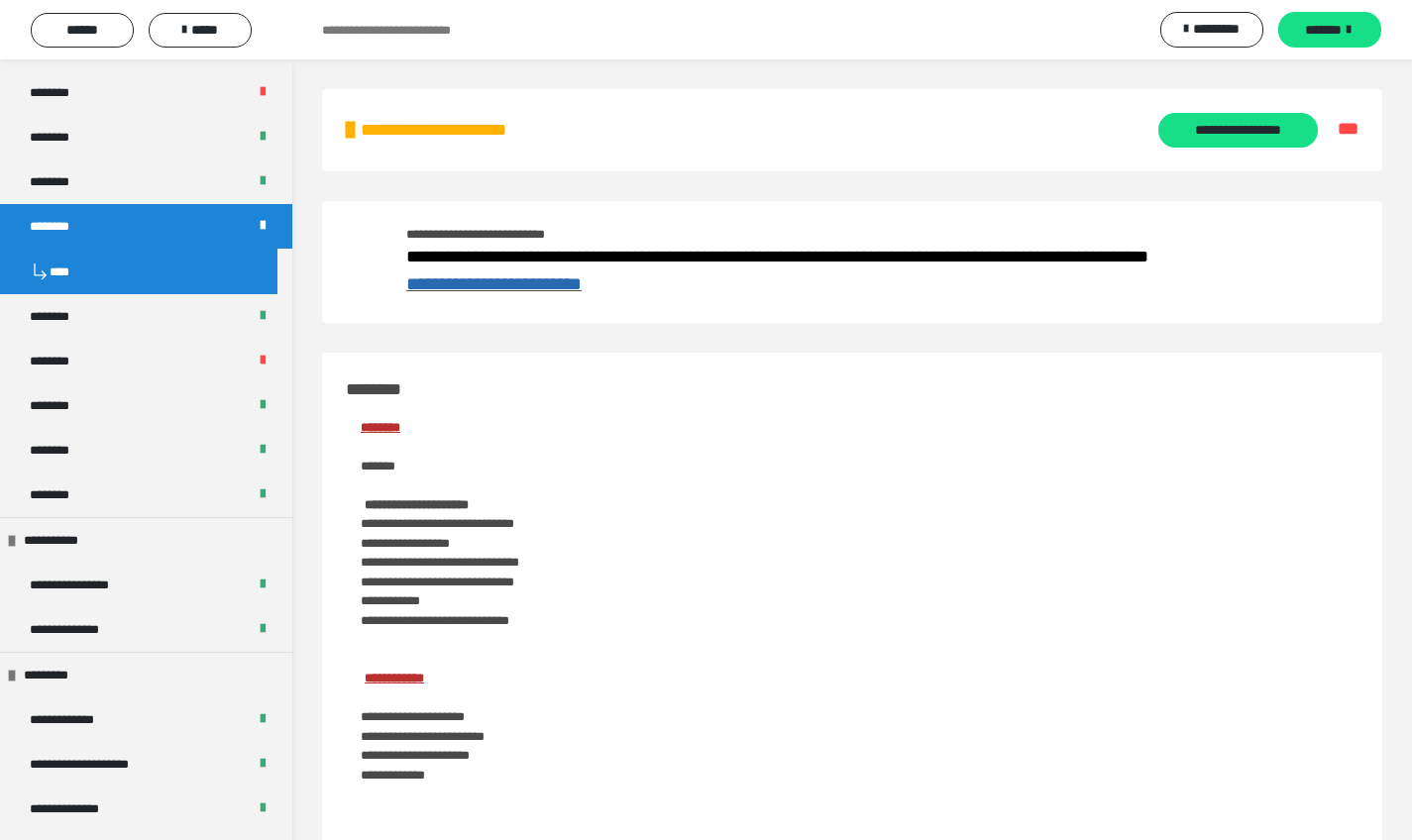 click on "**********" at bounding box center (493, 283) 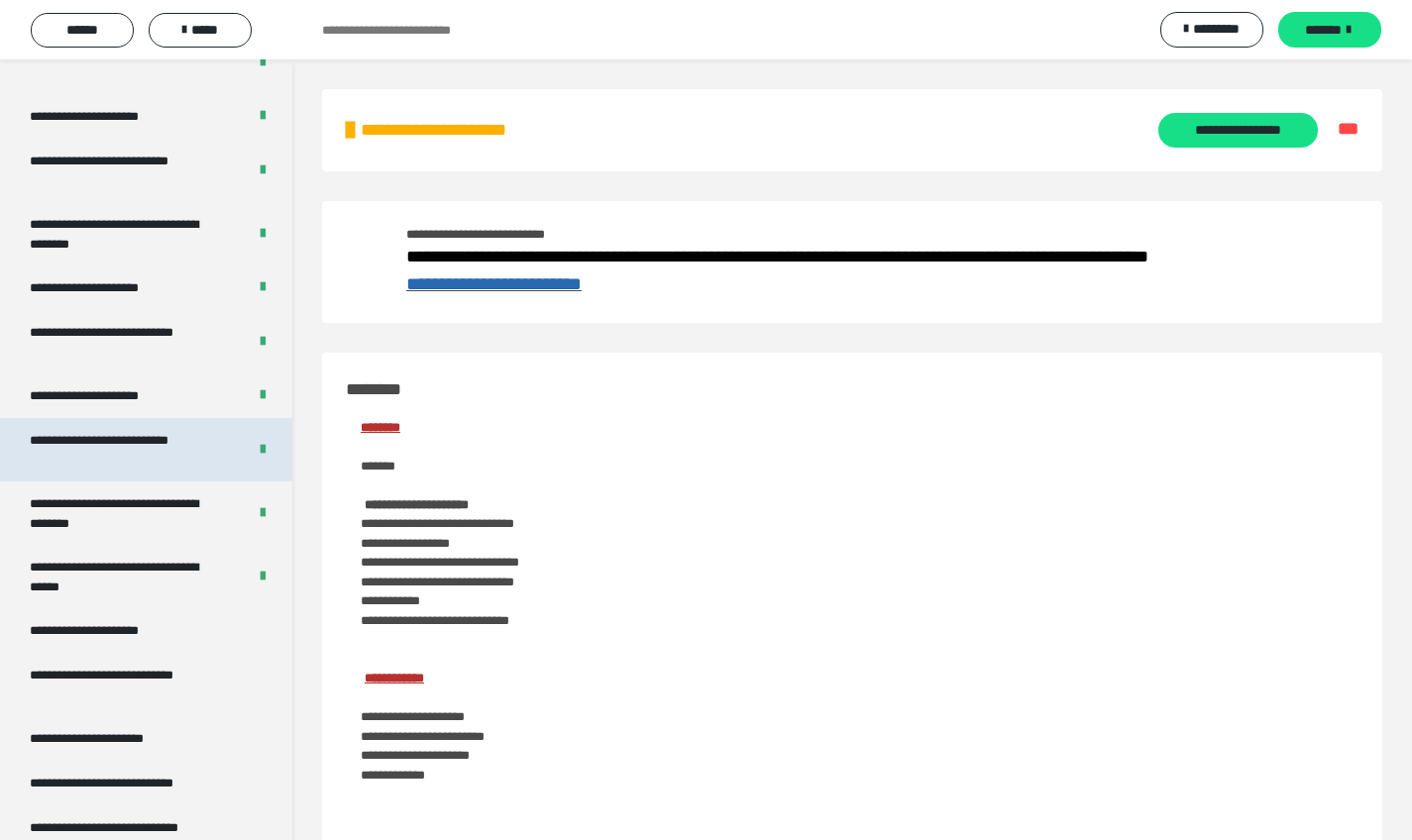 scroll, scrollTop: 3493, scrollLeft: 0, axis: vertical 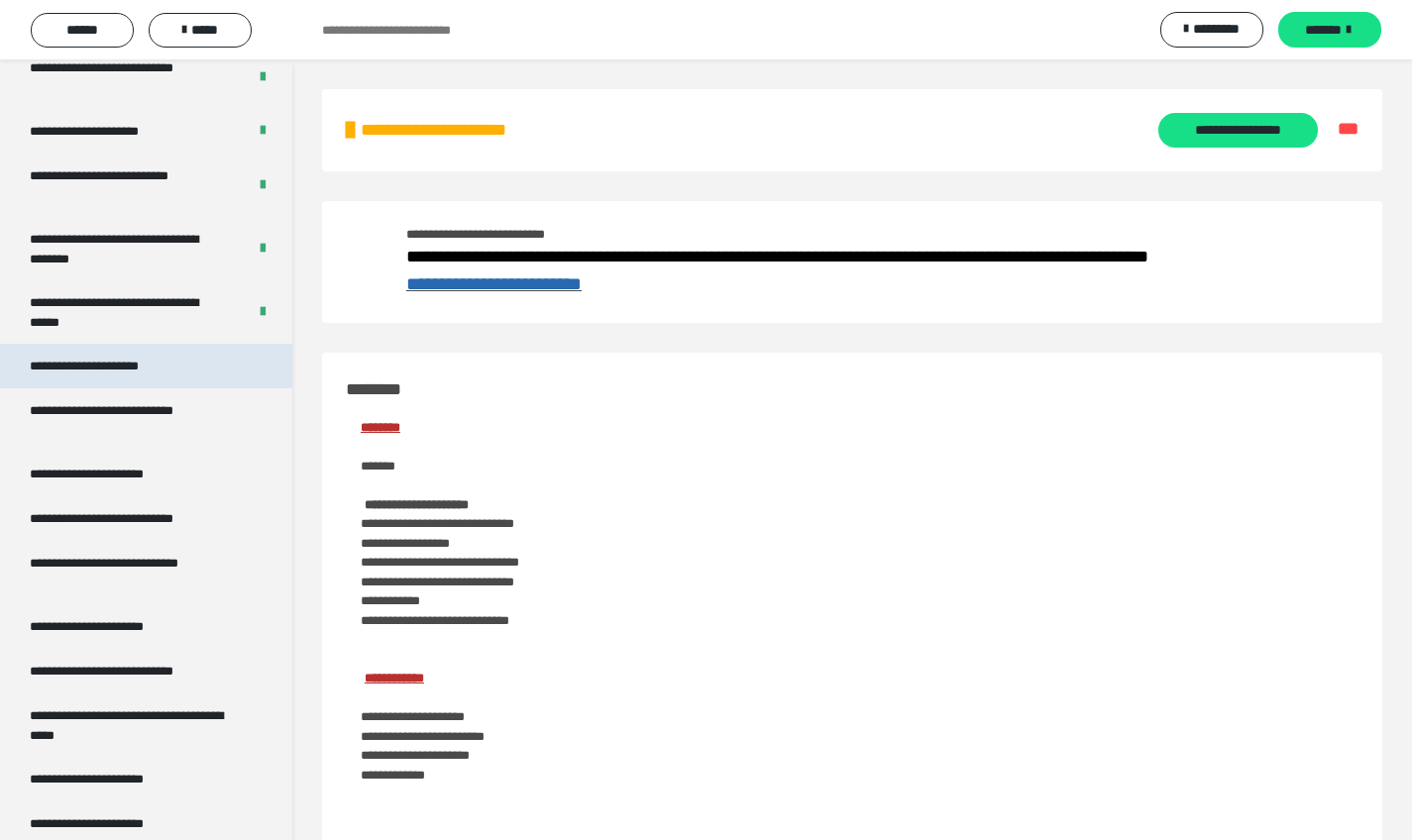 click on "**********" at bounding box center [108, 366] 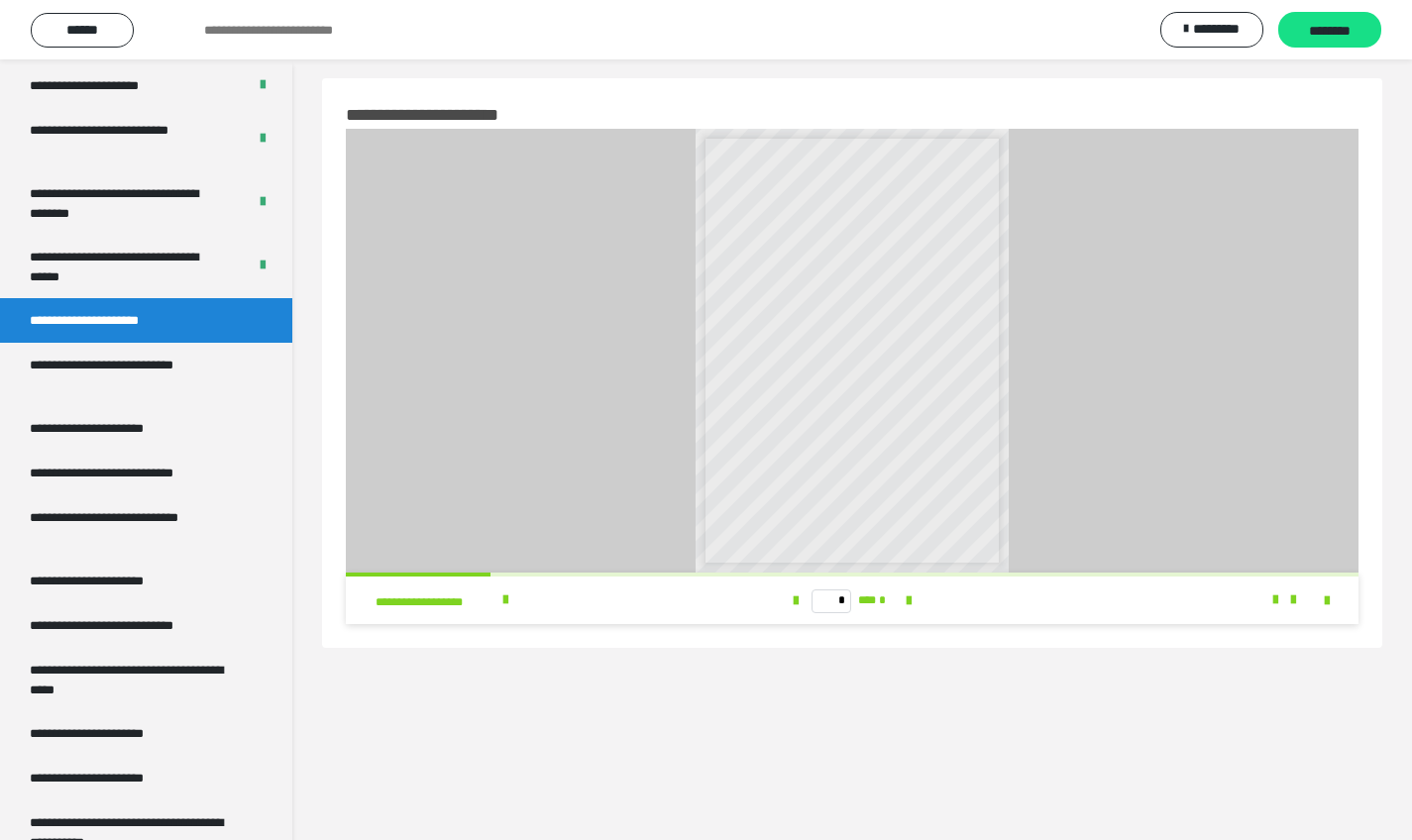 scroll, scrollTop: 0, scrollLeft: 0, axis: both 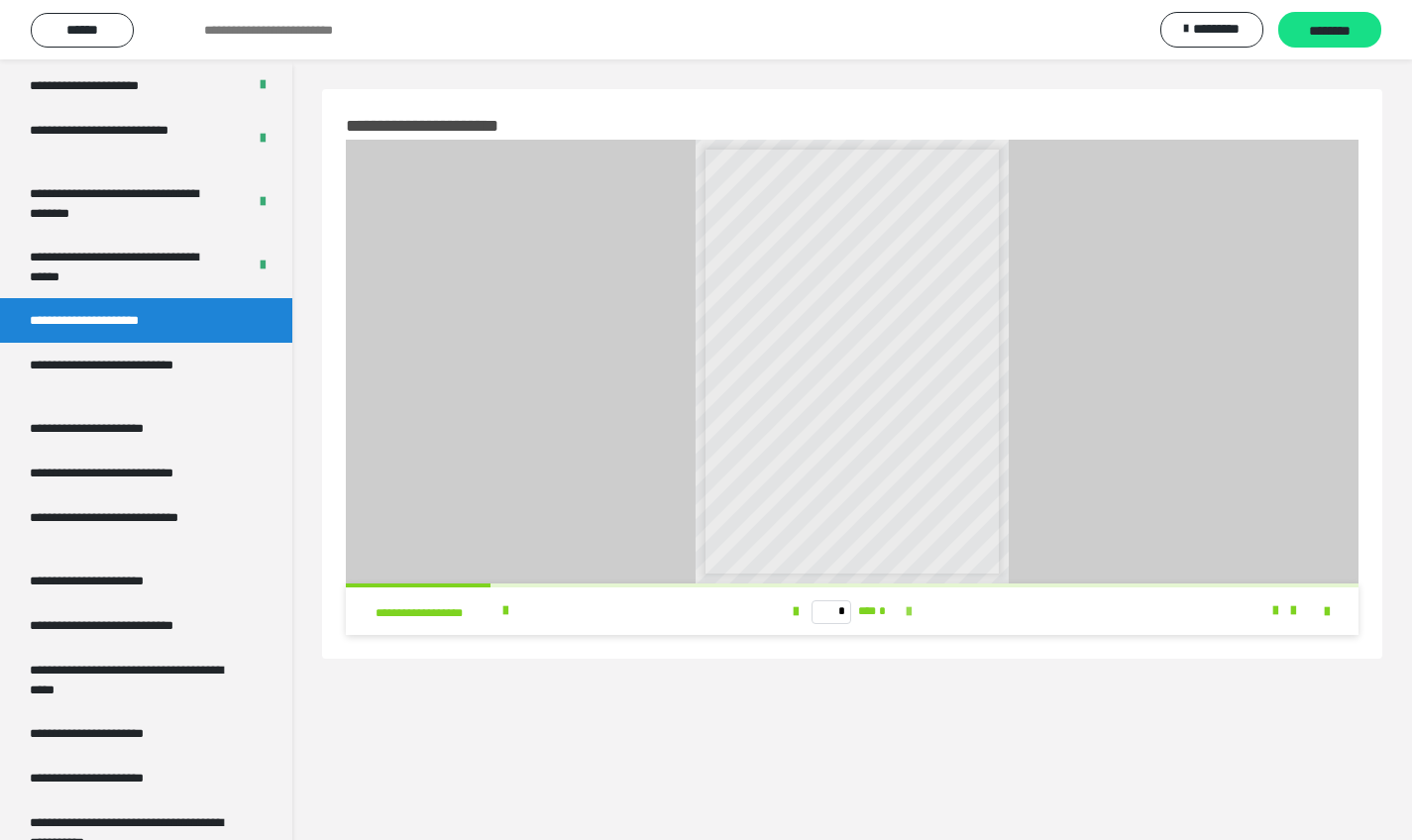 click at bounding box center (909, 612) 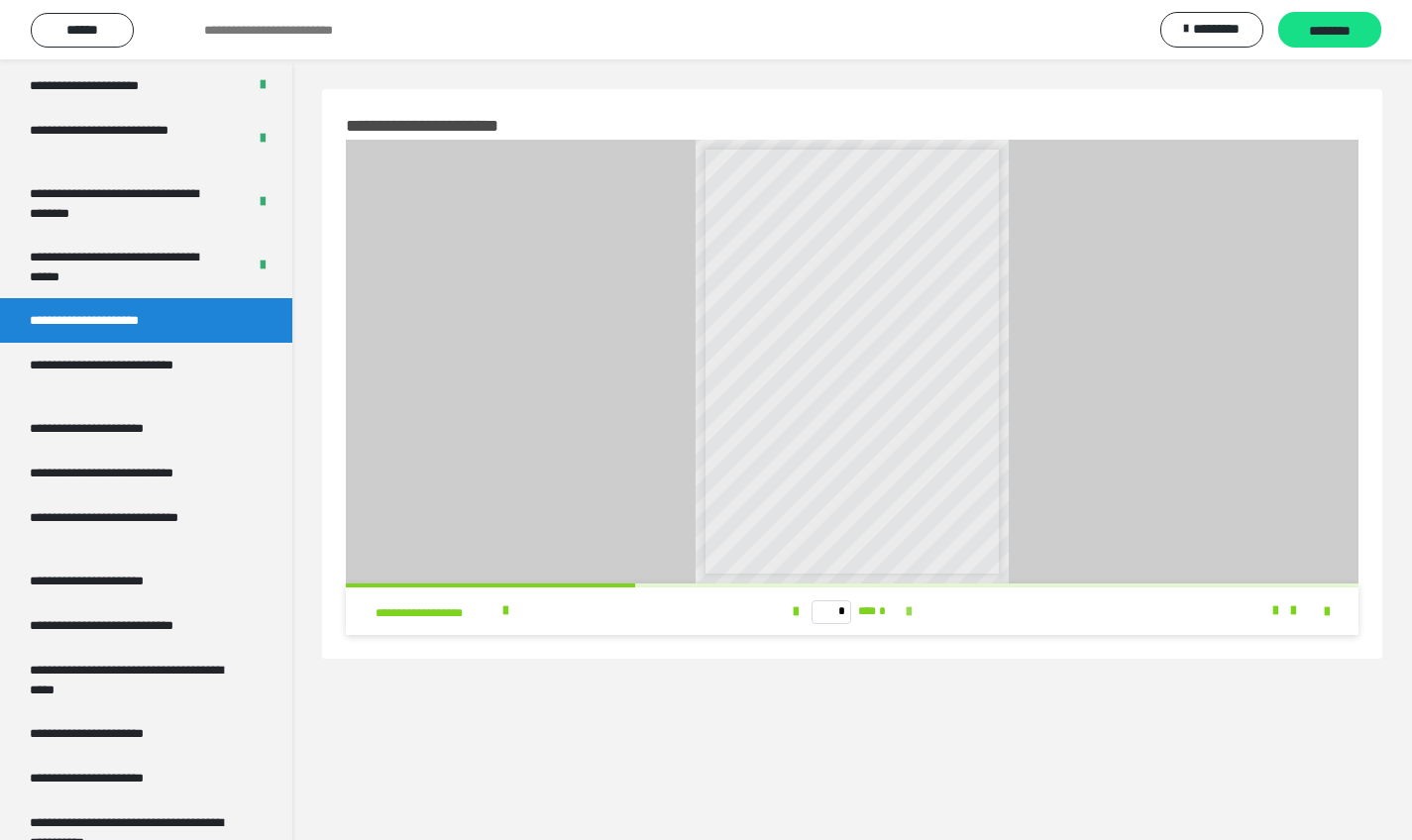 click at bounding box center (909, 612) 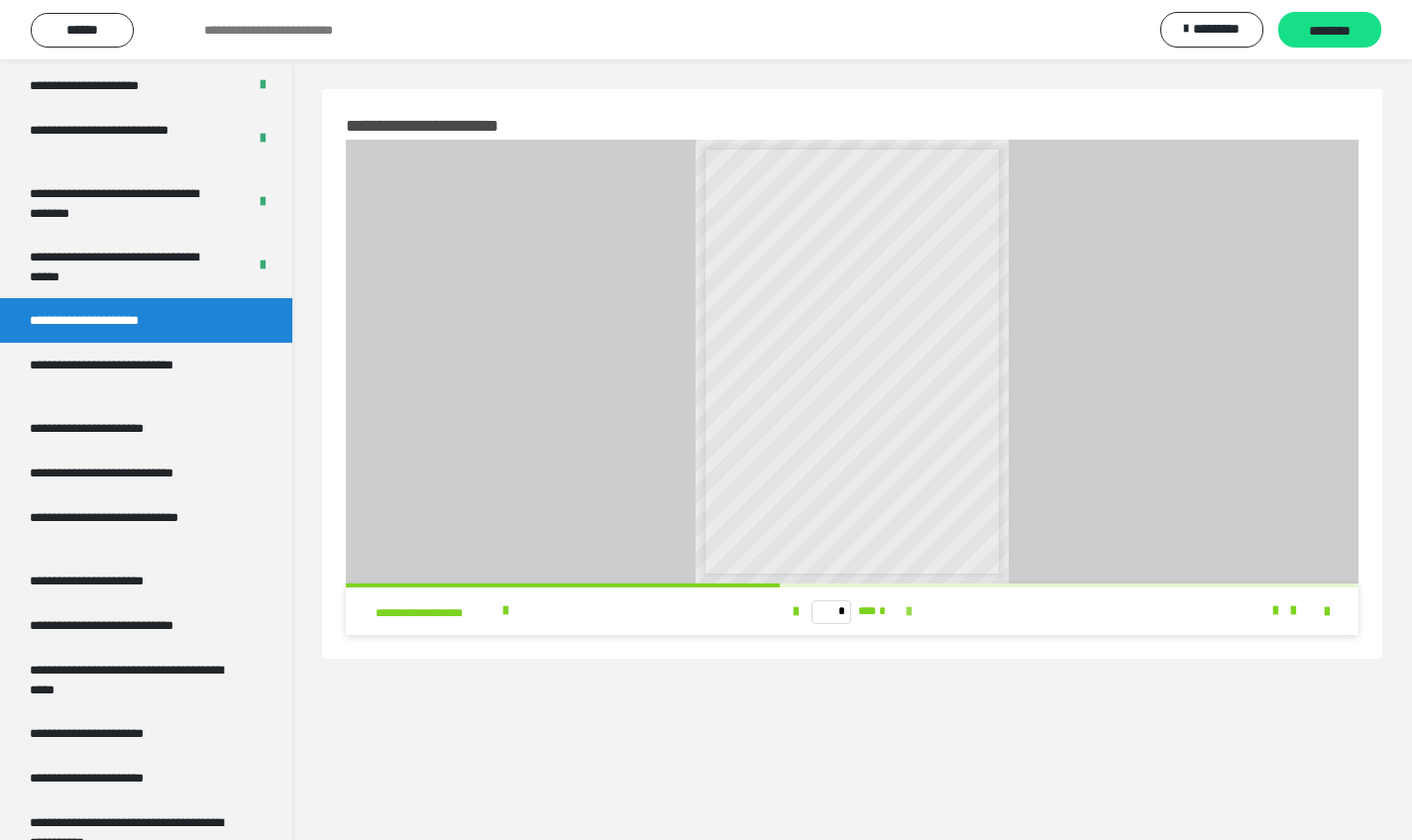 click at bounding box center [909, 612] 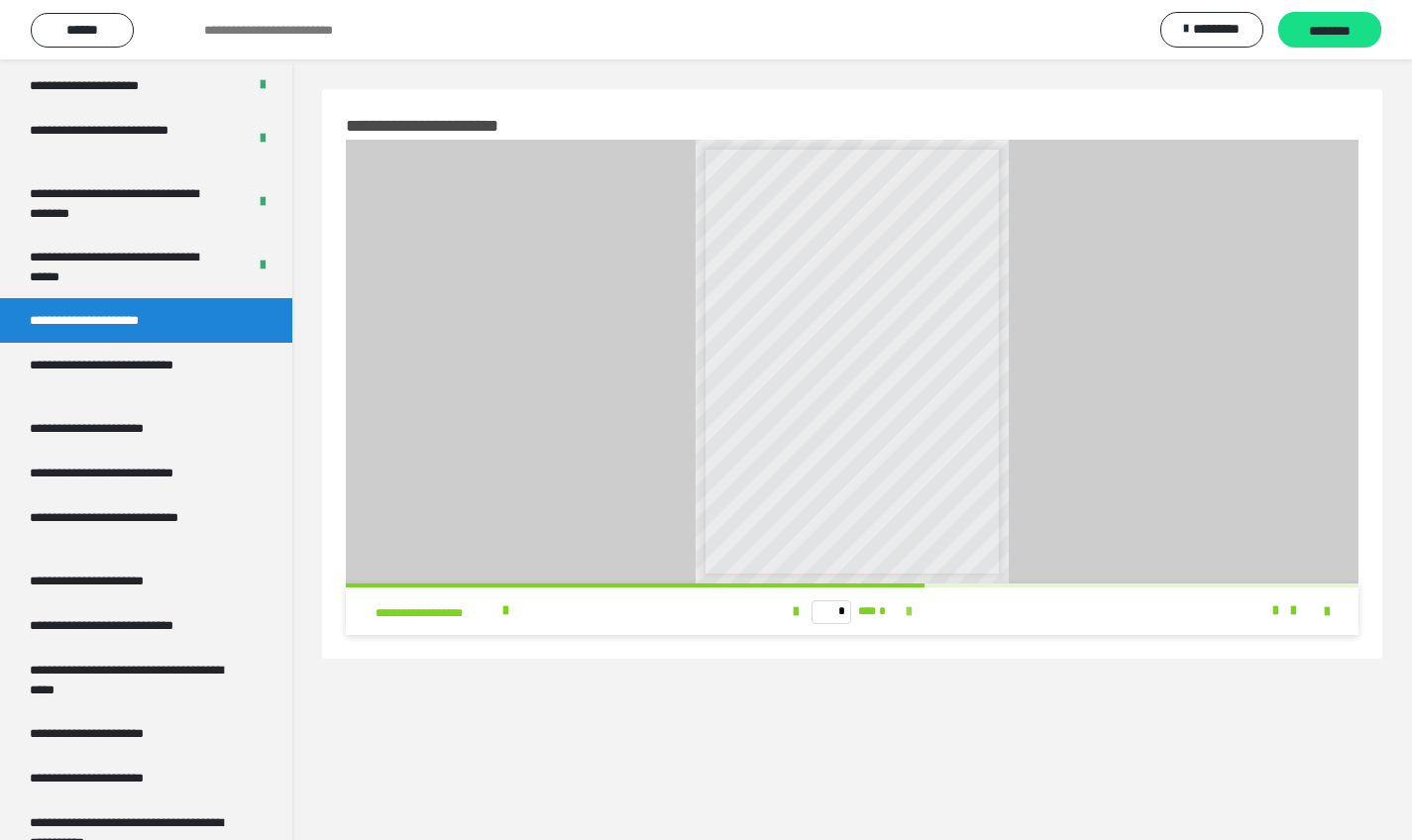 click at bounding box center (909, 612) 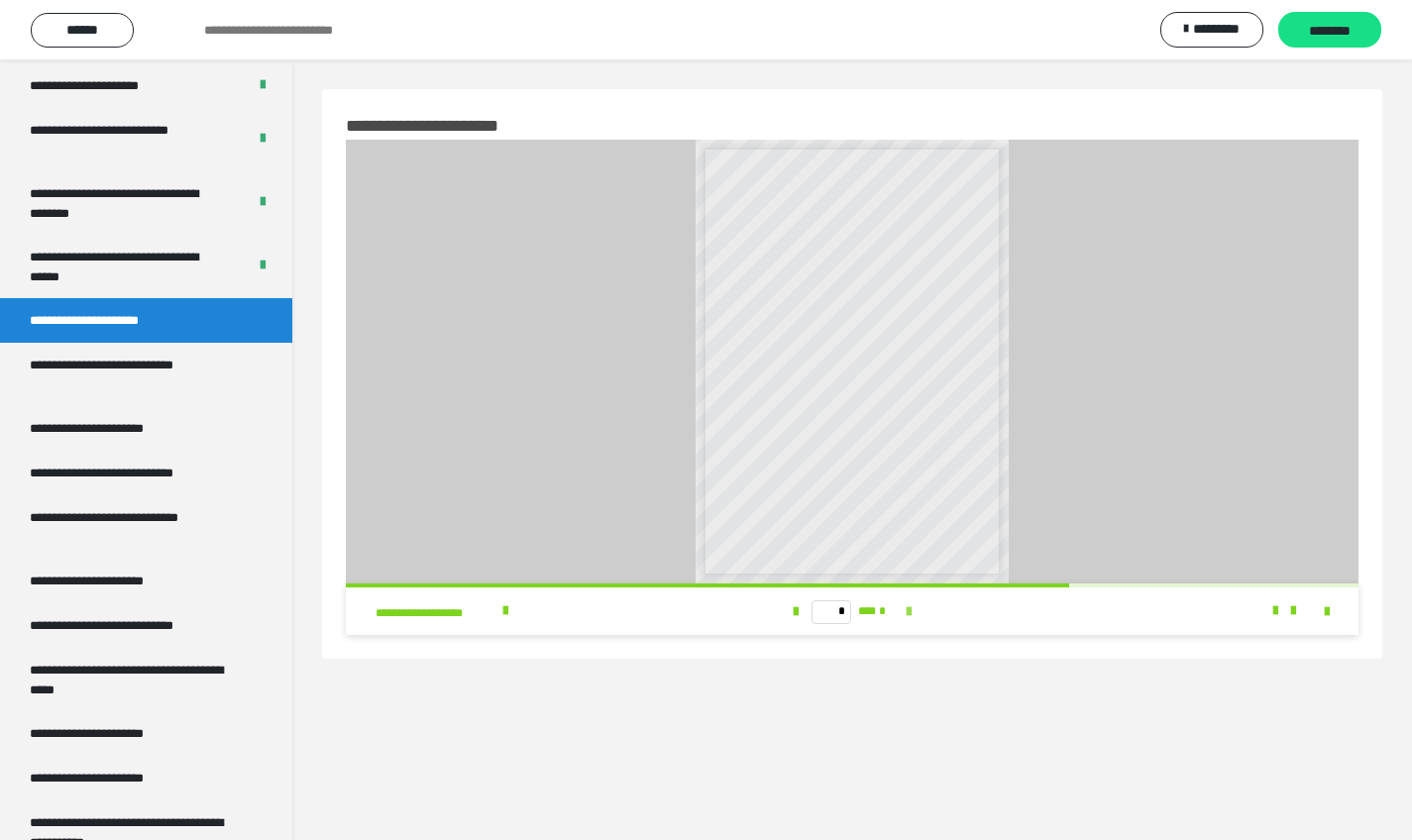 click at bounding box center [909, 612] 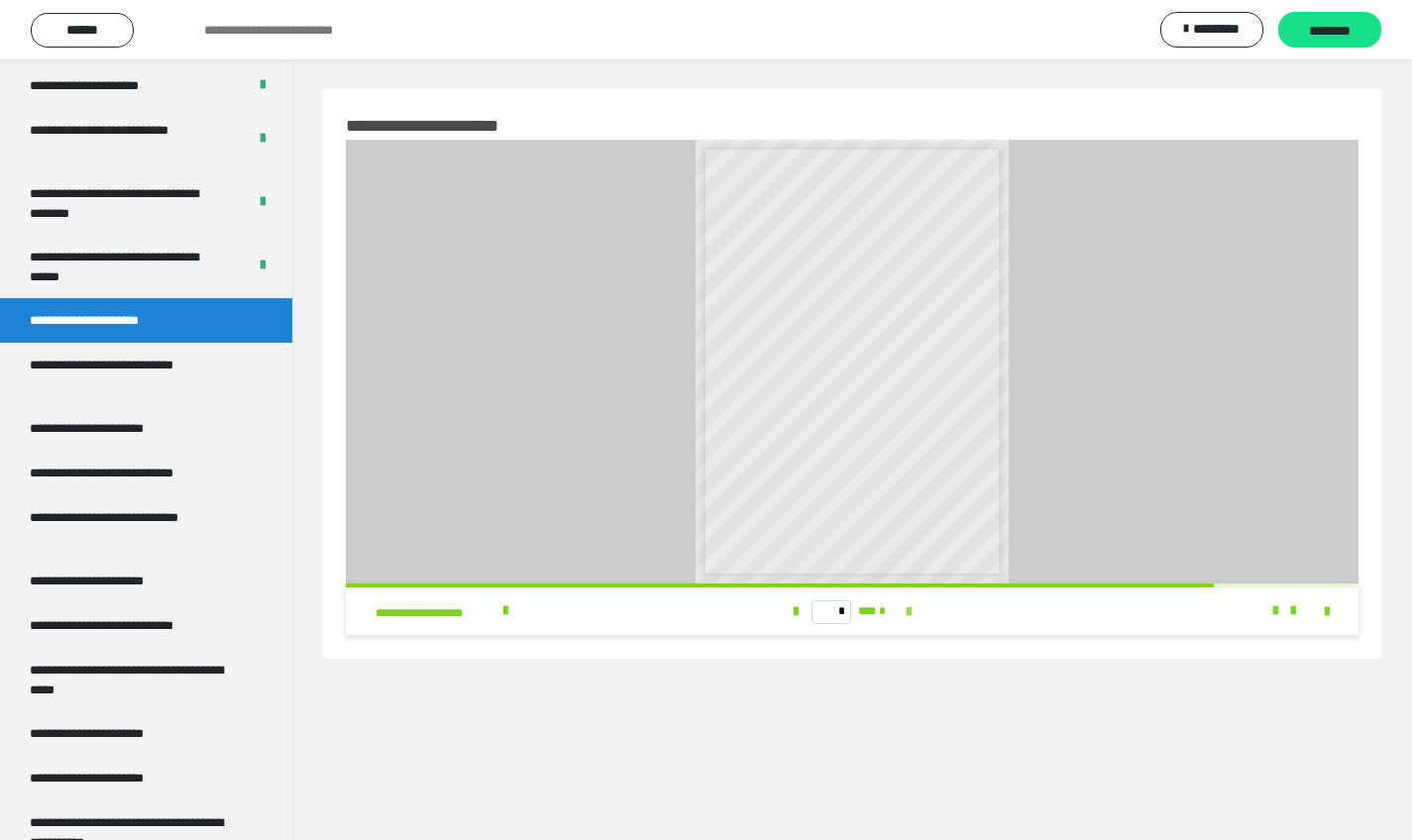 click at bounding box center (909, 612) 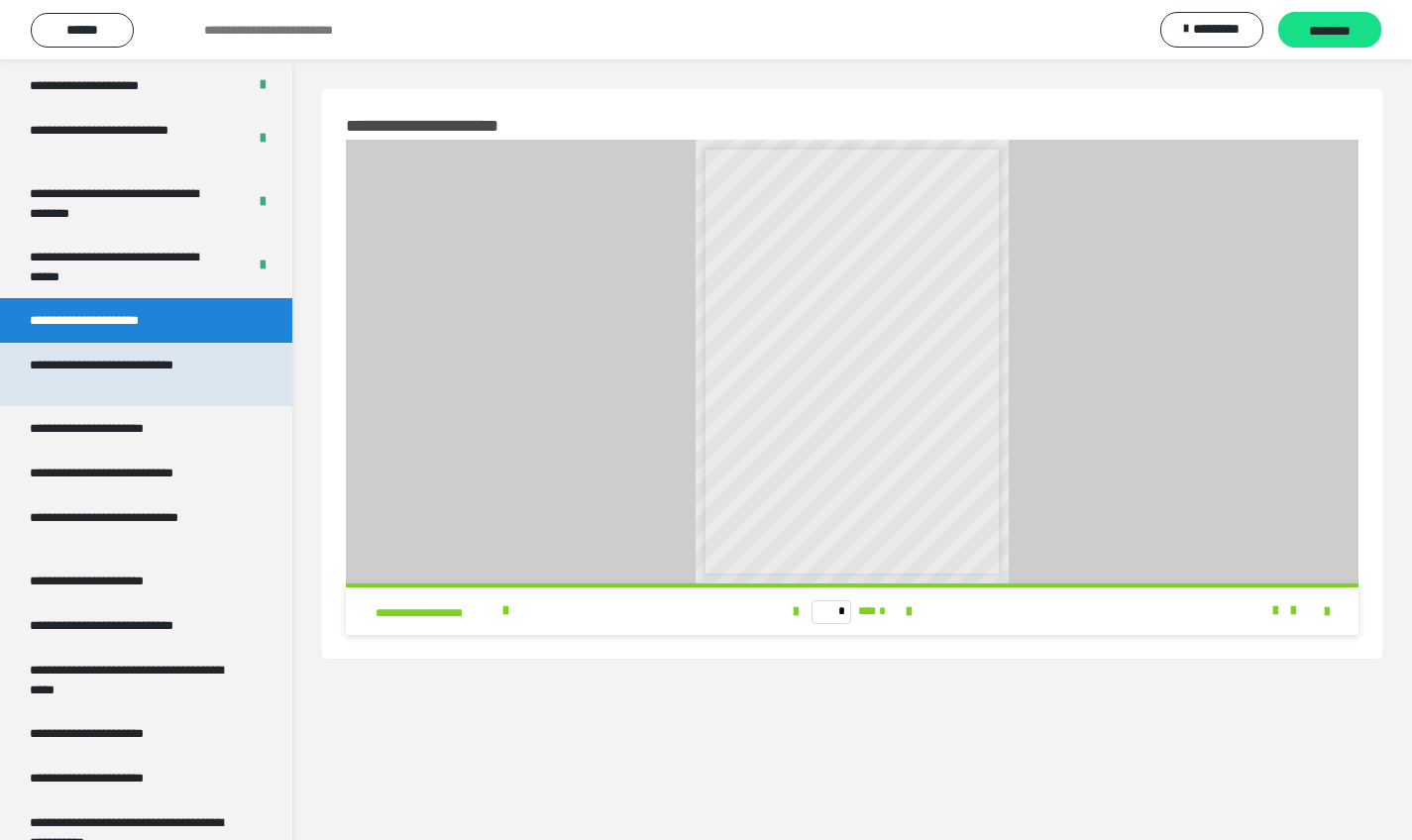 click on "**********" at bounding box center (131, 374) 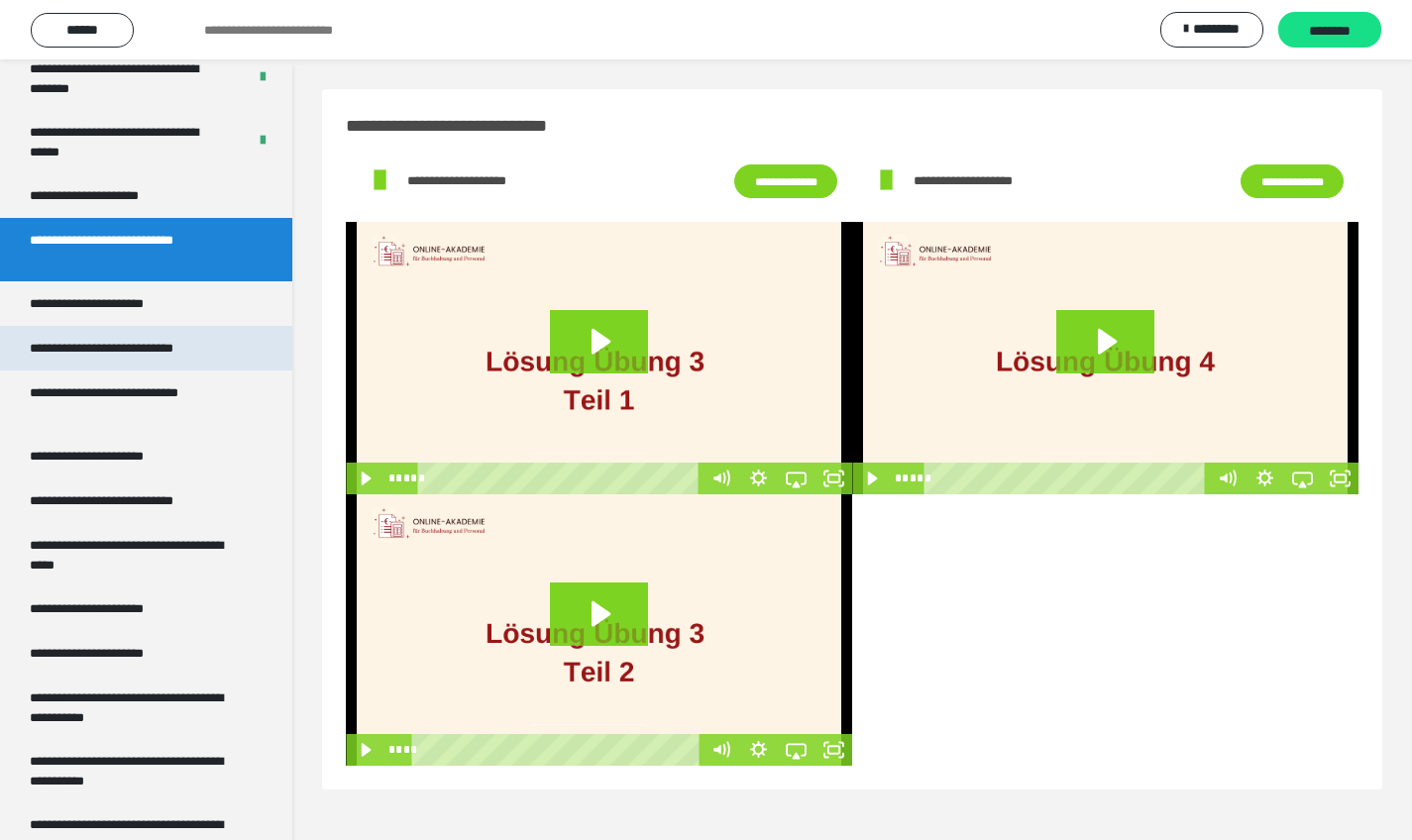 scroll, scrollTop: 3712, scrollLeft: 0, axis: vertical 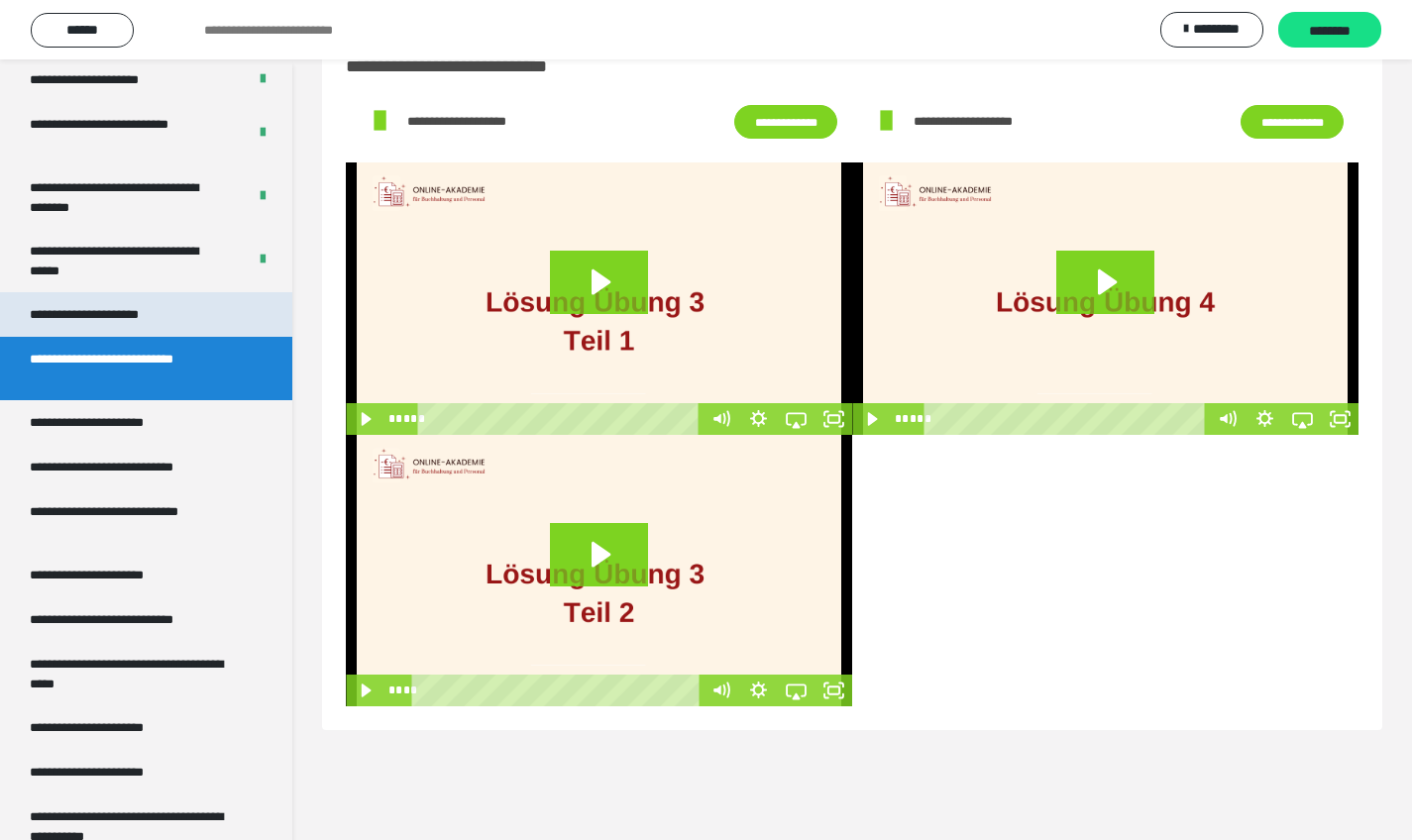 click on "**********" at bounding box center (108, 314) 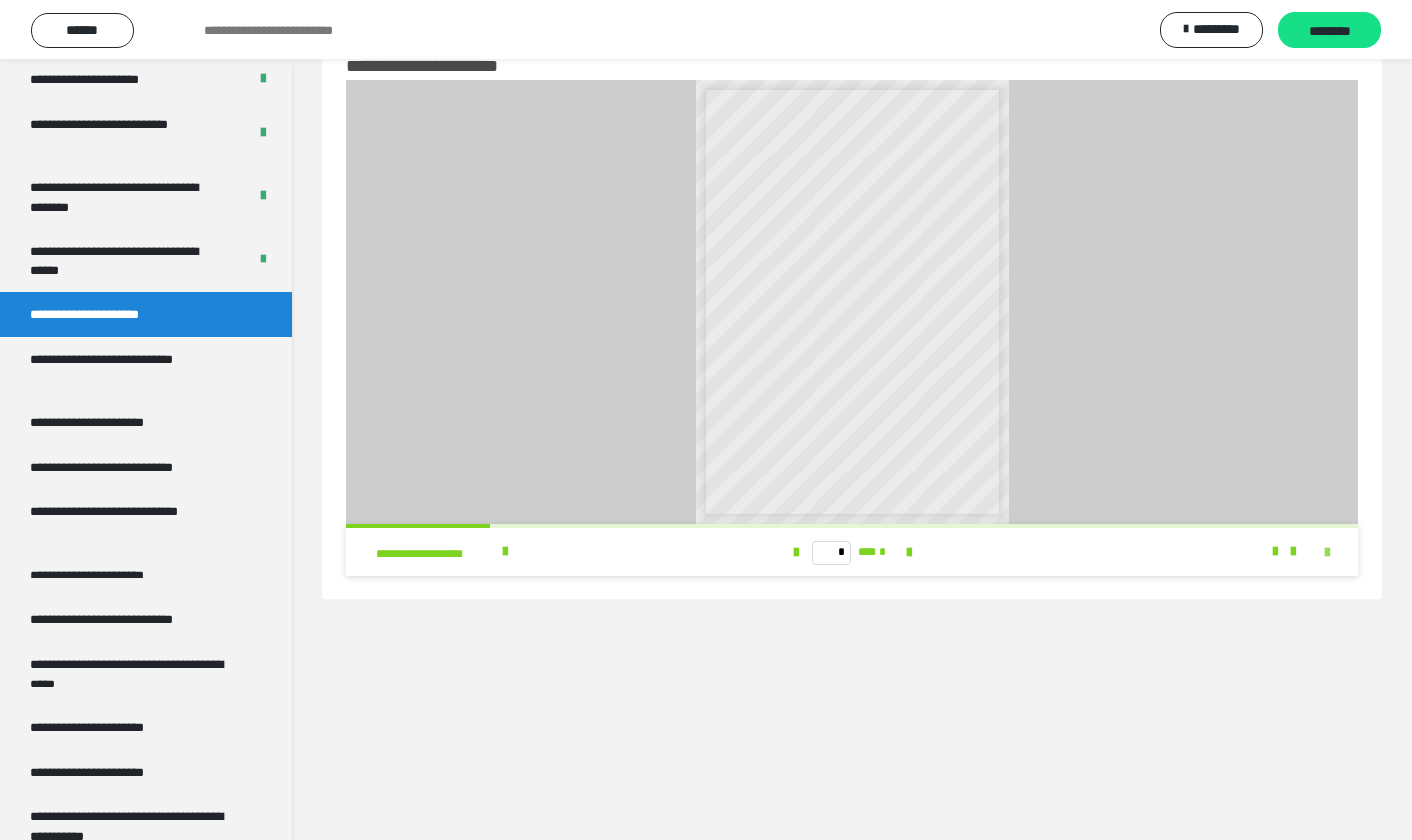 click at bounding box center (1327, 553) 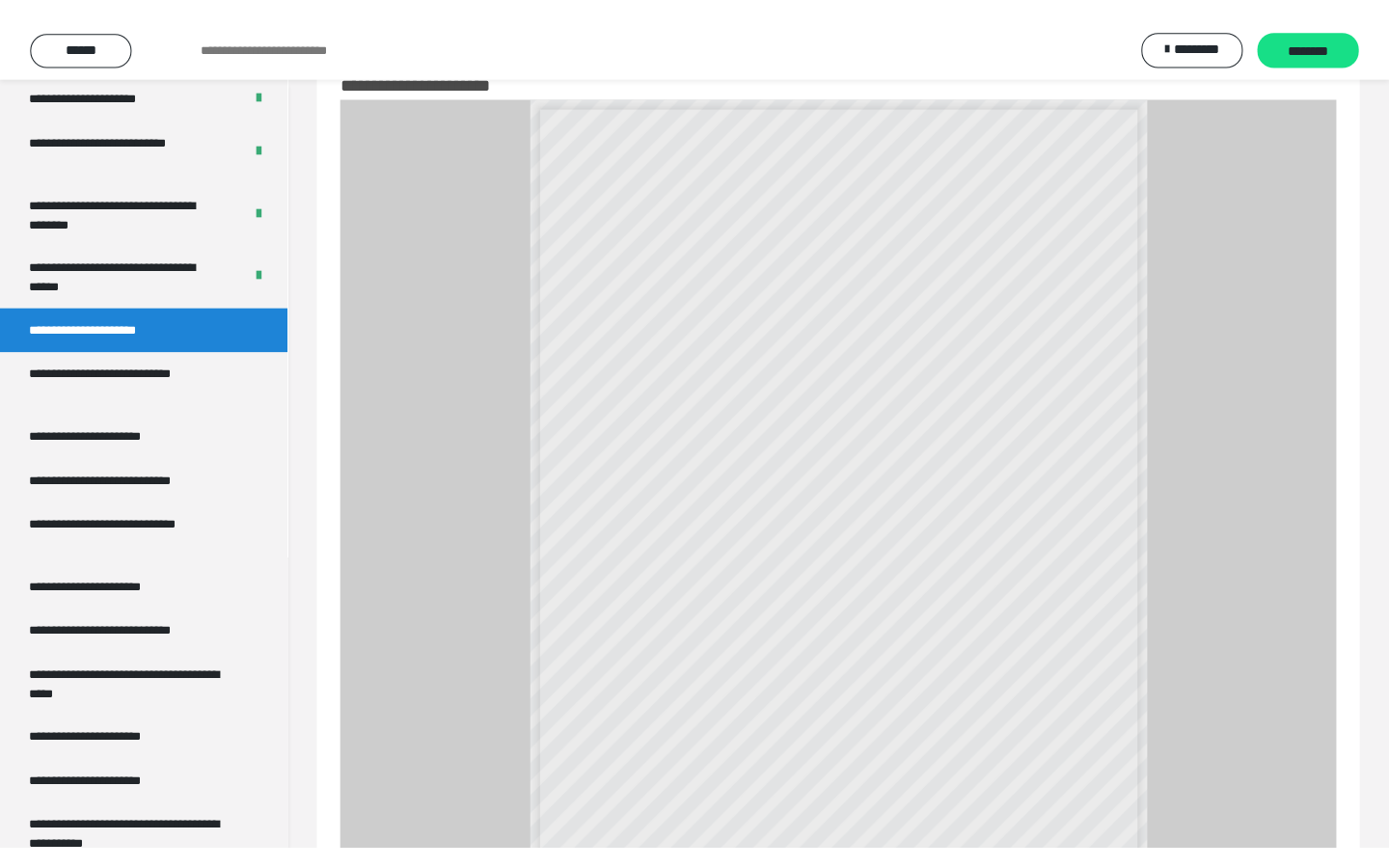 scroll, scrollTop: 8, scrollLeft: 0, axis: vertical 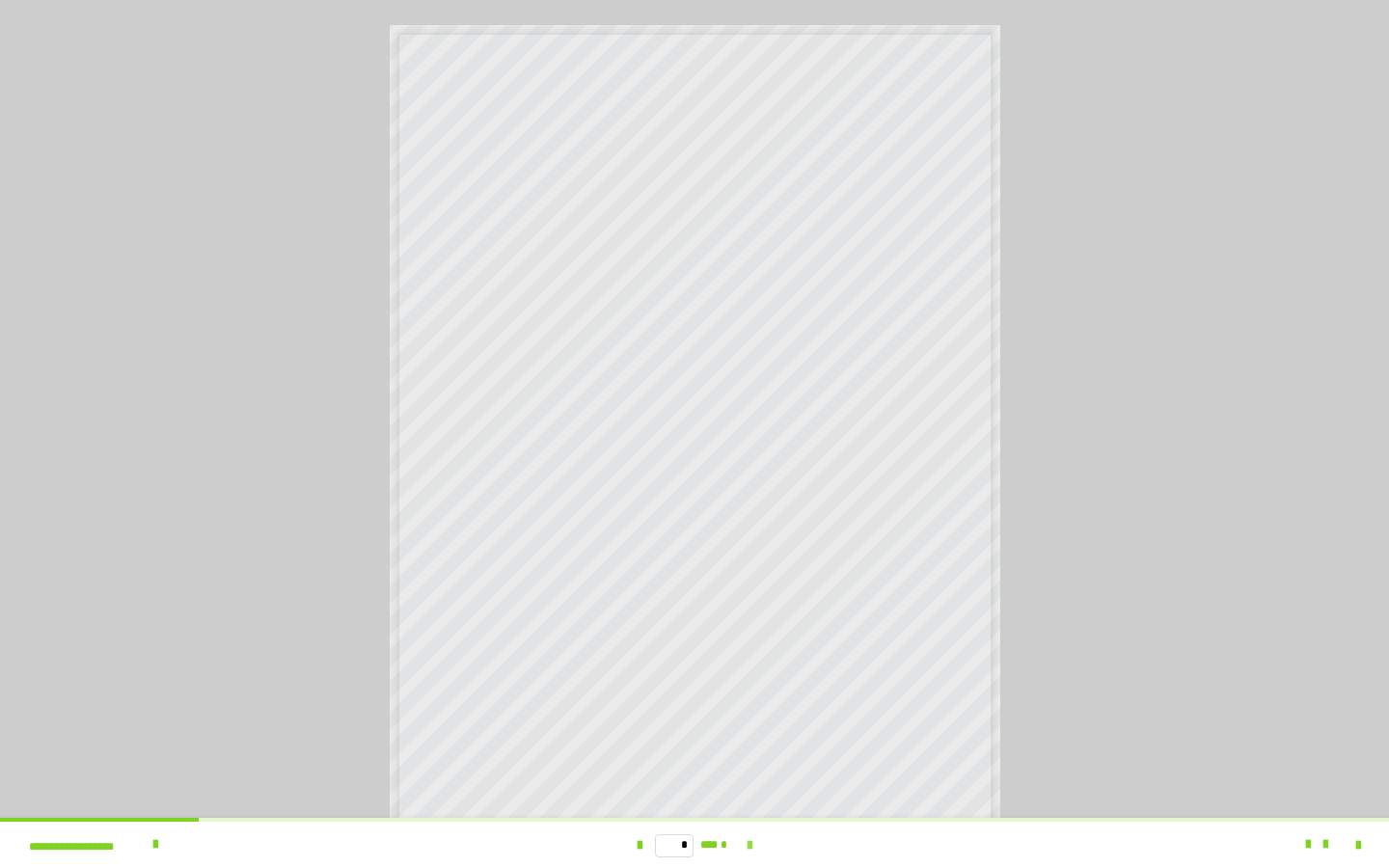 click at bounding box center (749, 846) 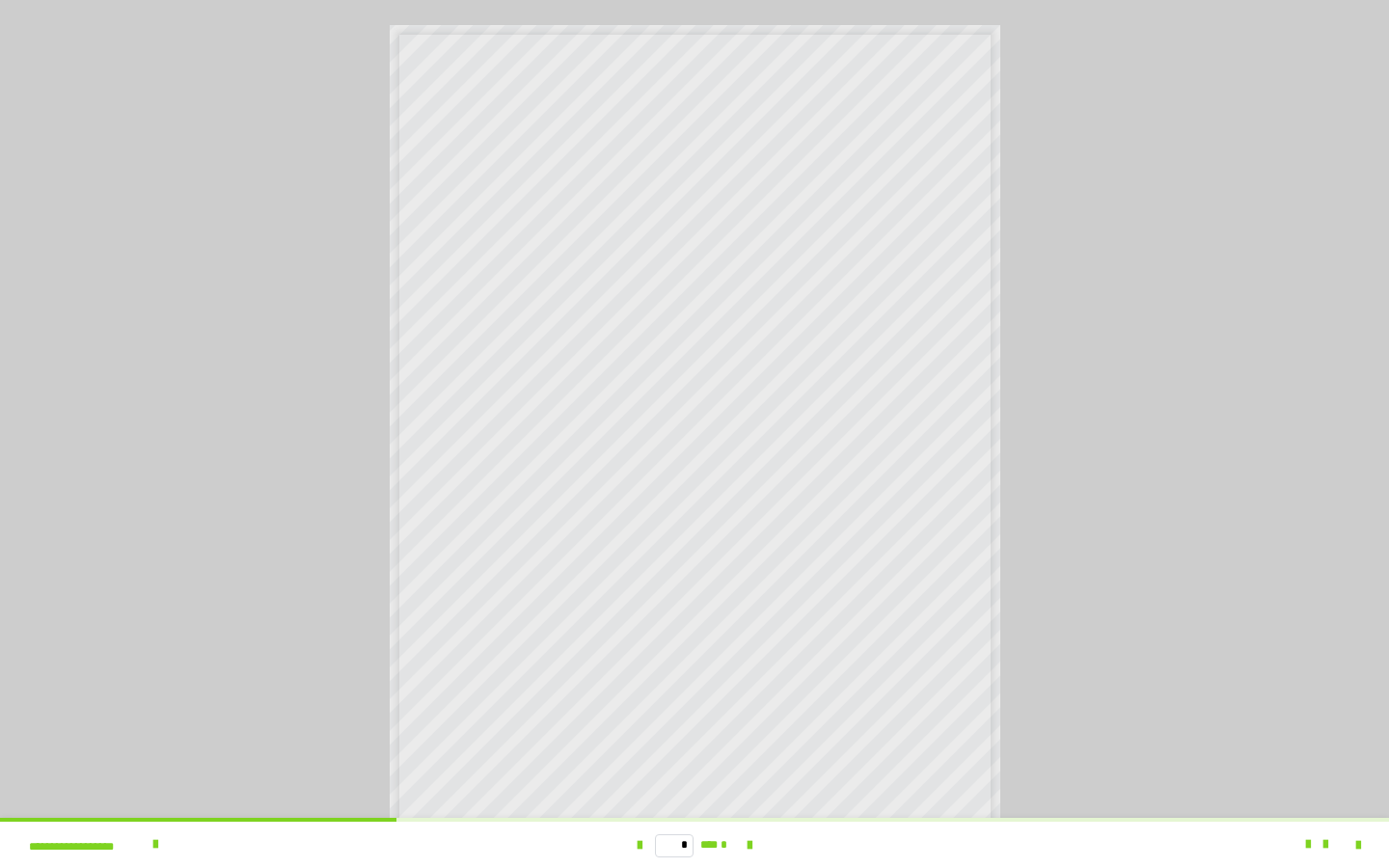 click on "* *** *" at bounding box center [694, 845] 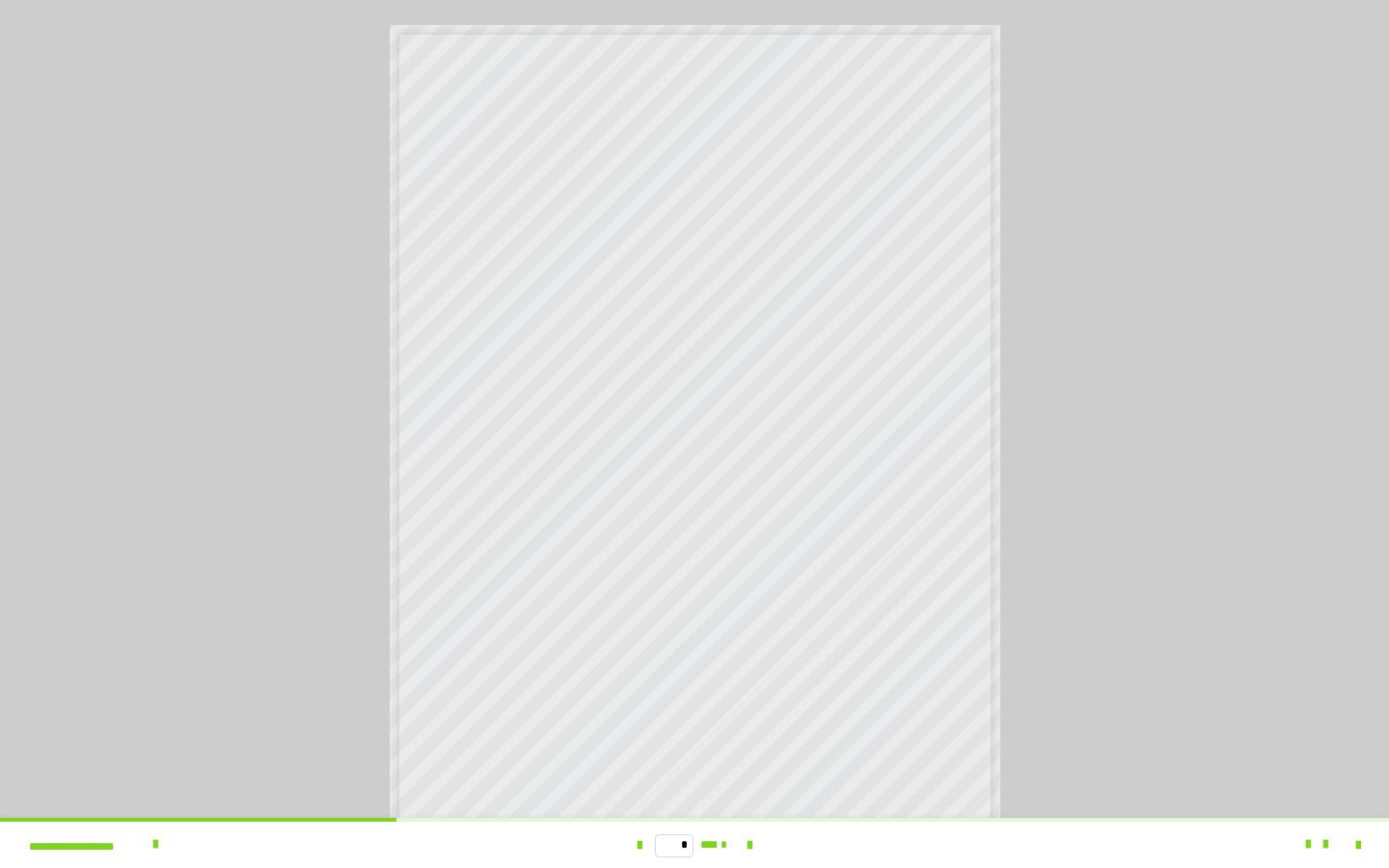 click on "* *** *" at bounding box center (694, 845) 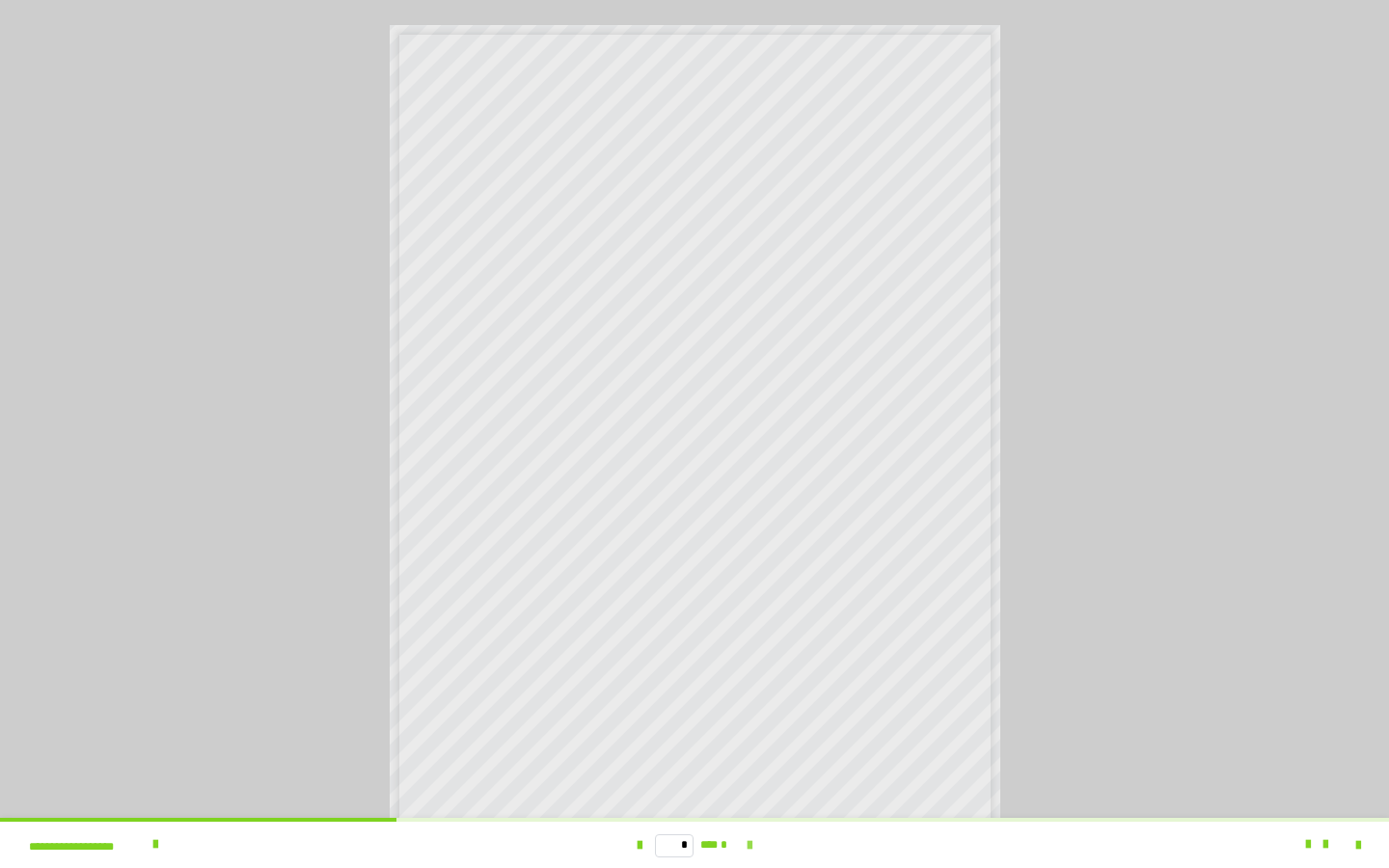 click at bounding box center [749, 846] 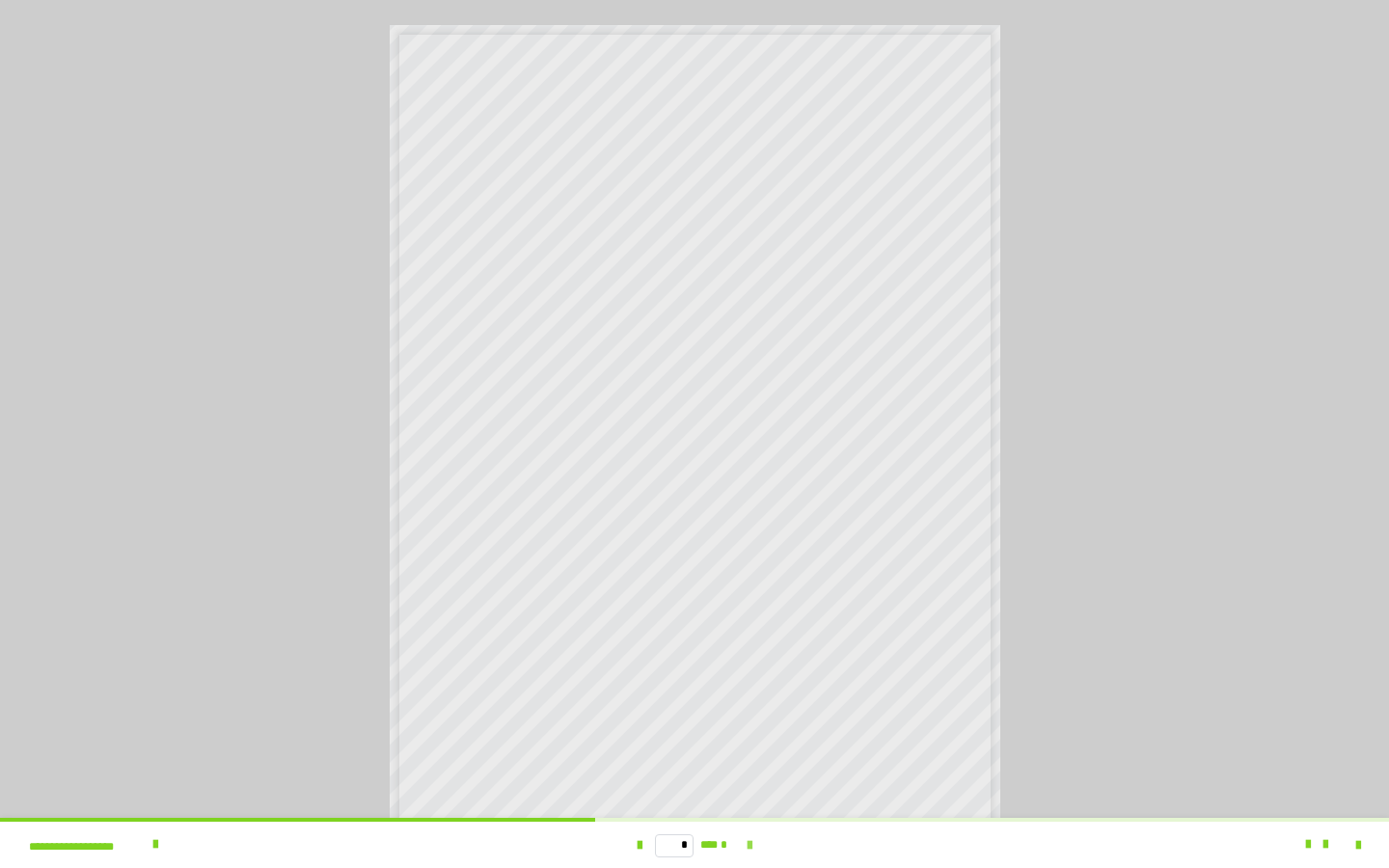 click at bounding box center [749, 846] 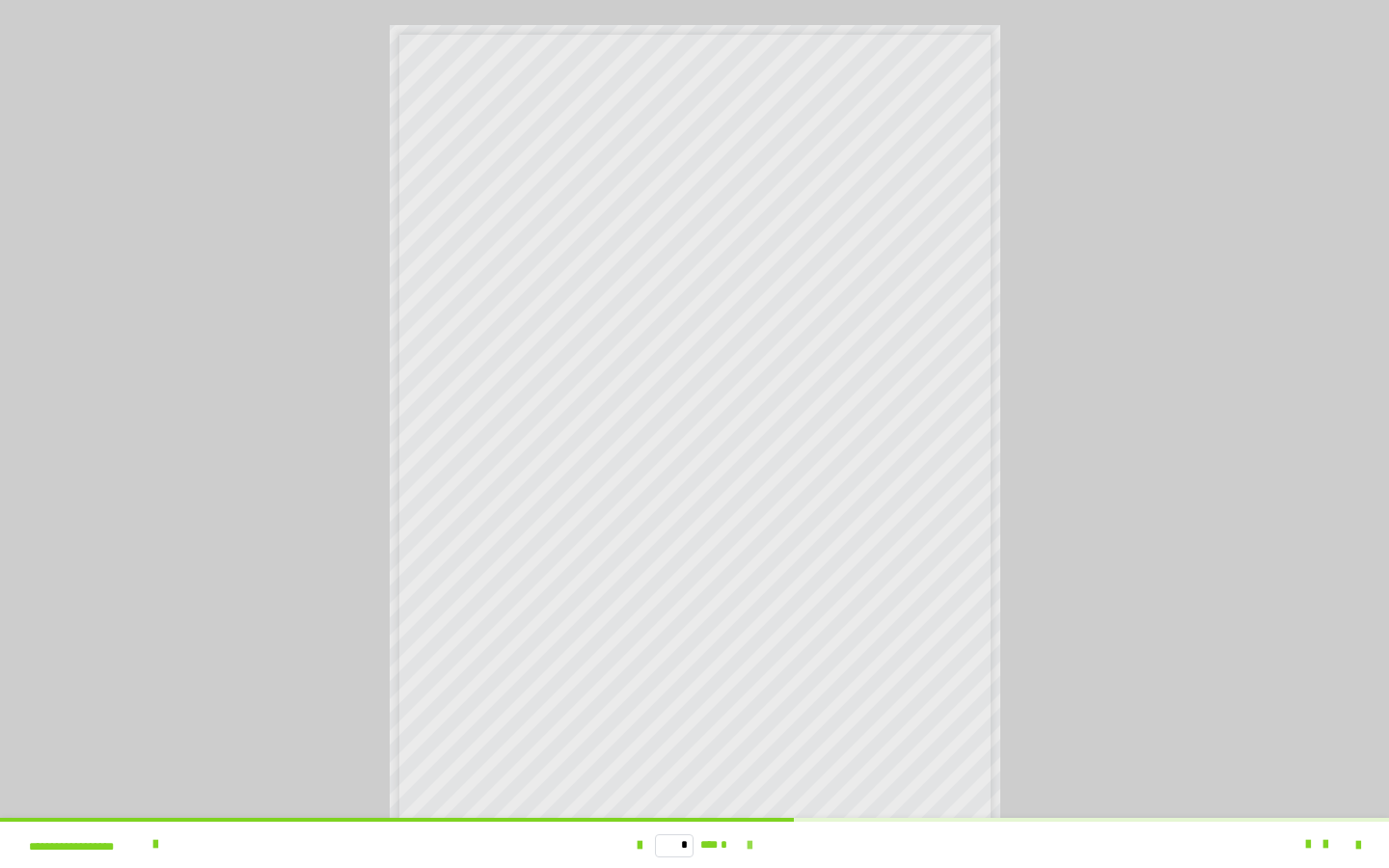 click at bounding box center [749, 846] 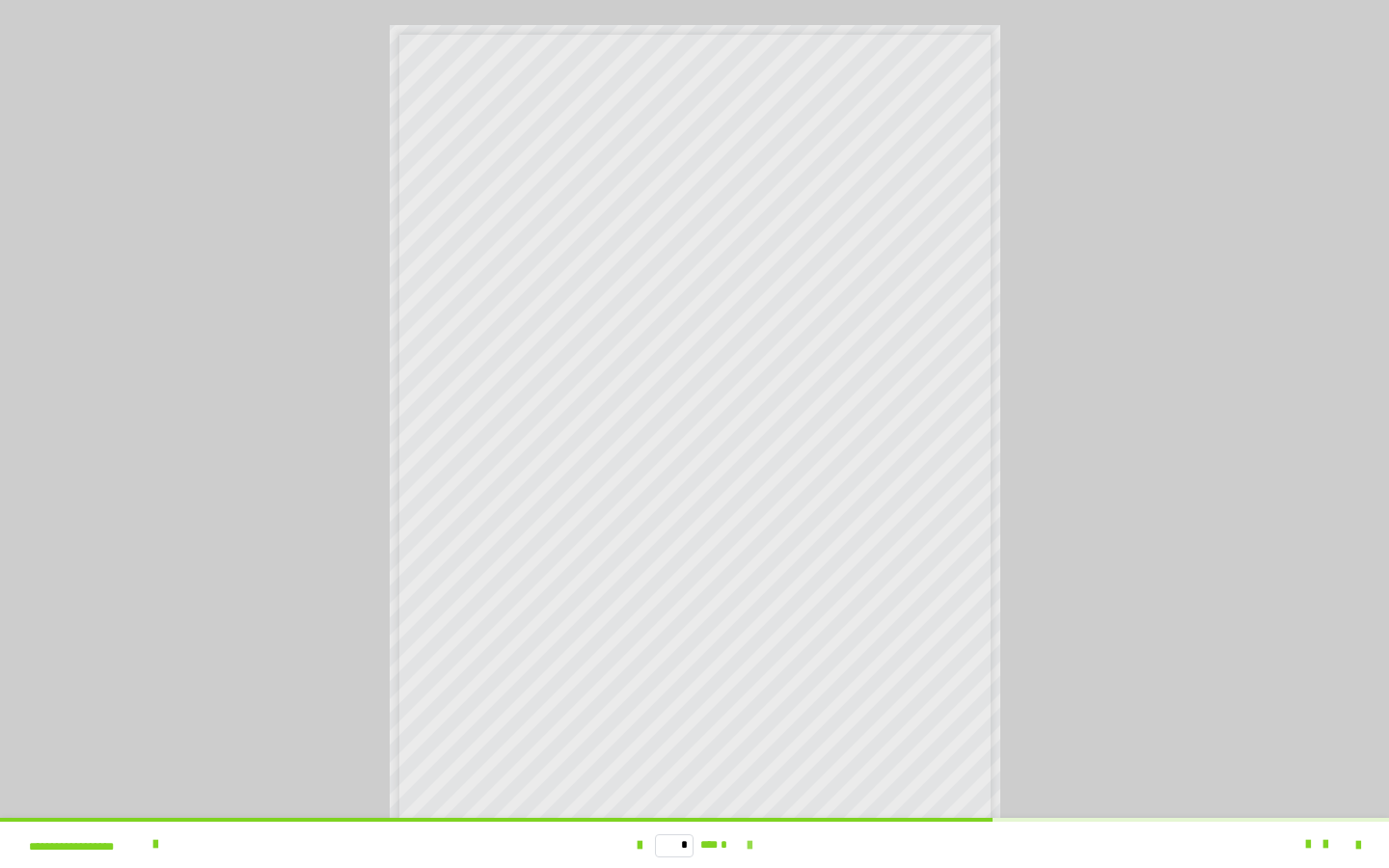 click at bounding box center (749, 846) 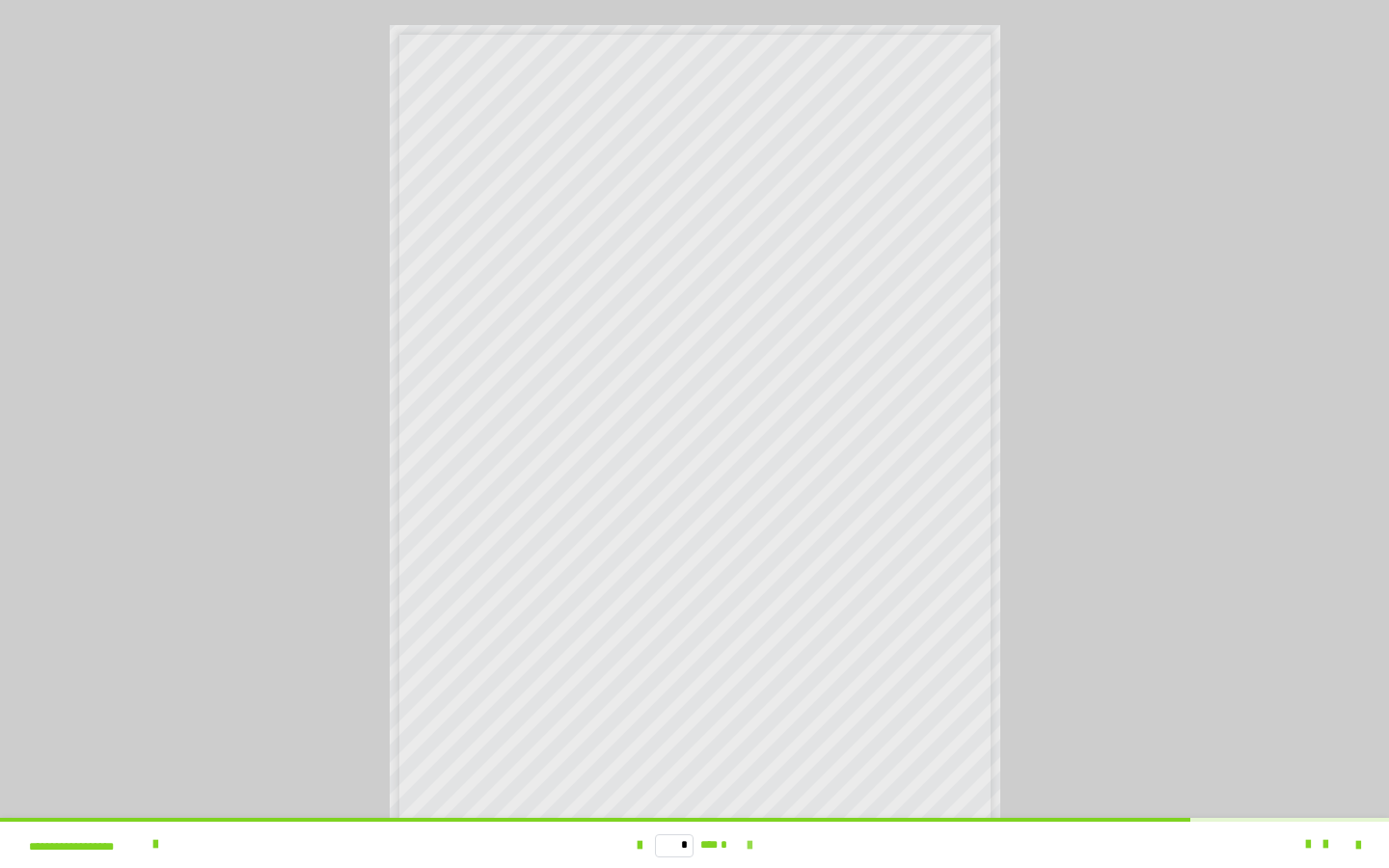 click at bounding box center [749, 846] 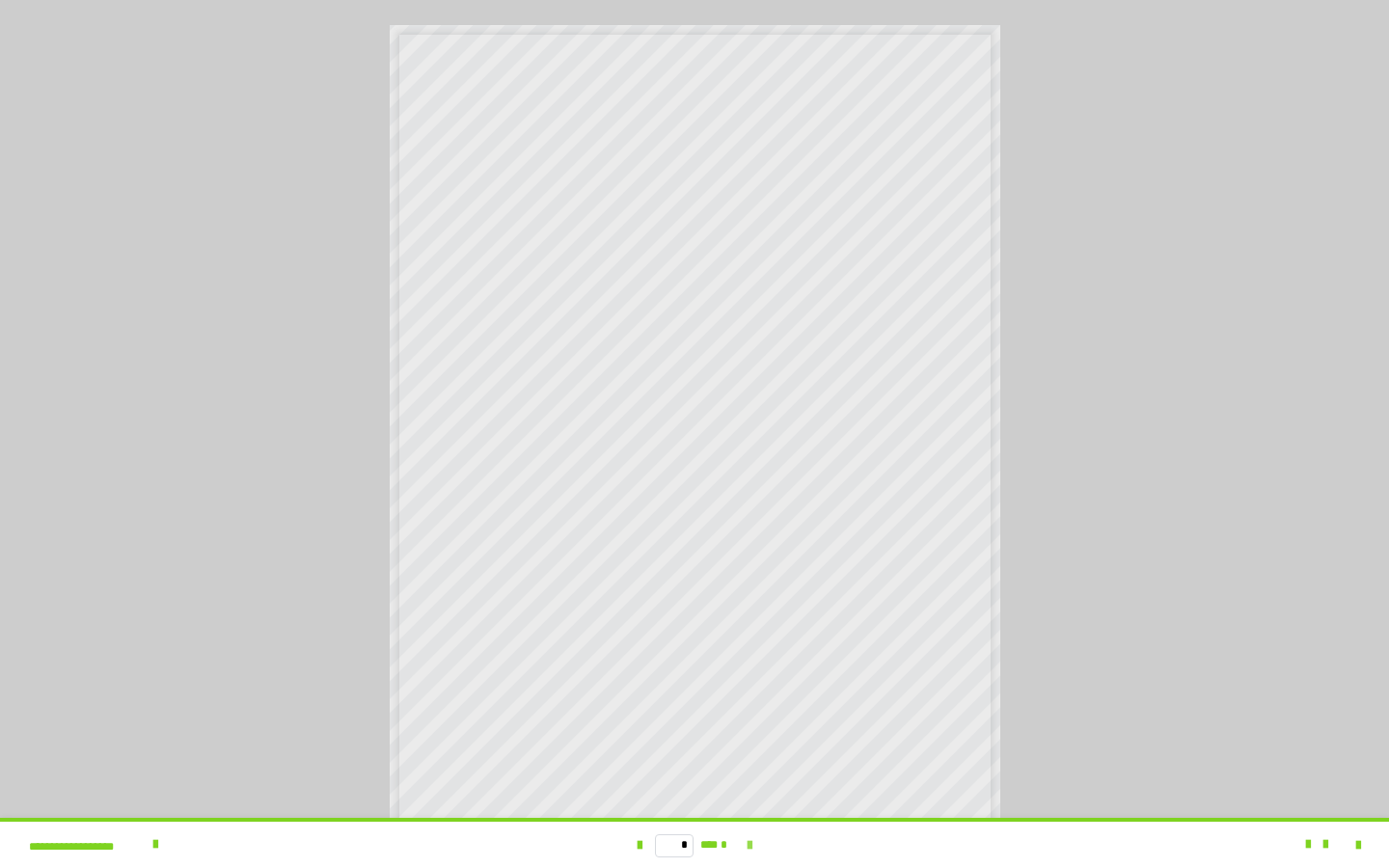 click on "* *** *" at bounding box center [694, 845] 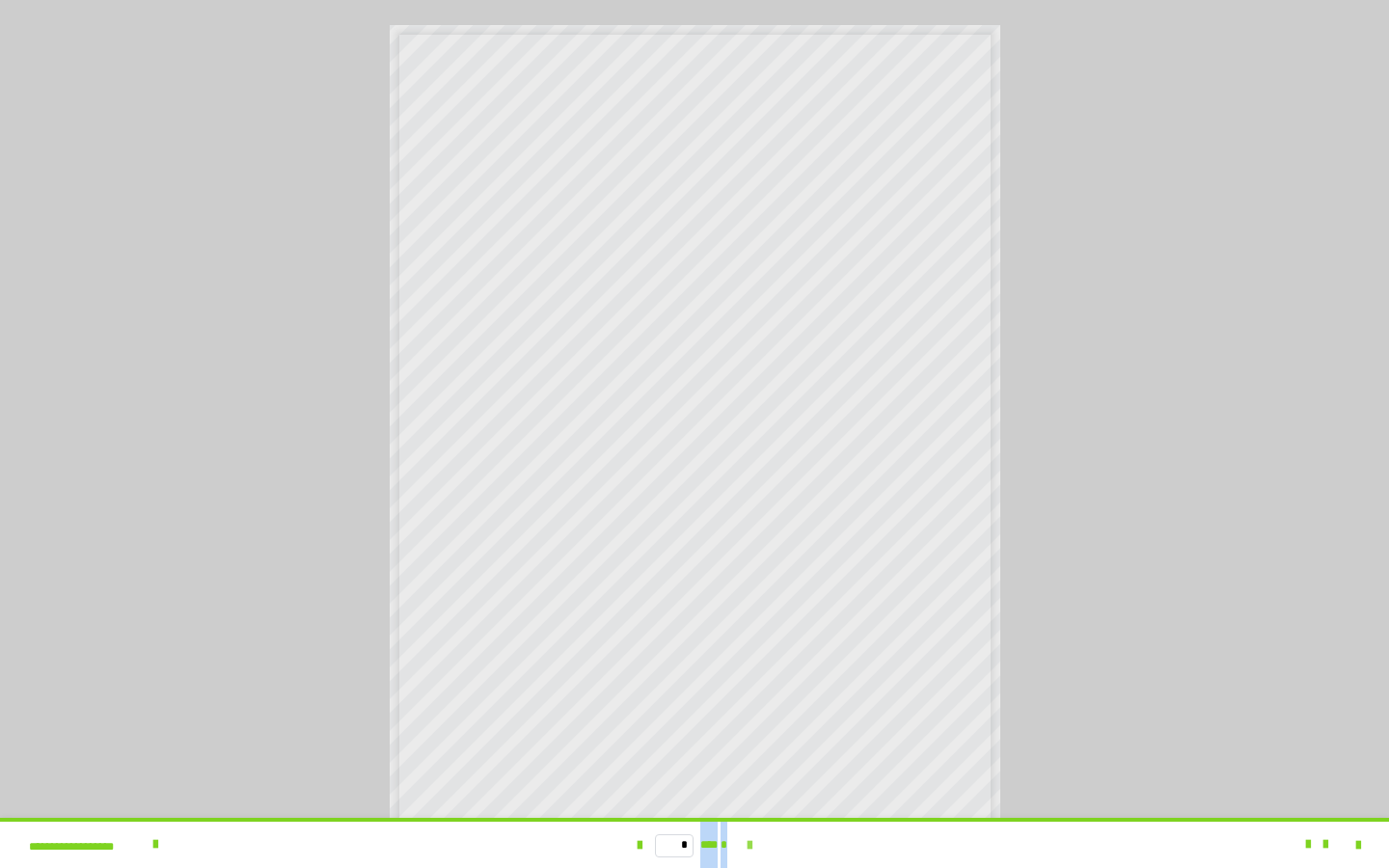click on "* *** *" at bounding box center (694, 845) 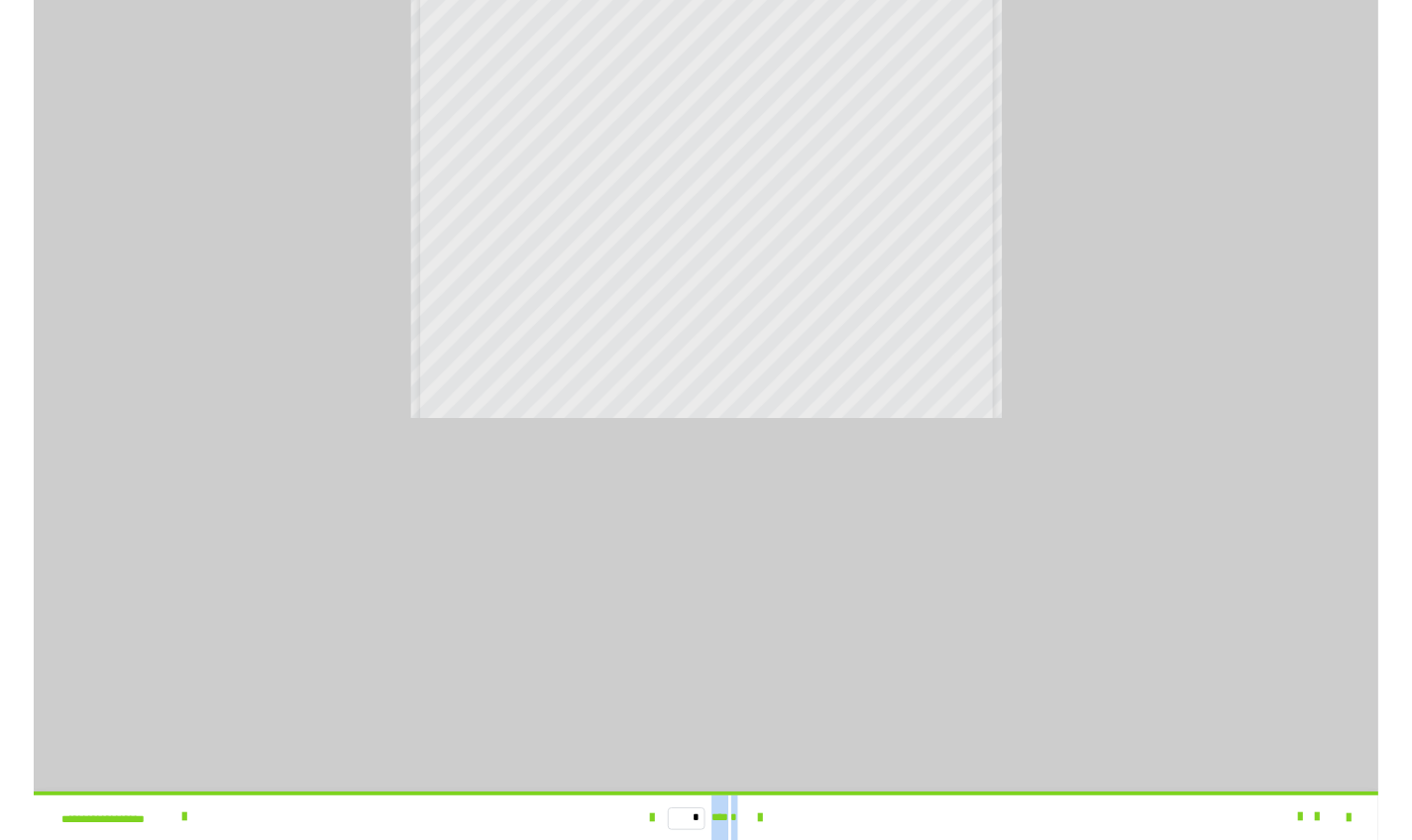 scroll, scrollTop: 59, scrollLeft: 0, axis: vertical 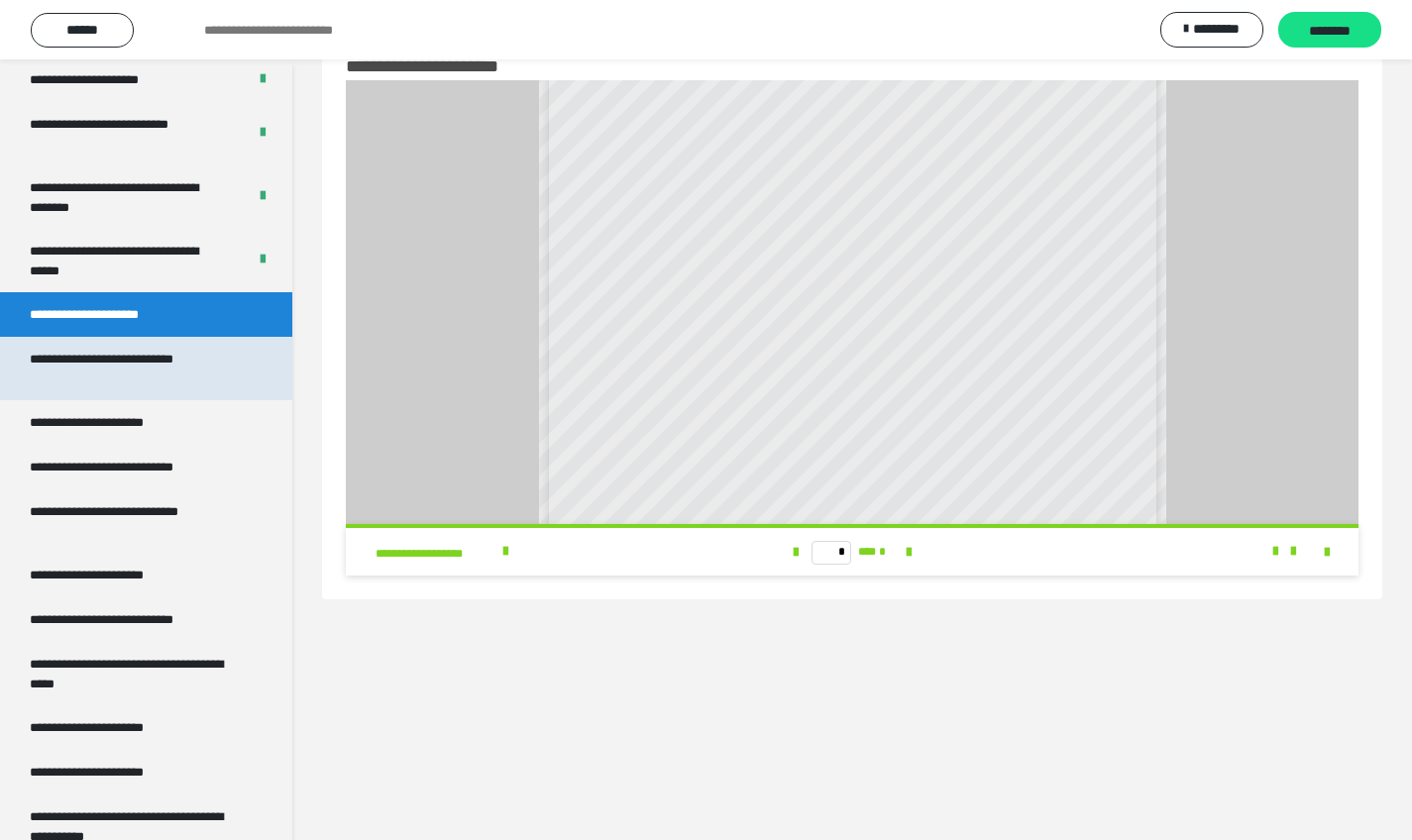 click on "**********" at bounding box center [131, 368] 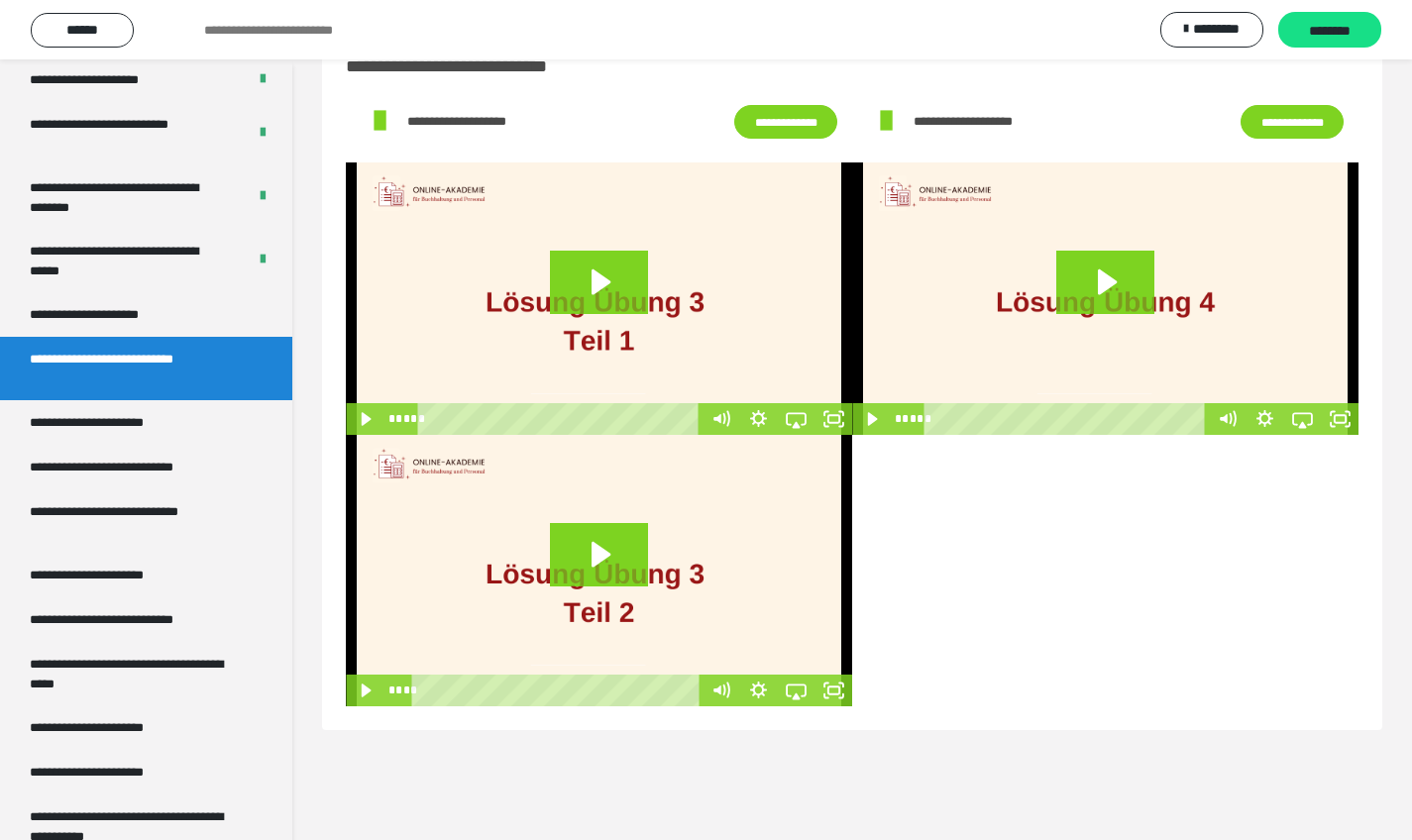 click on "**********" at bounding box center [786, 122] 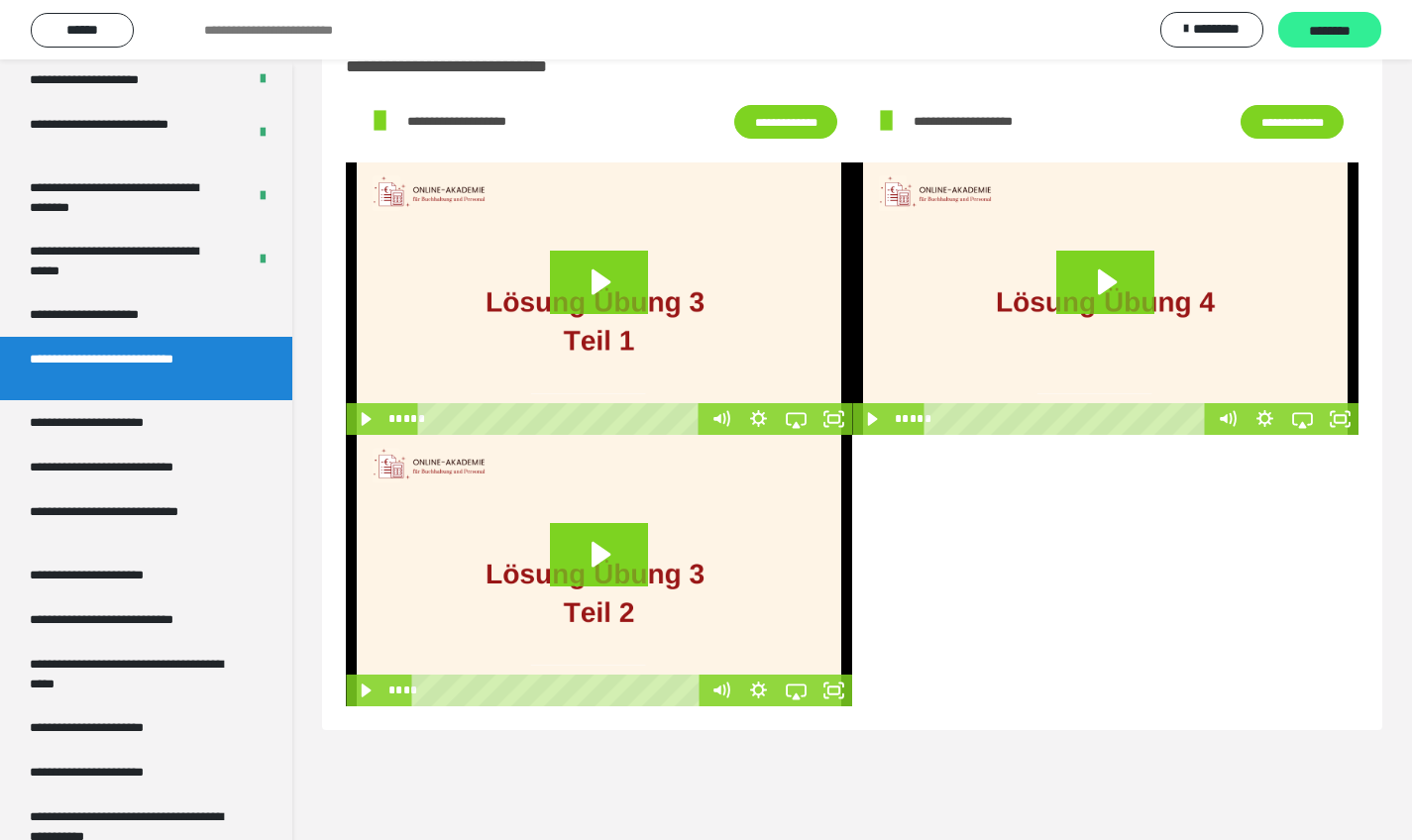 click on "********" at bounding box center [1330, 31] 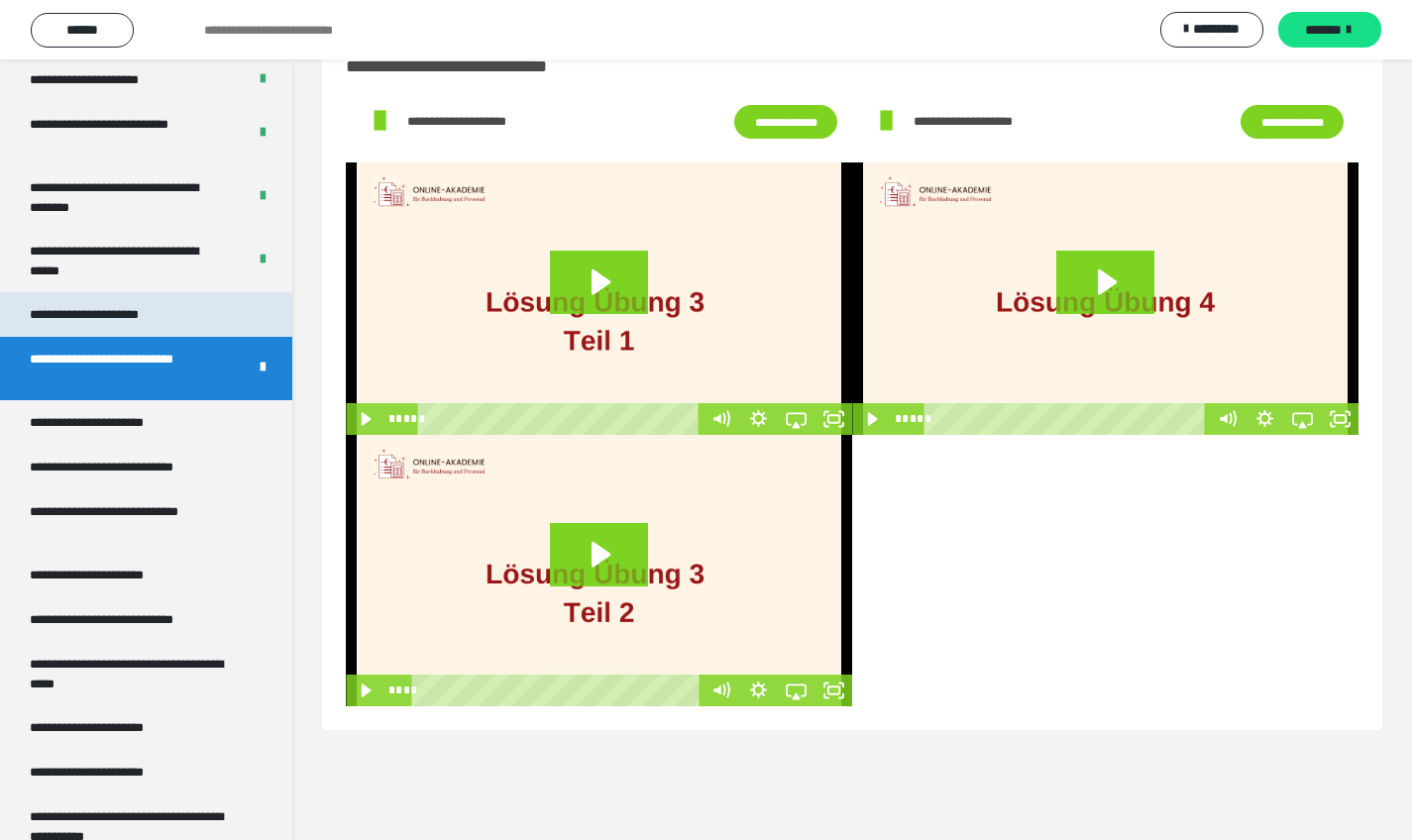 click on "**********" at bounding box center (146, 314) 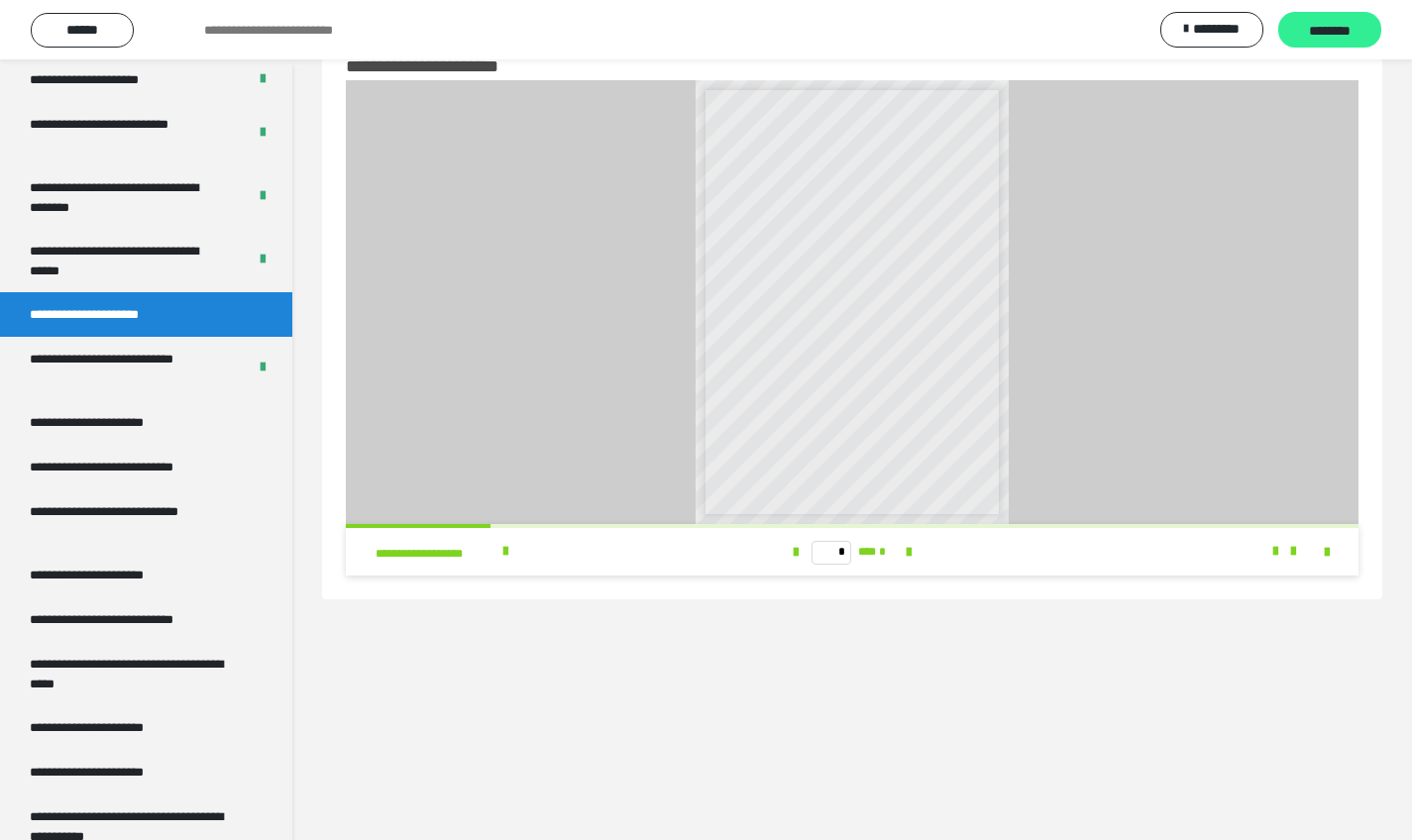 click on "********" at bounding box center [1330, 31] 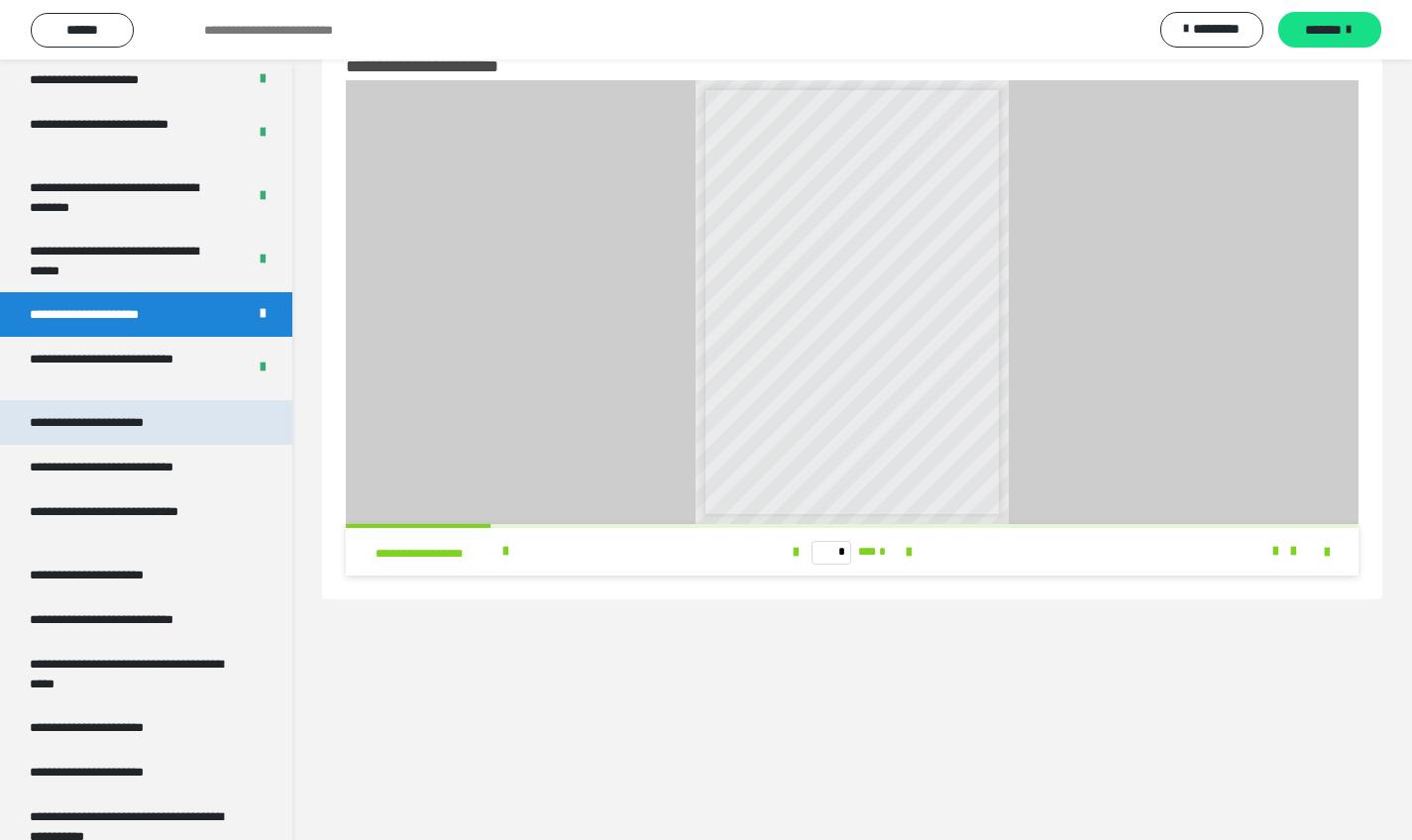 click on "**********" at bounding box center (110, 422) 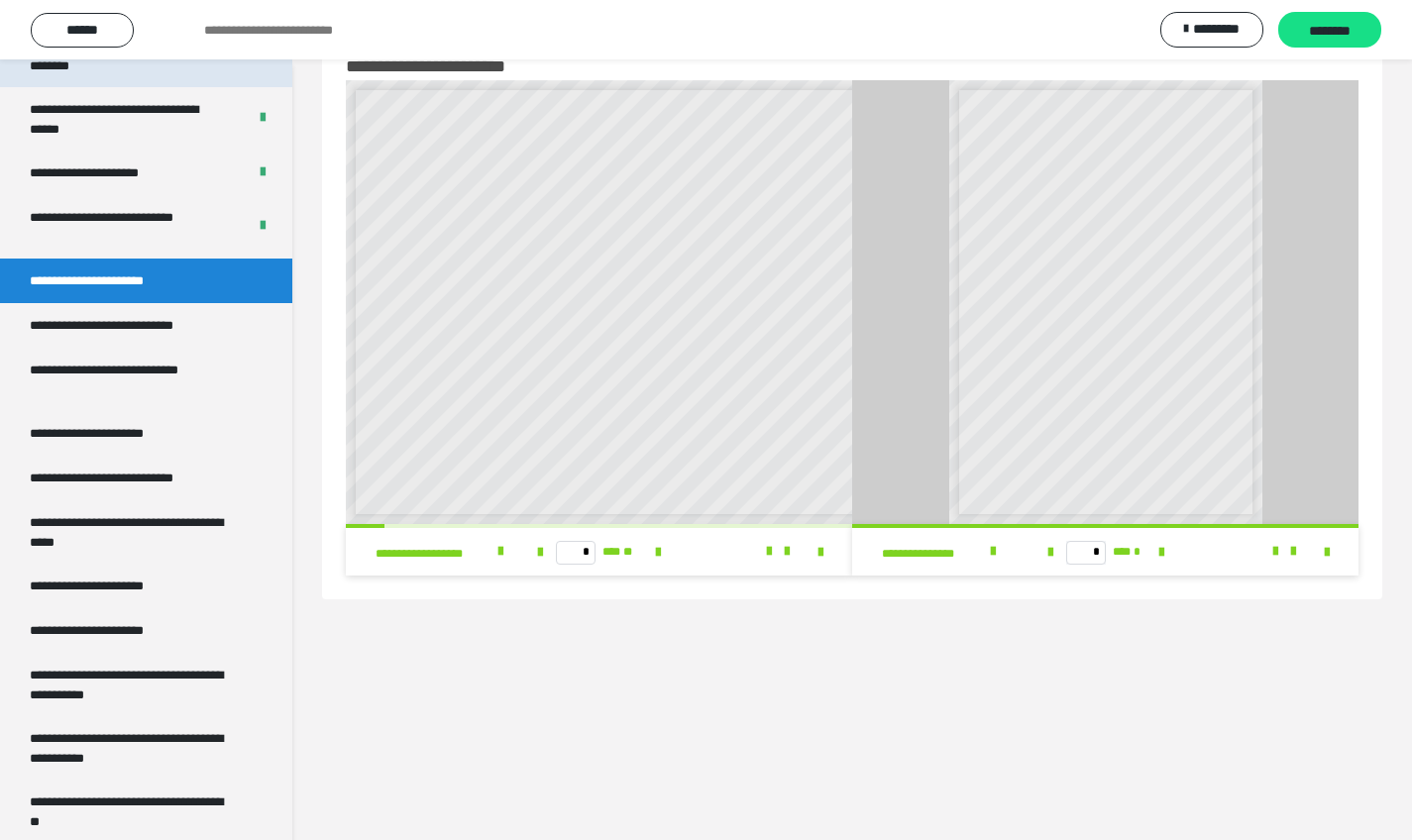 scroll, scrollTop: 3712, scrollLeft: 0, axis: vertical 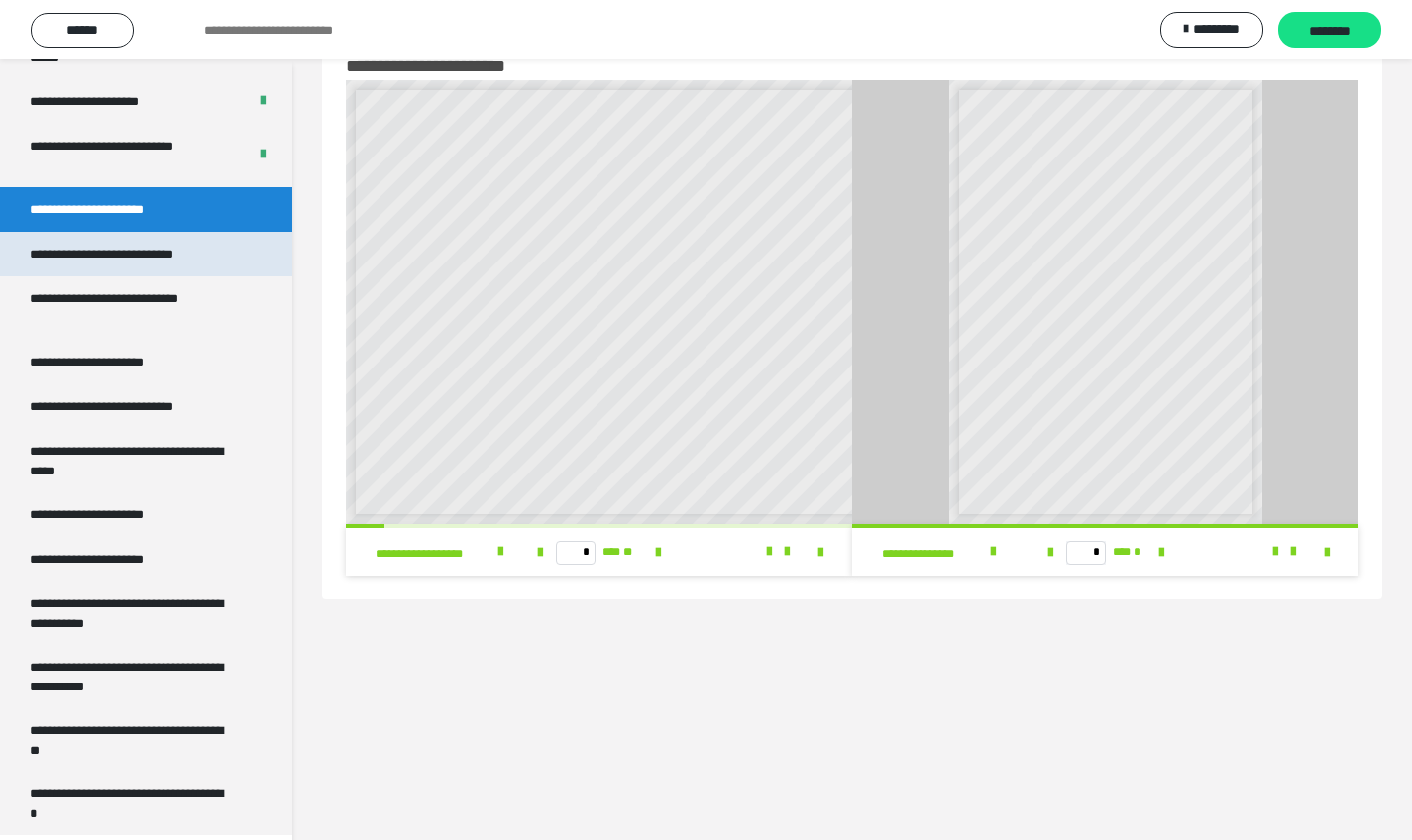 click on "**********" at bounding box center [130, 254] 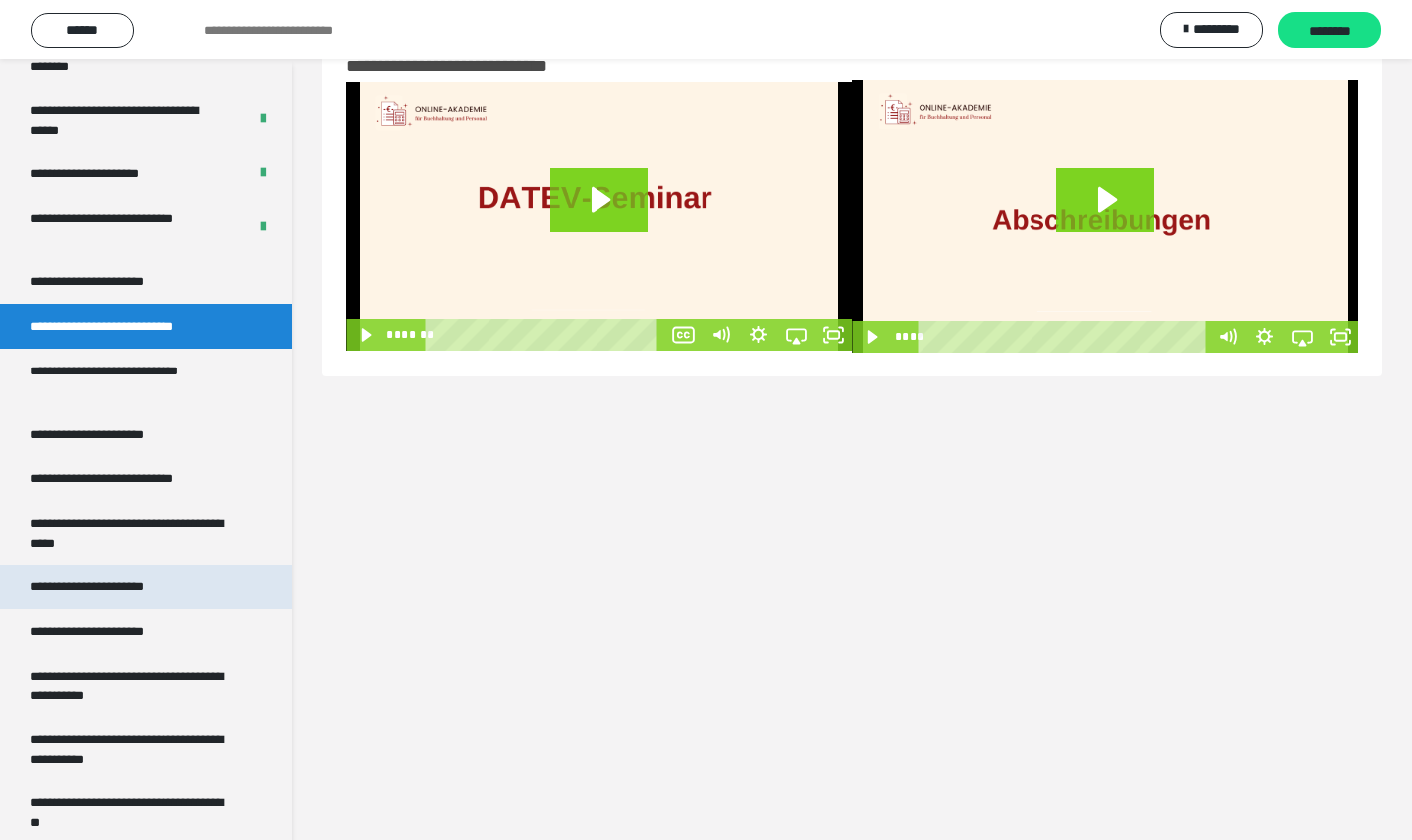 scroll, scrollTop: 3712, scrollLeft: 0, axis: vertical 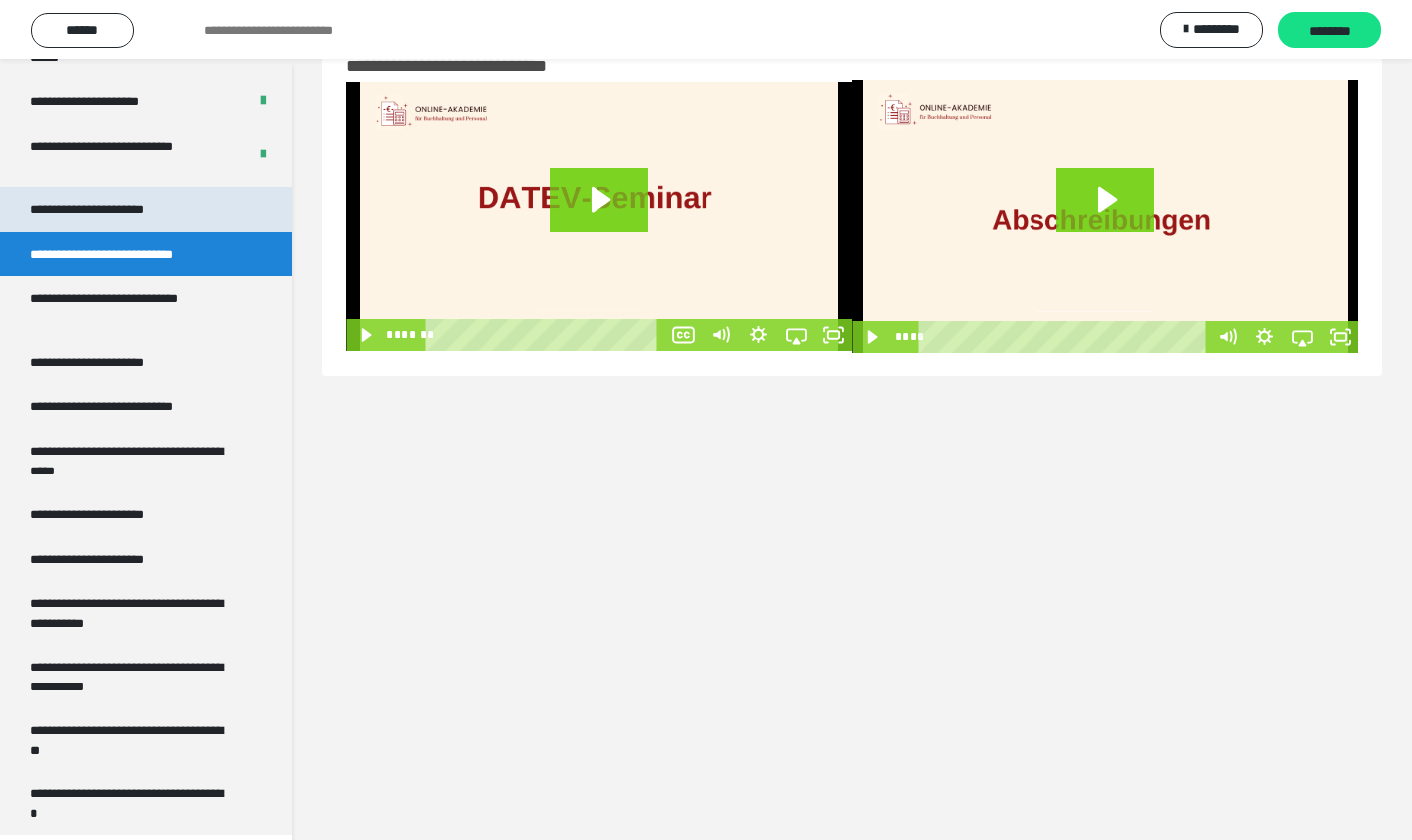 click on "**********" at bounding box center (110, 209) 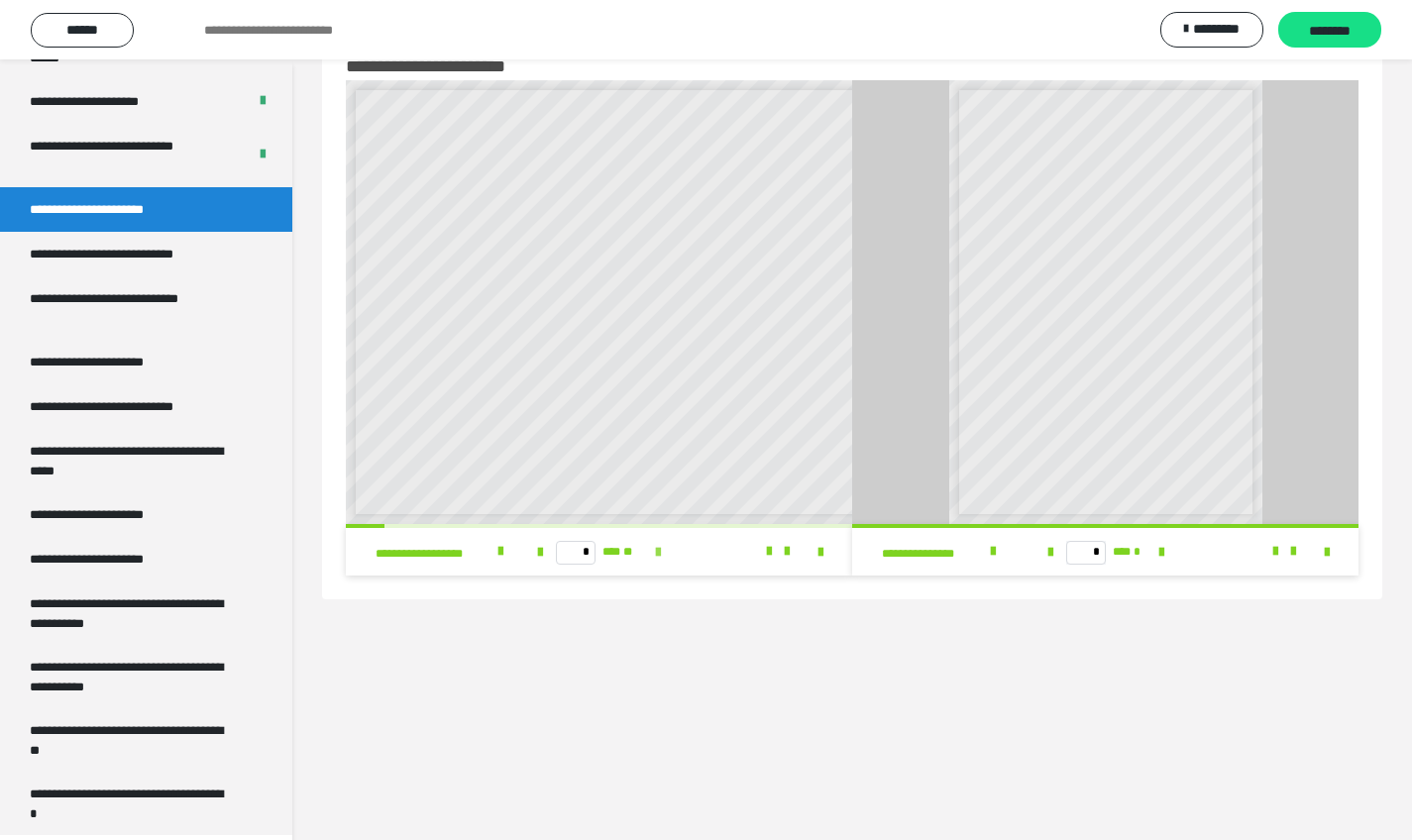 click at bounding box center (658, 553) 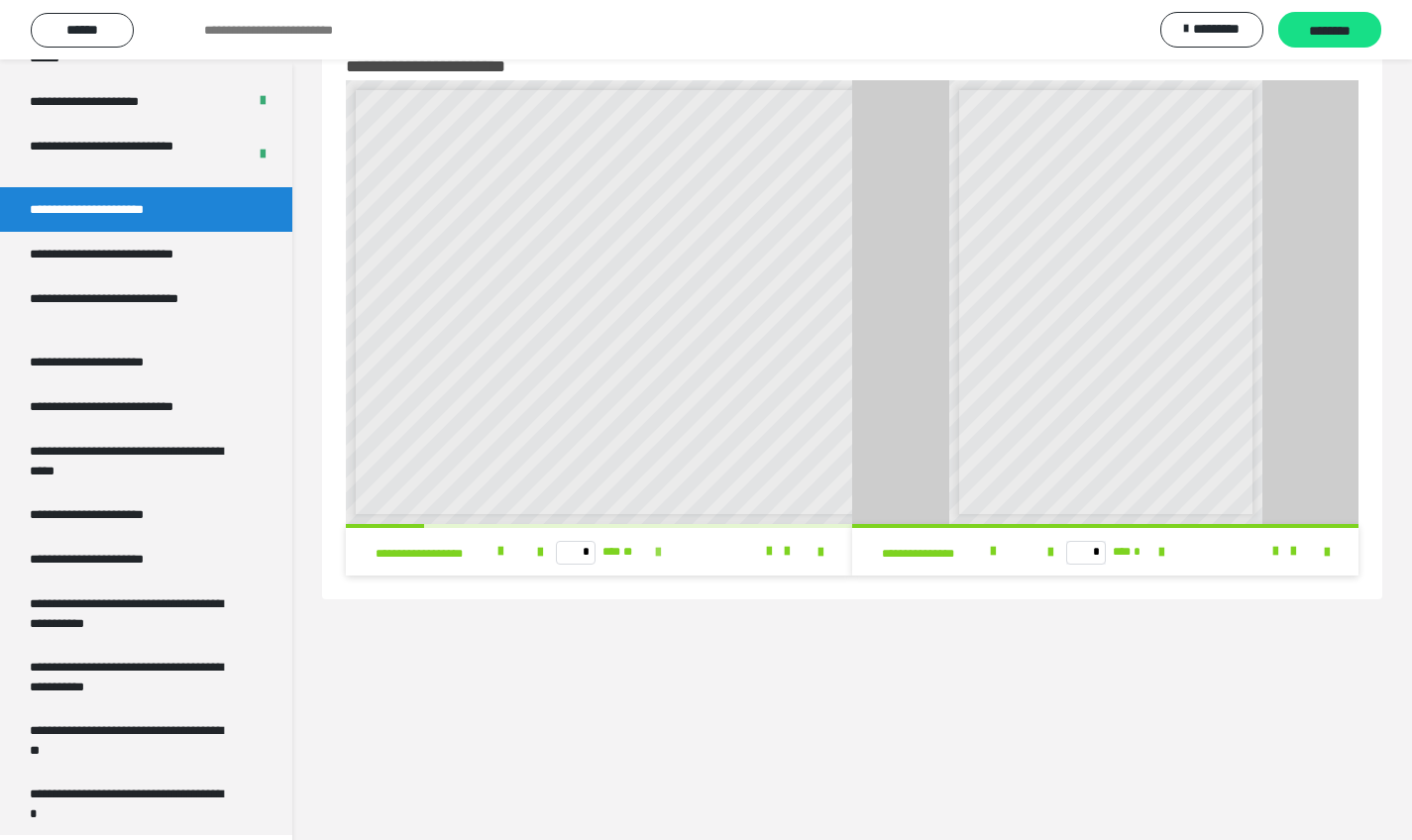 click at bounding box center (658, 553) 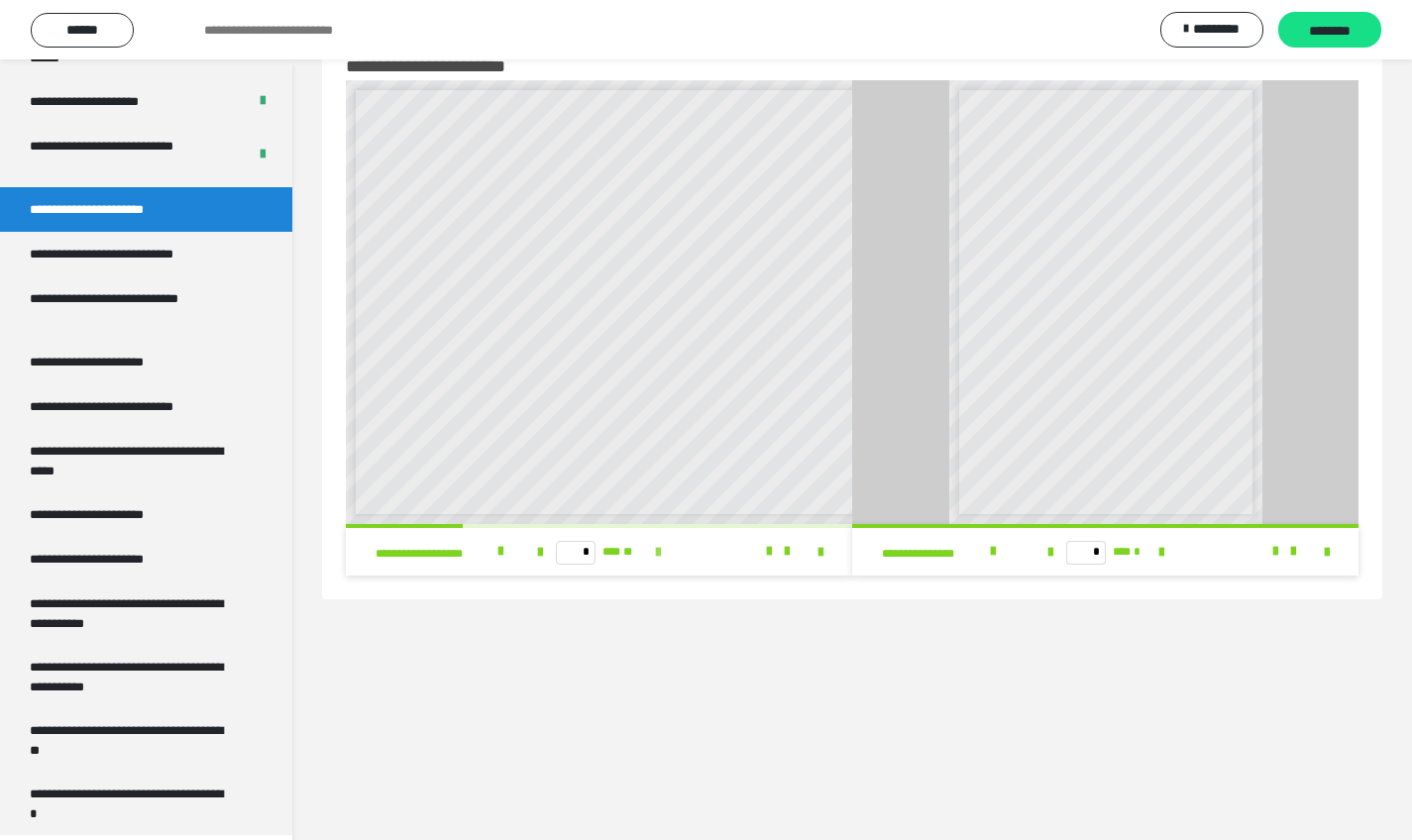 click at bounding box center (658, 553) 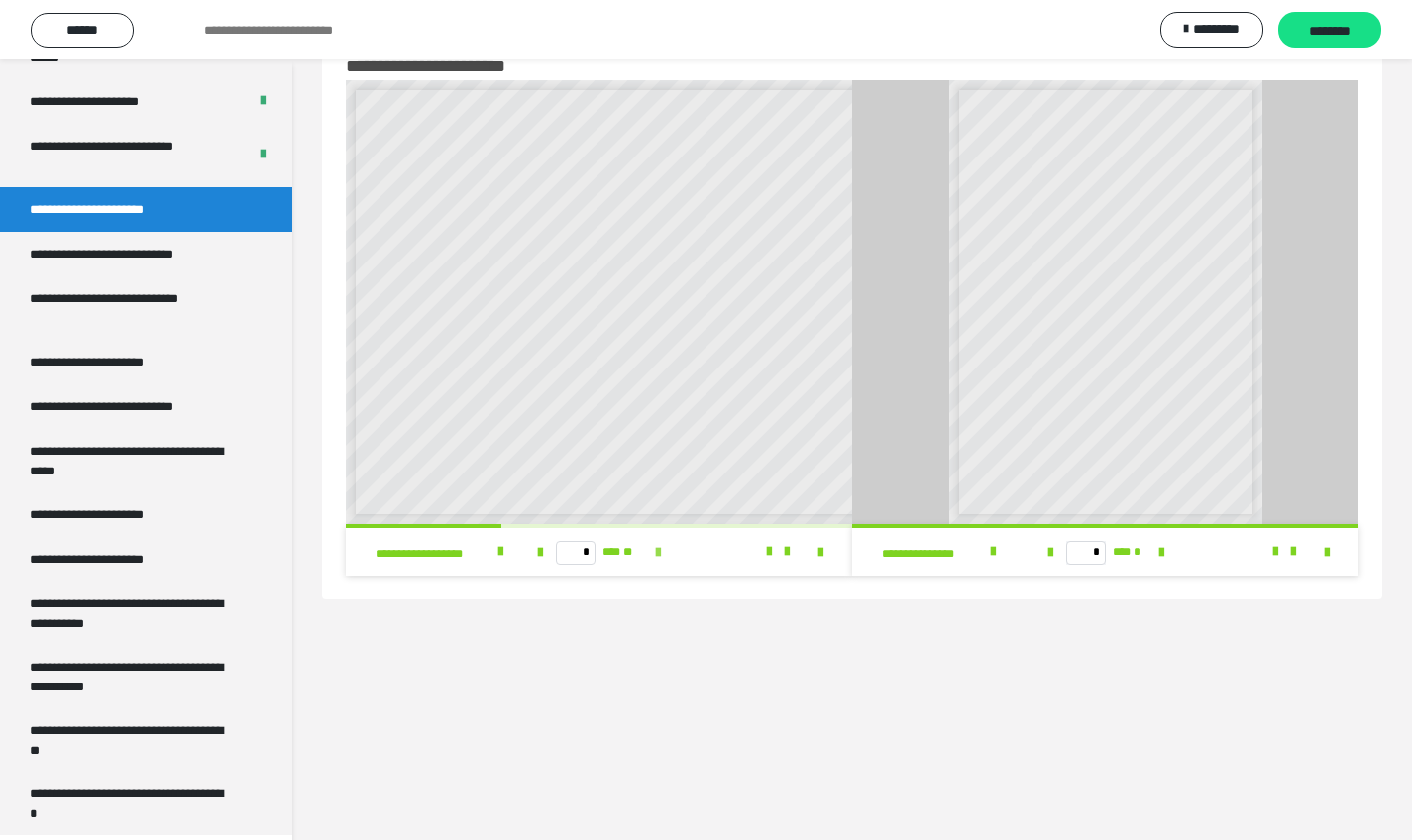 click at bounding box center (658, 553) 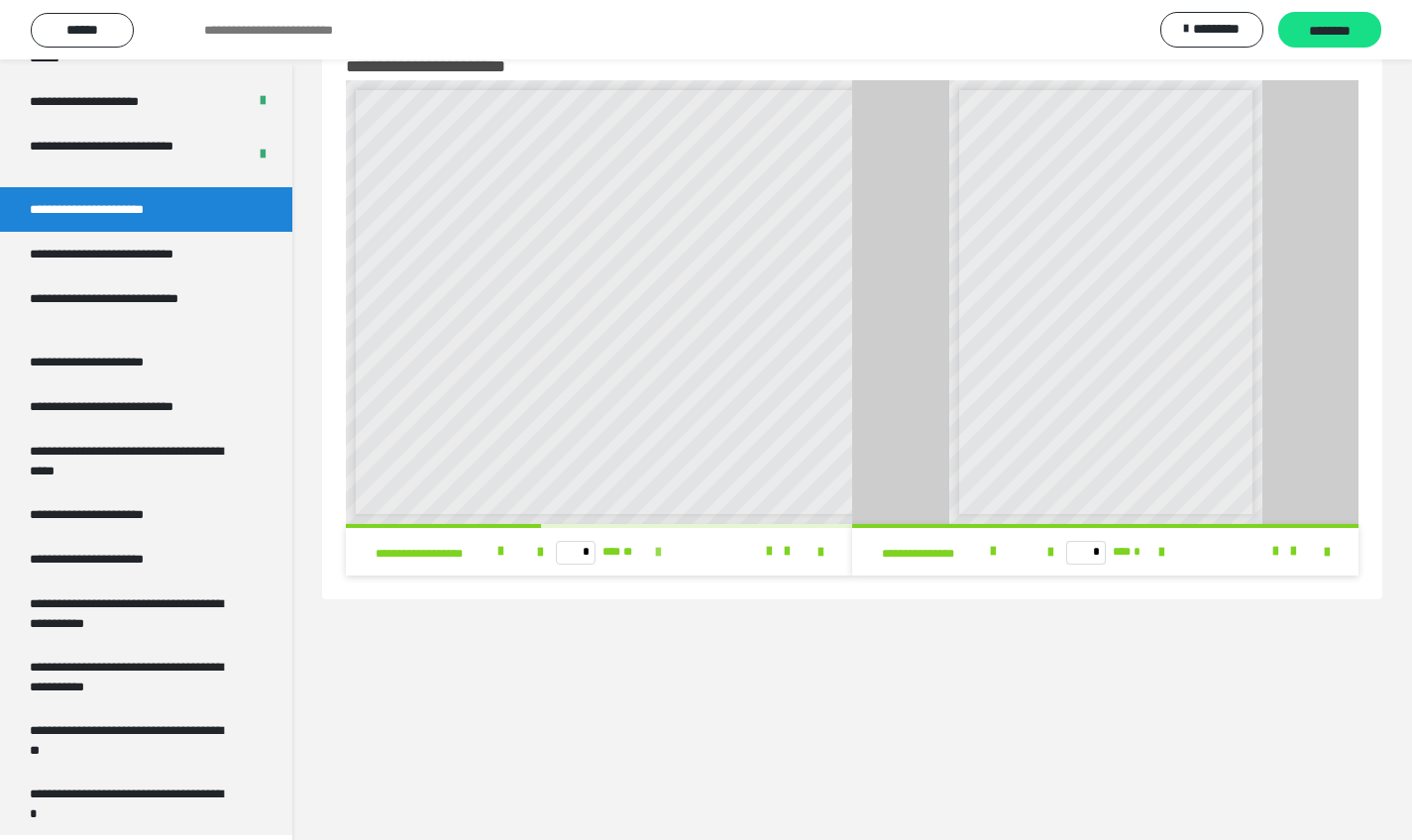 click at bounding box center (658, 553) 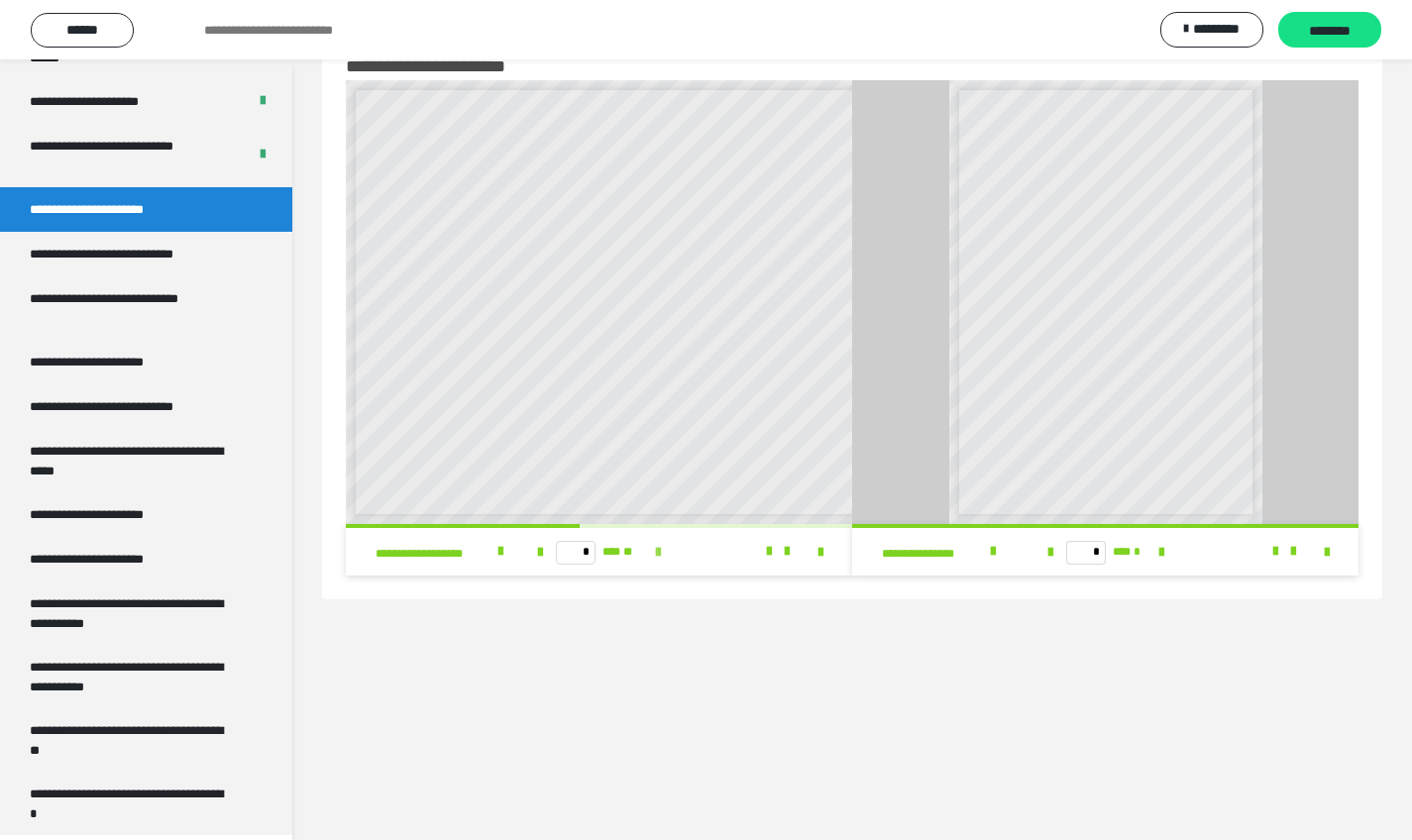 click at bounding box center [658, 553] 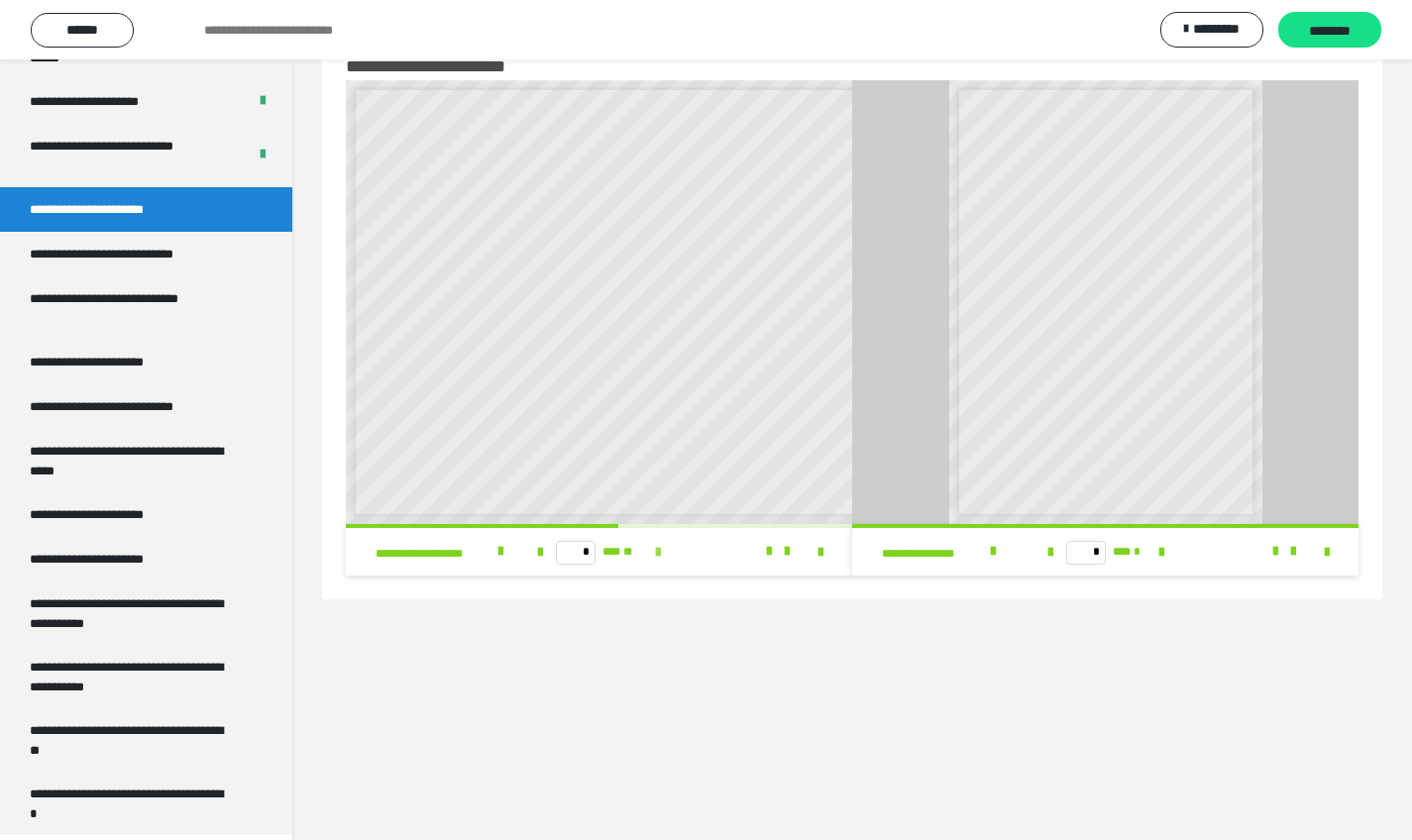 click at bounding box center (658, 553) 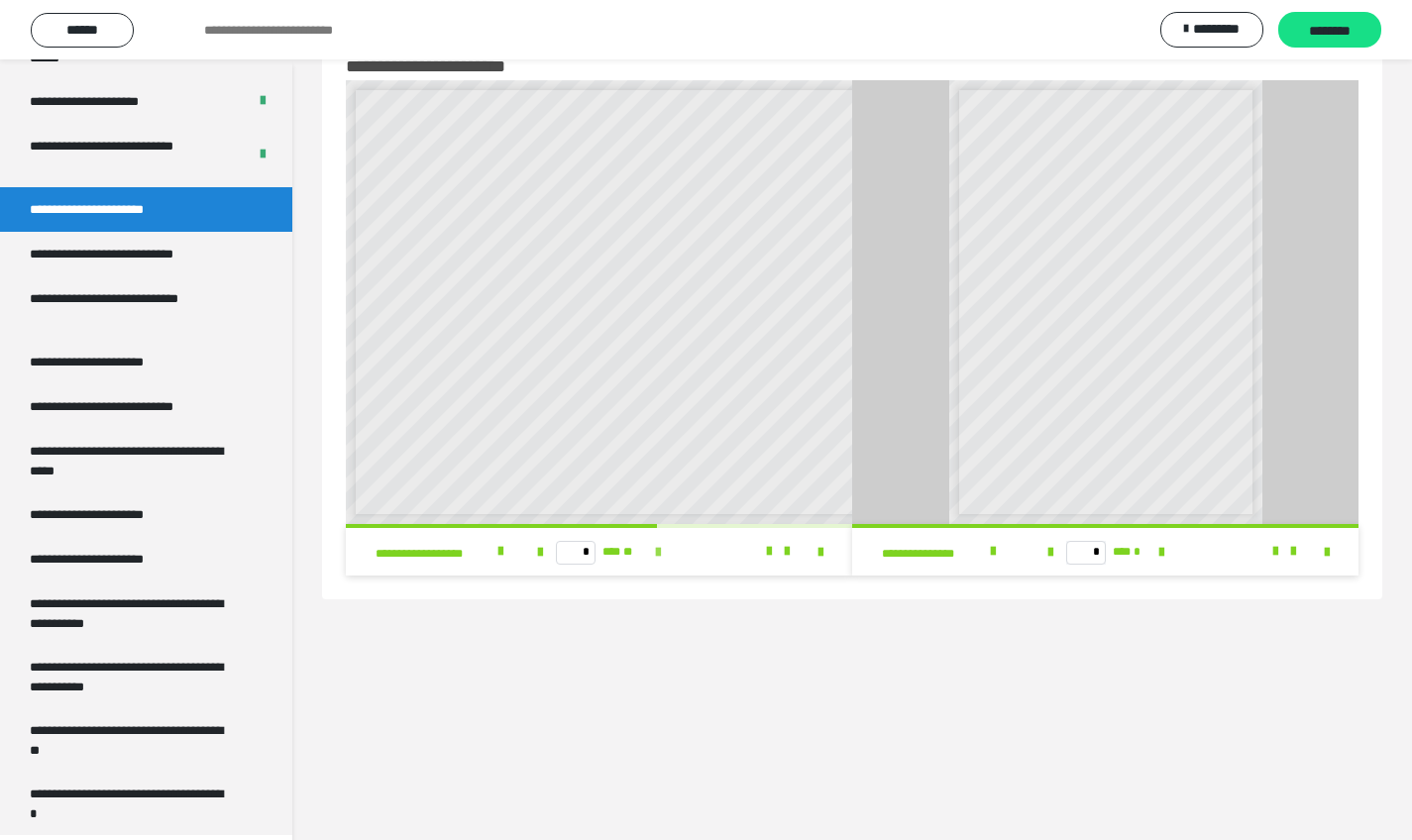 click at bounding box center [658, 553] 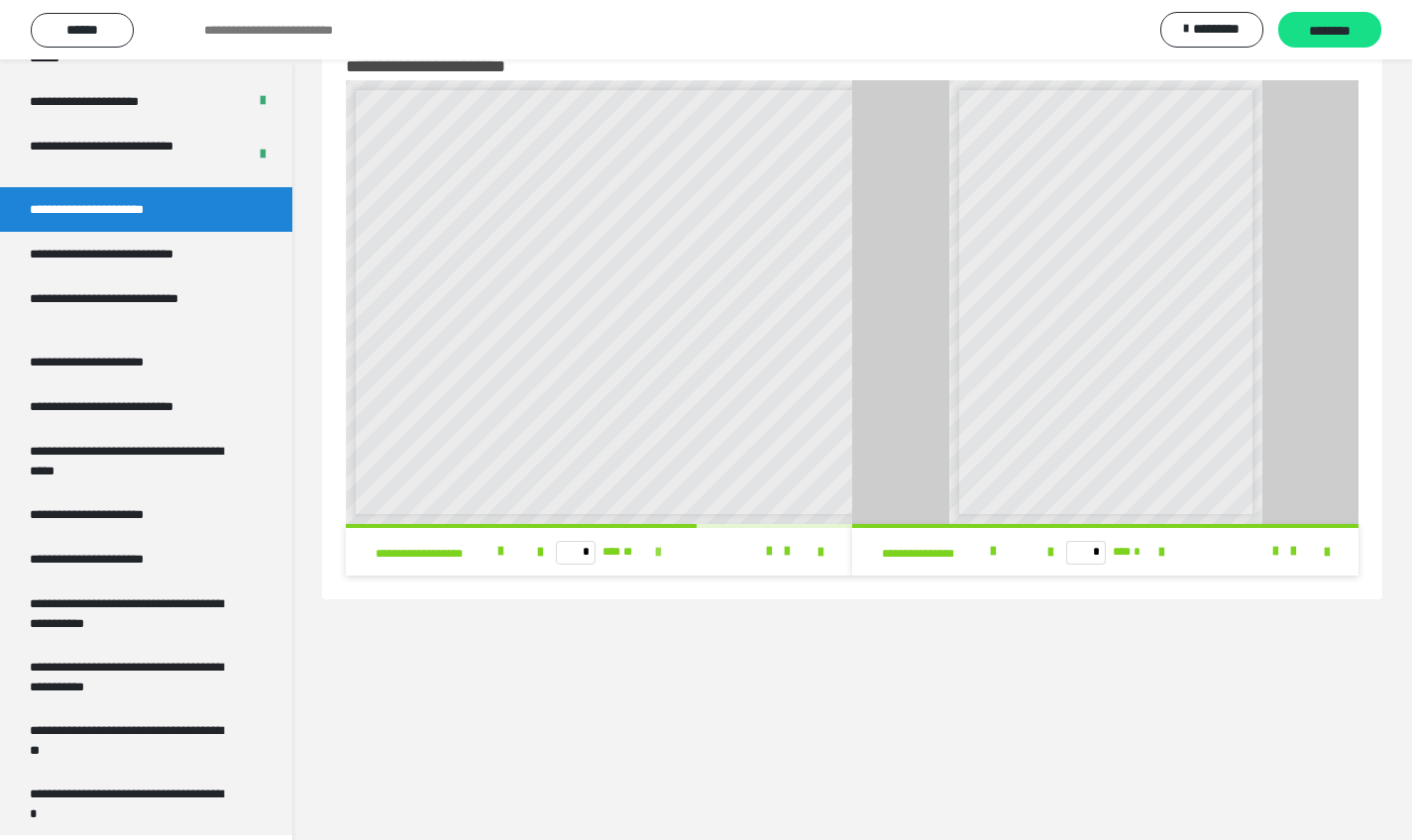 click at bounding box center (658, 553) 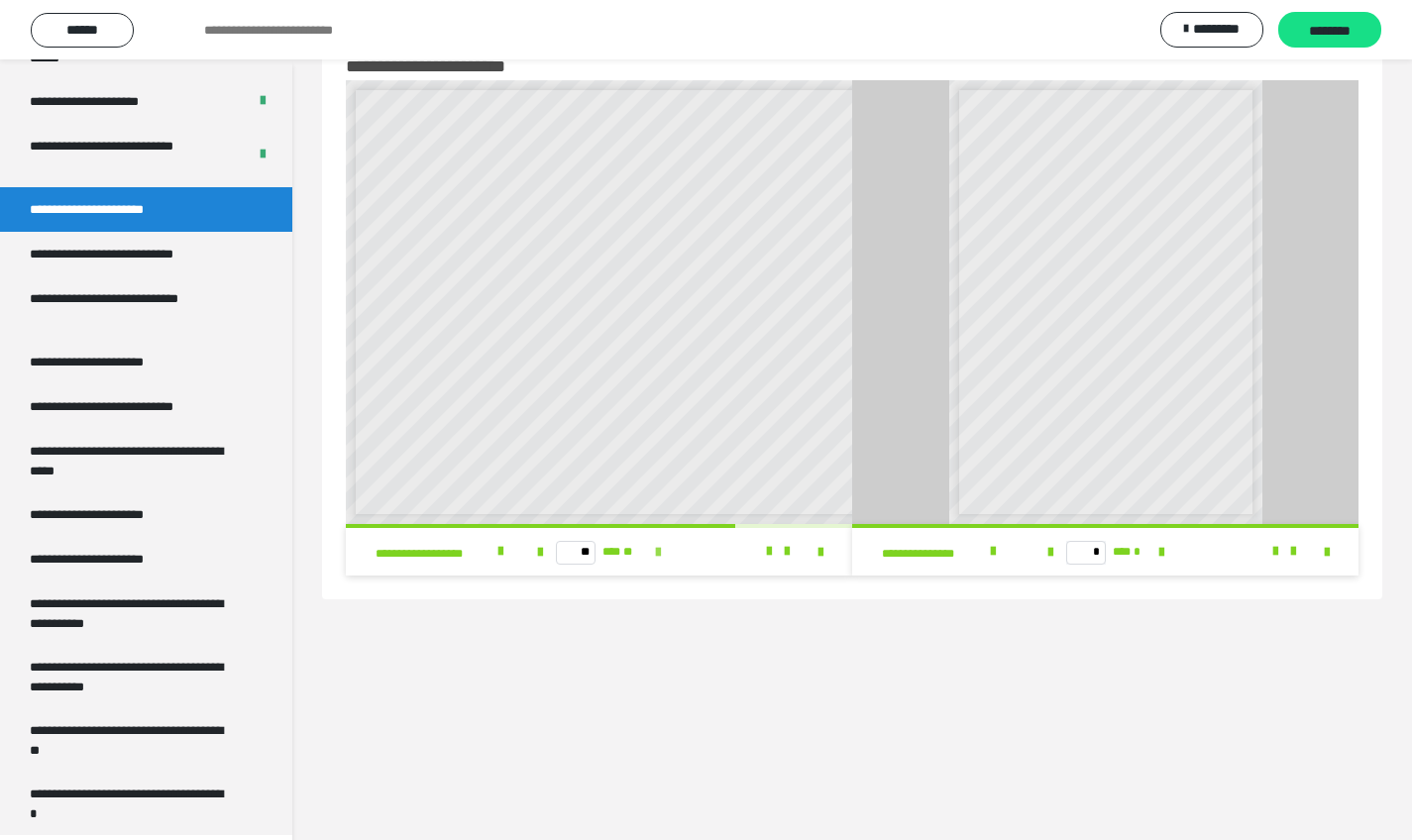 click at bounding box center [658, 553] 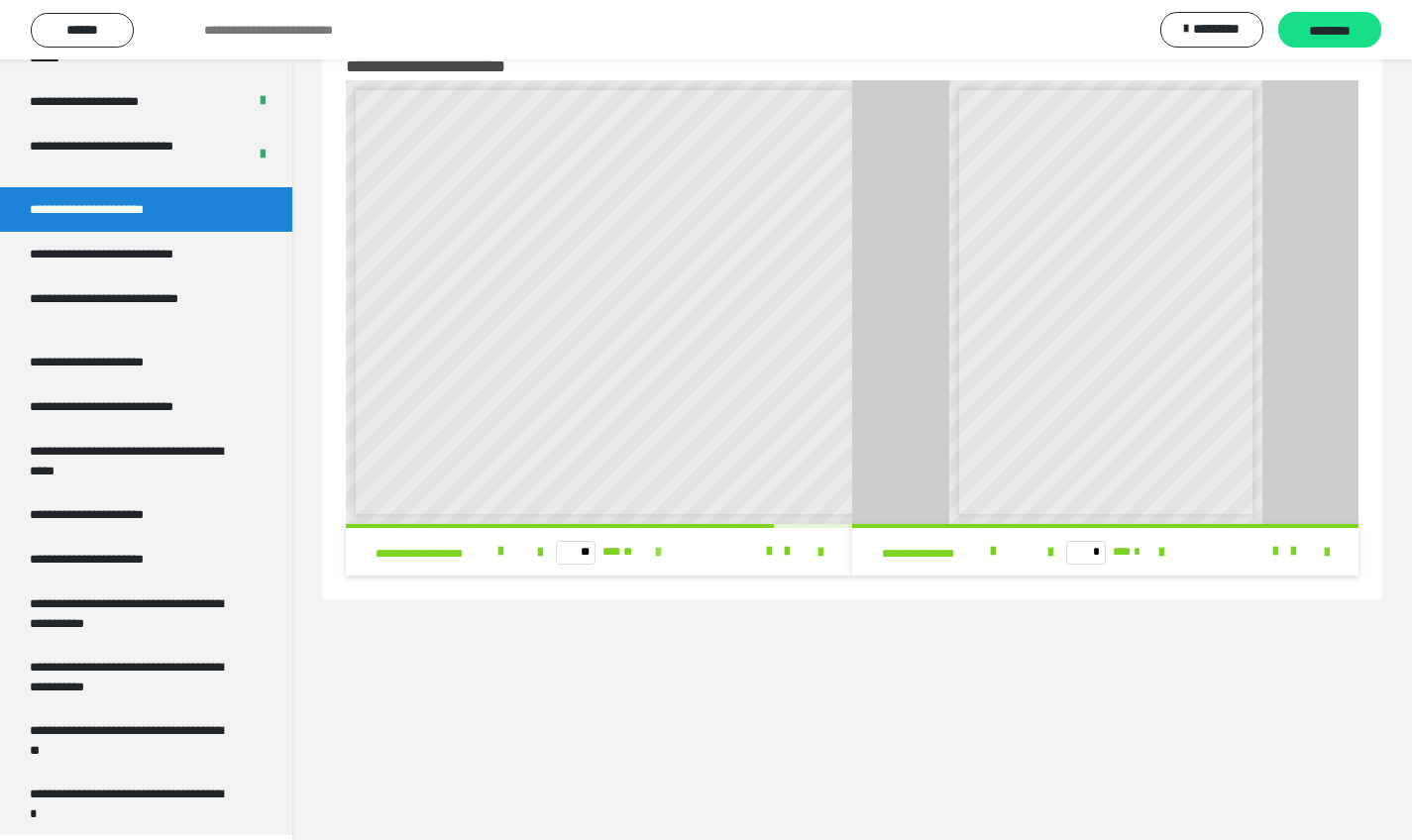 click at bounding box center [658, 553] 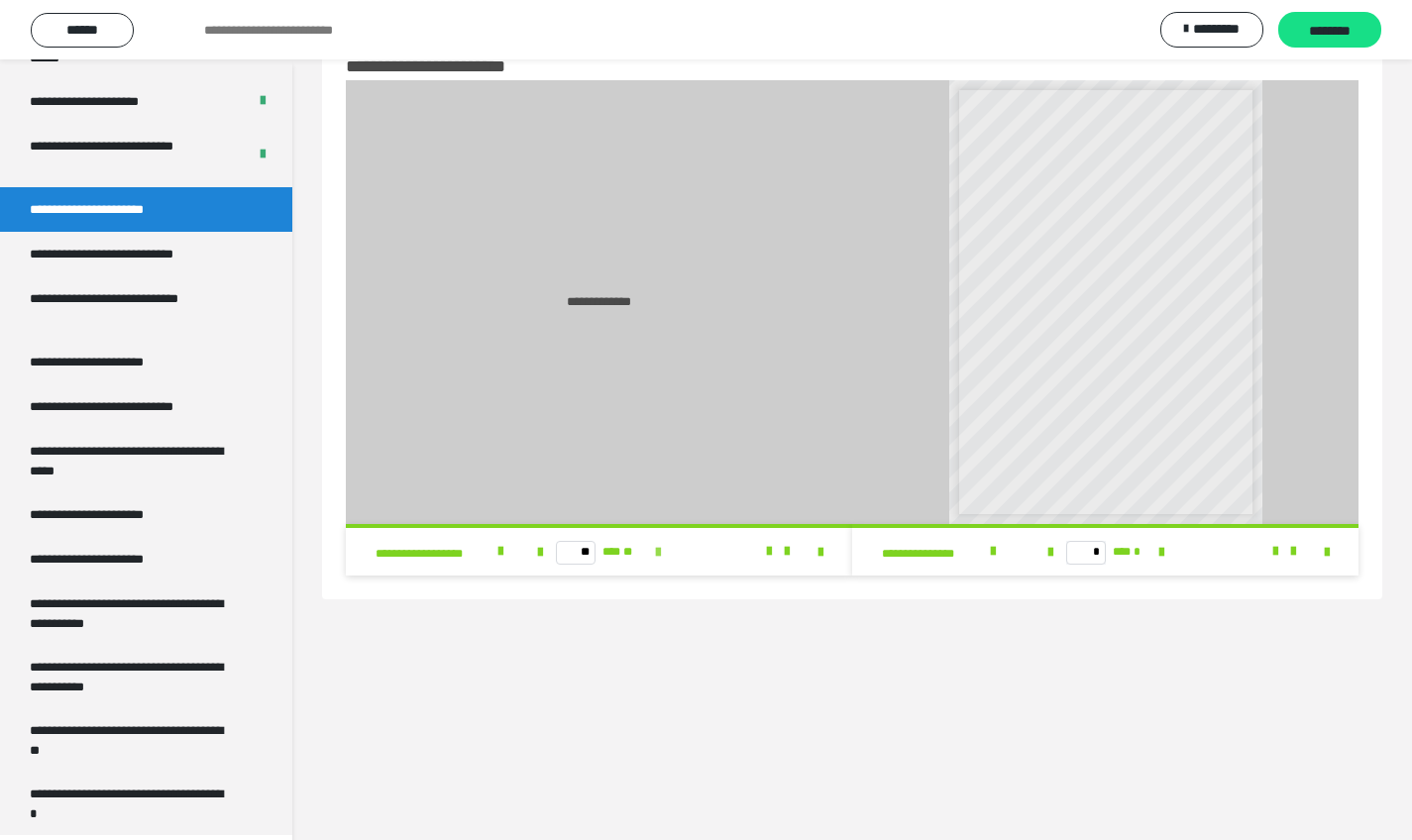 click on "** *** **" at bounding box center (598, 552) 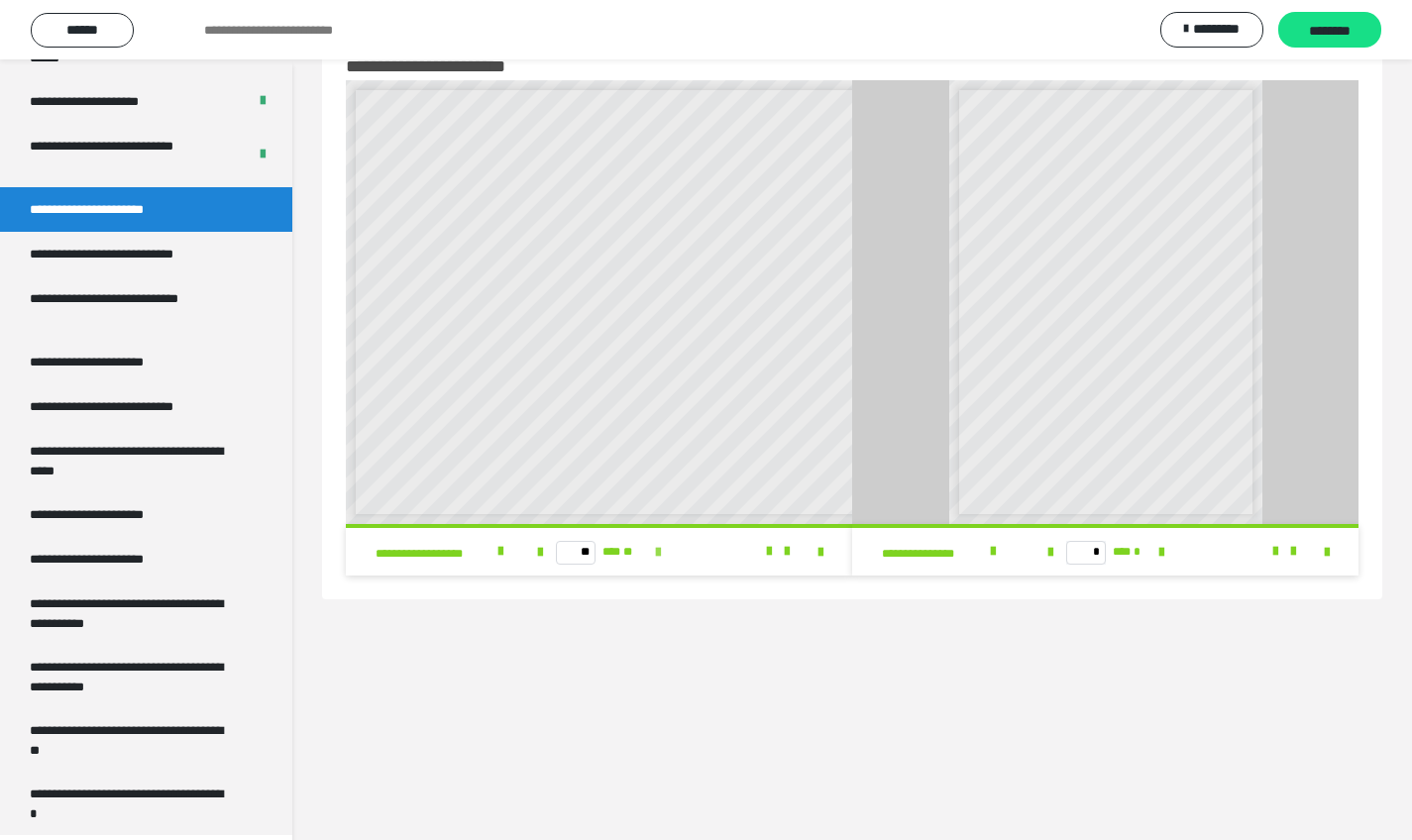 click on "** *** **" at bounding box center [598, 552] 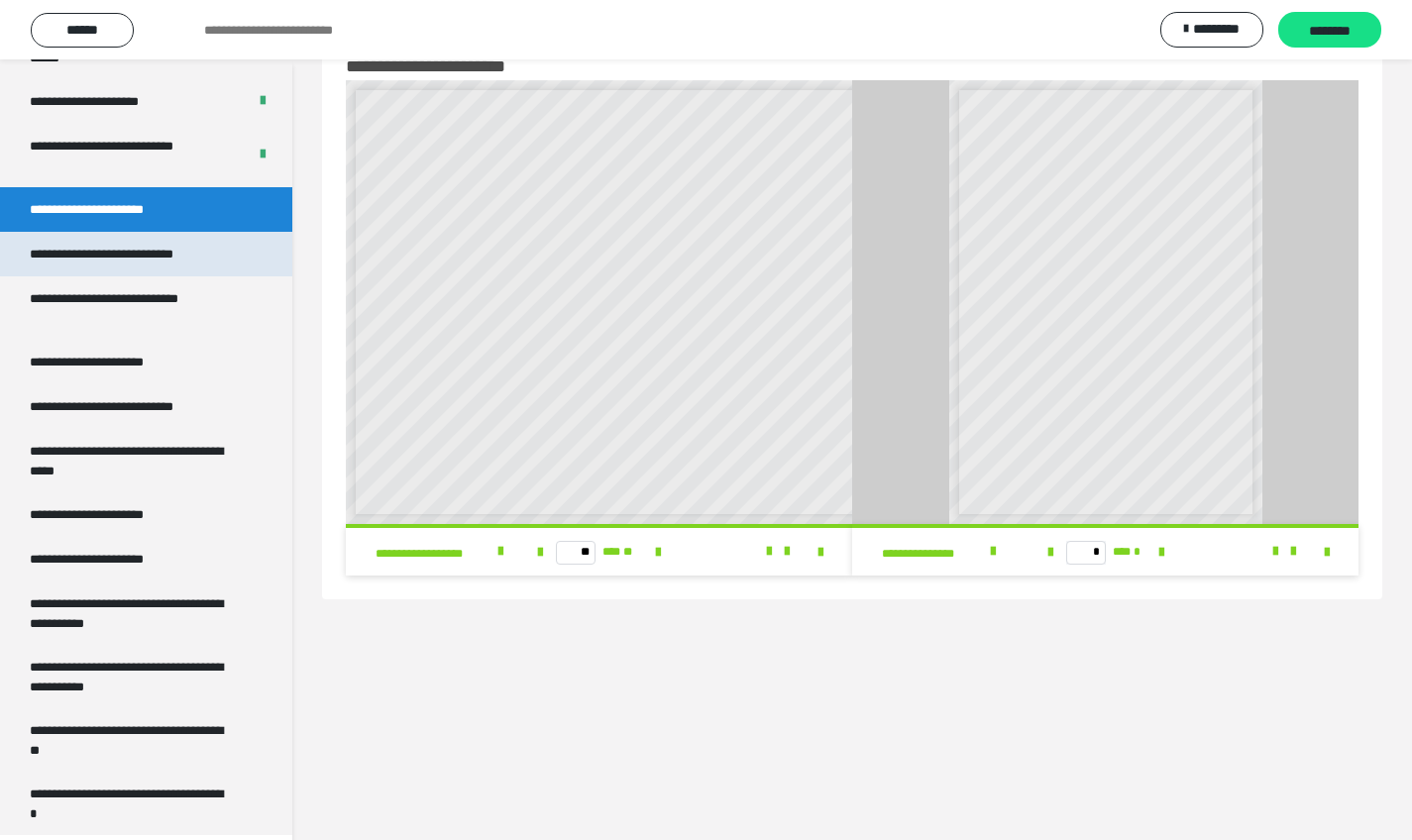 click on "**********" at bounding box center [130, 254] 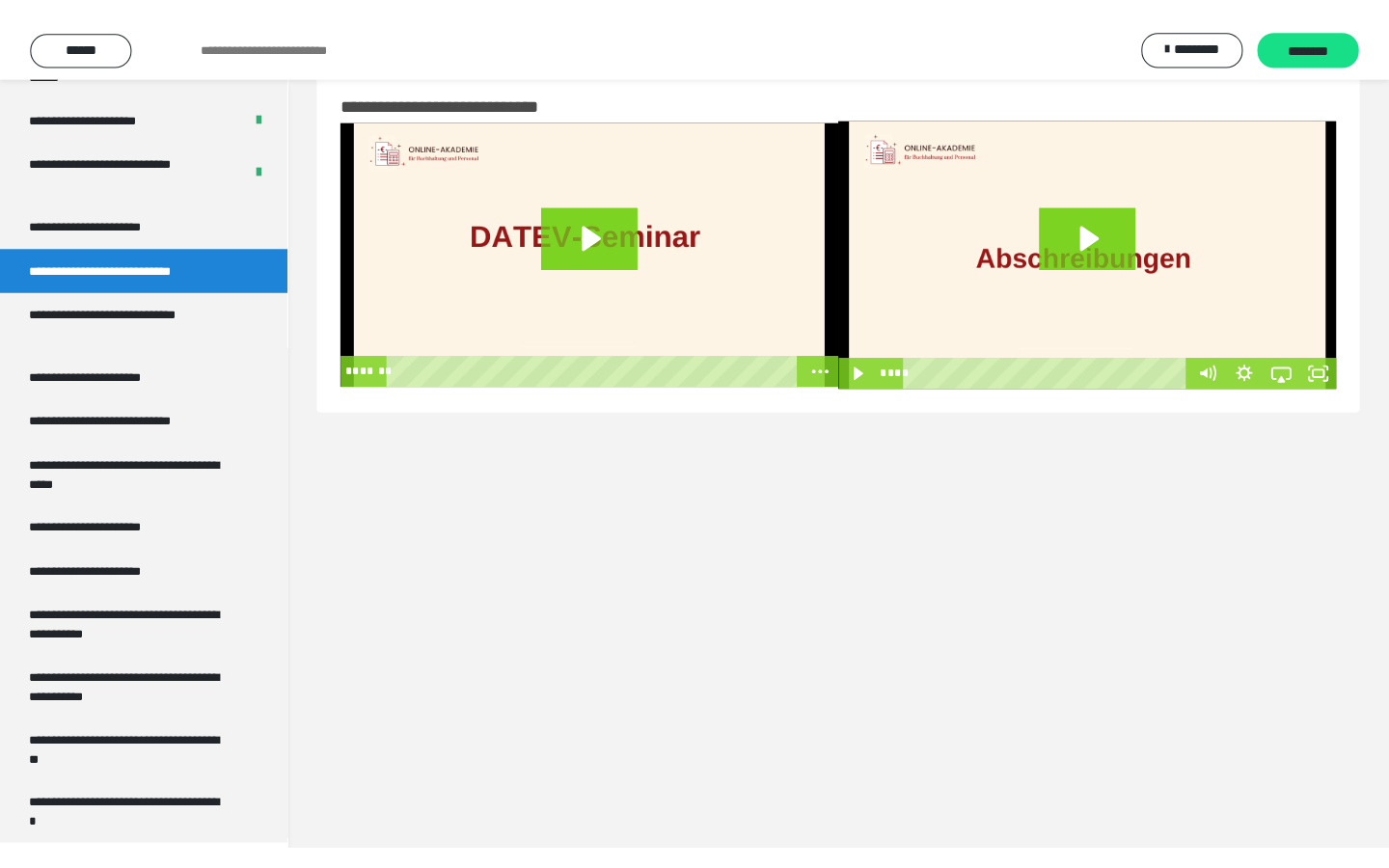 scroll, scrollTop: 0, scrollLeft: 0, axis: both 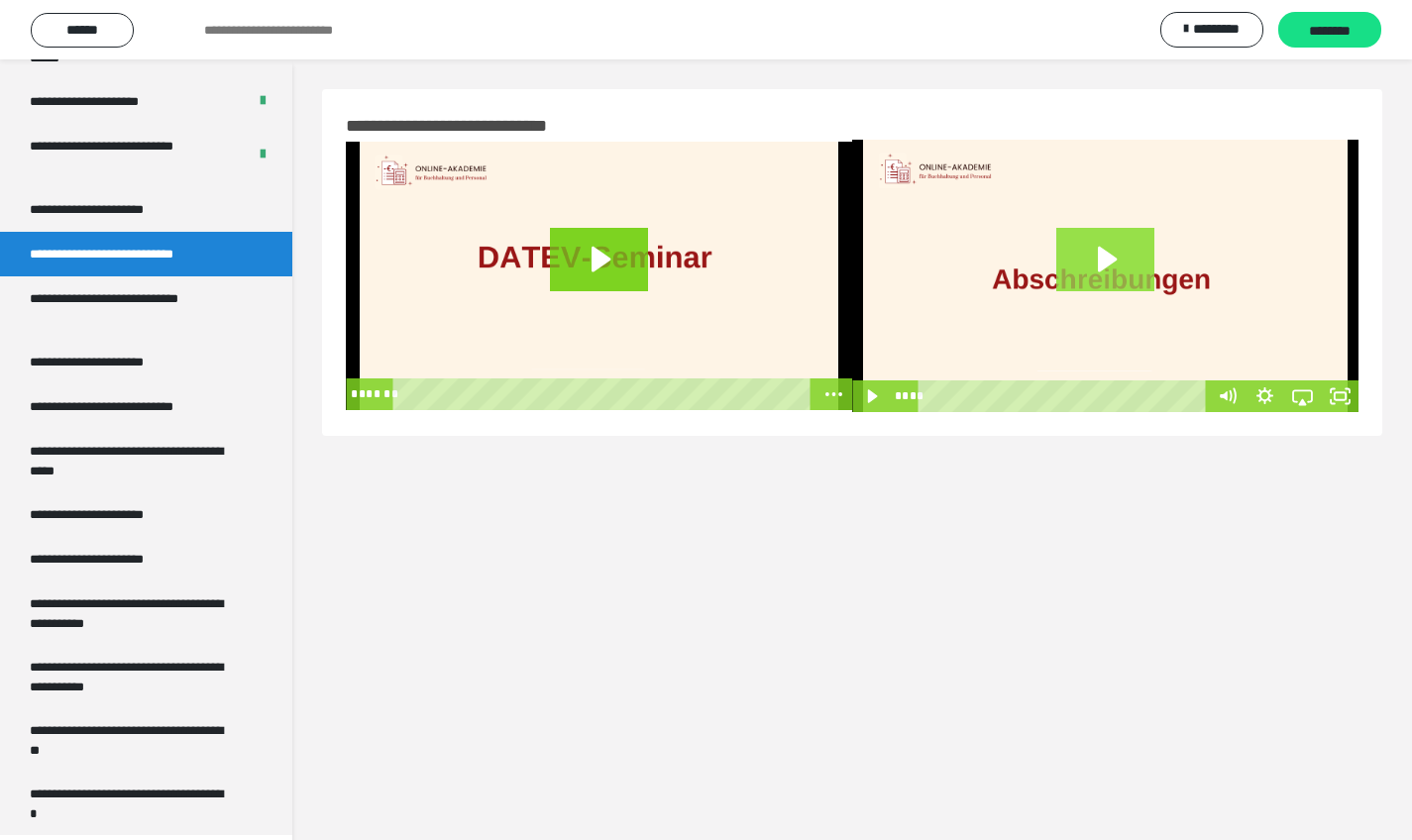 click 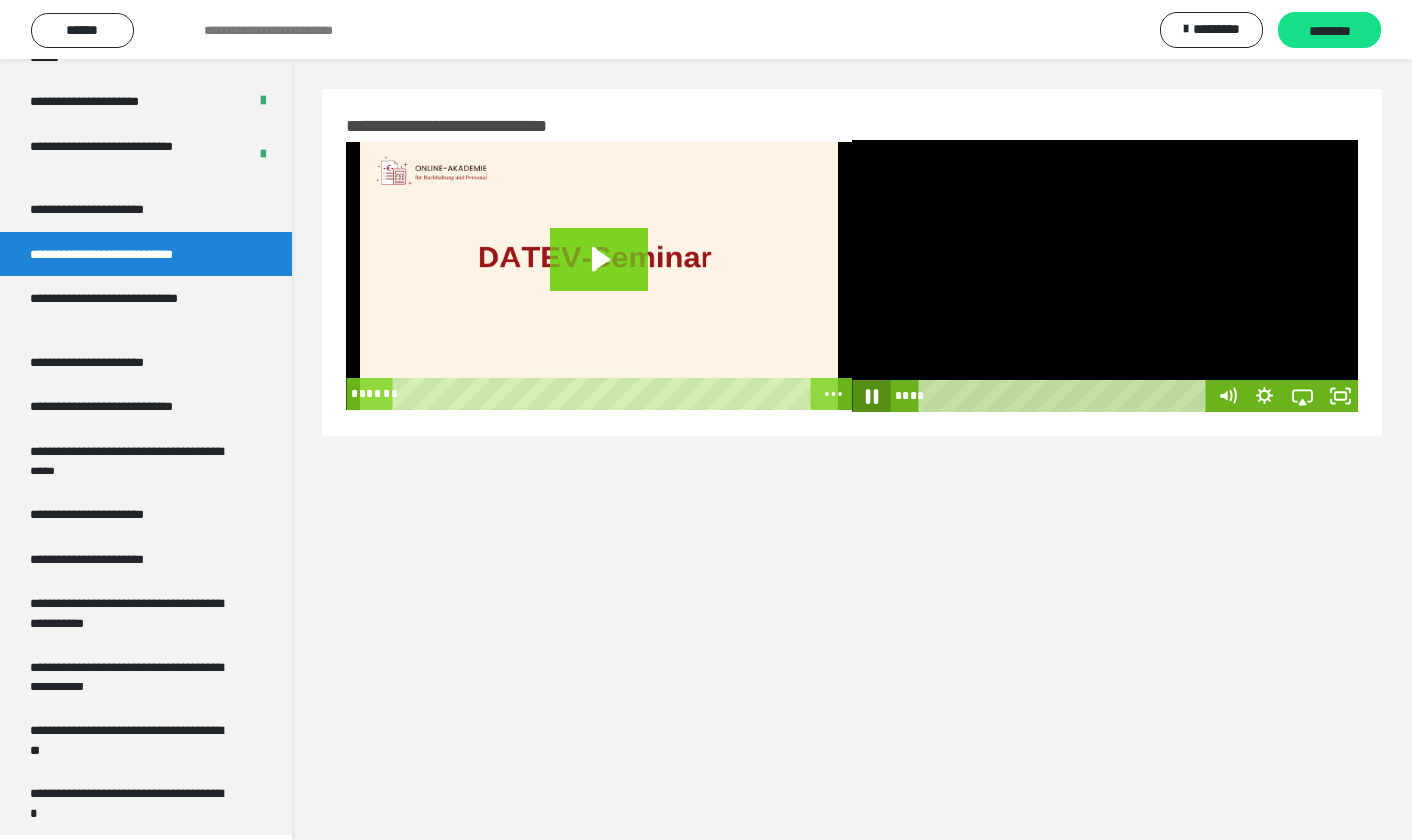 click 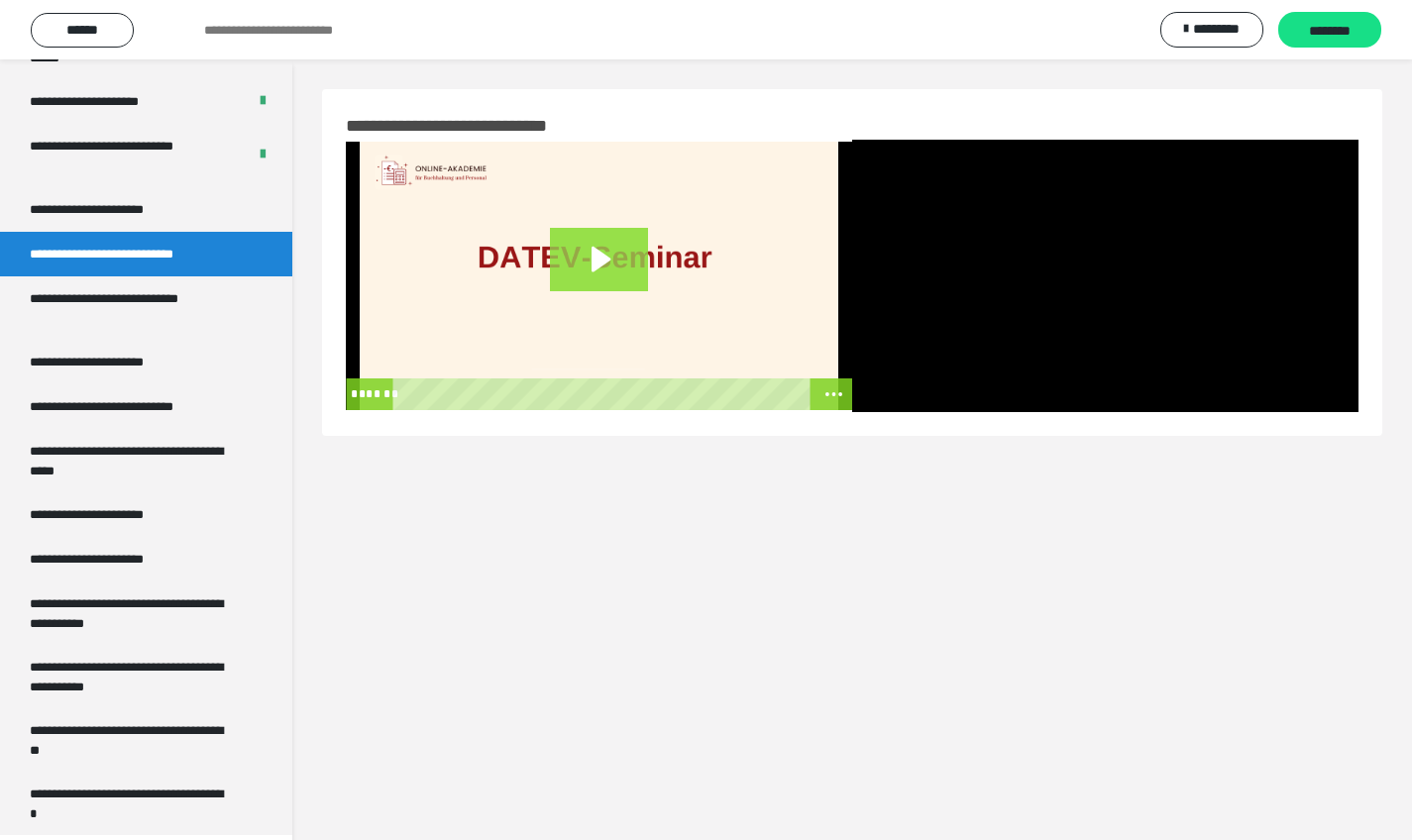 click 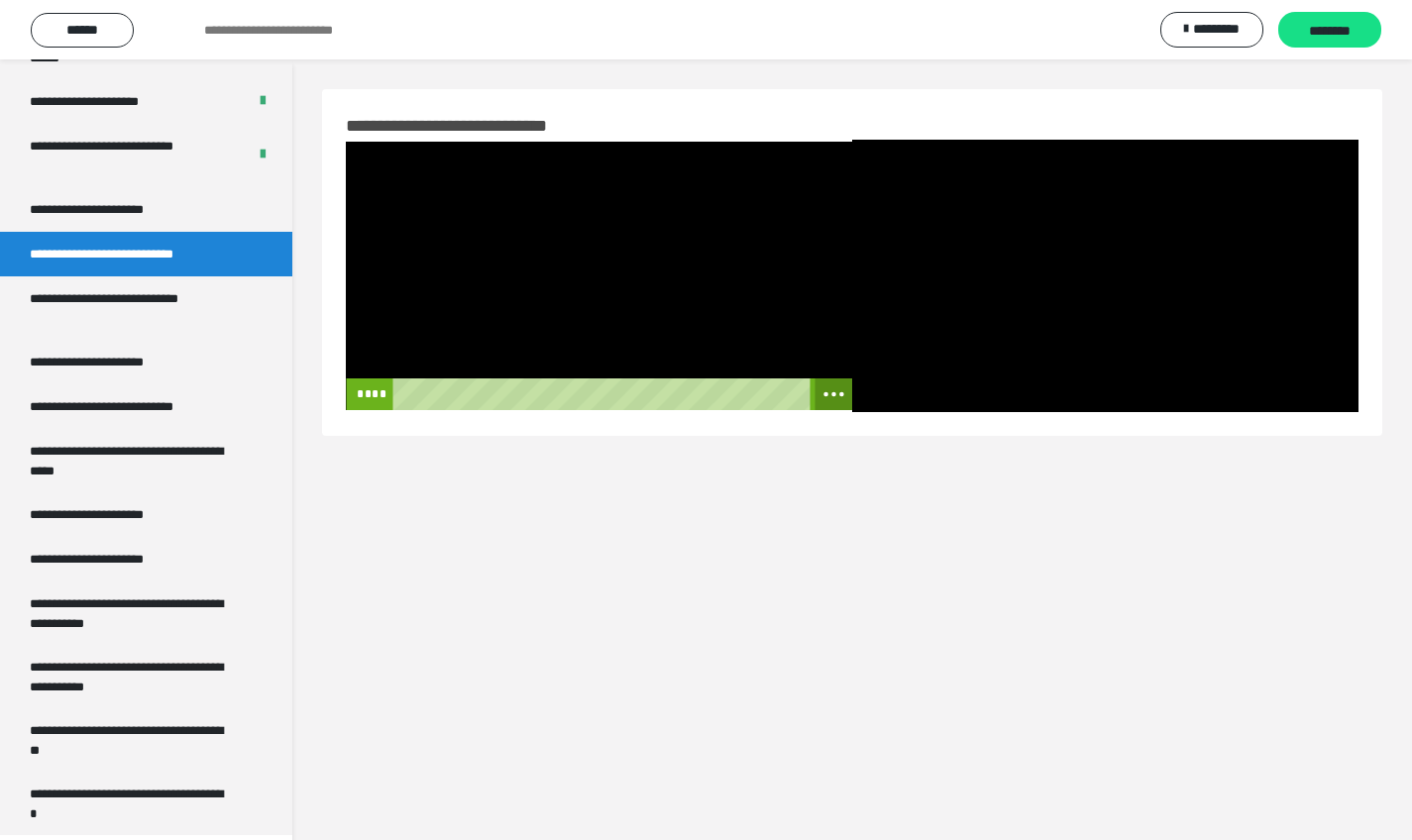 click 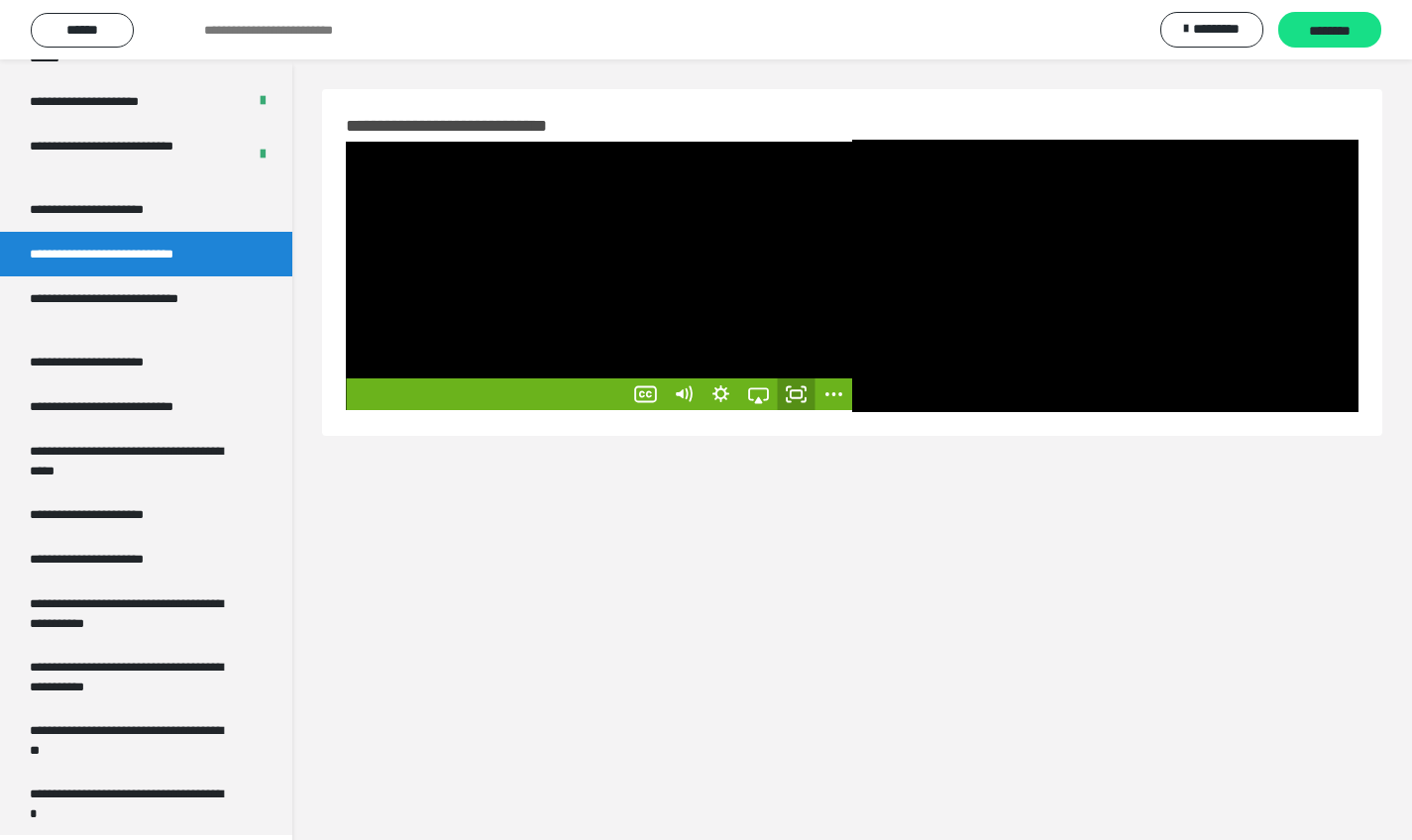 click 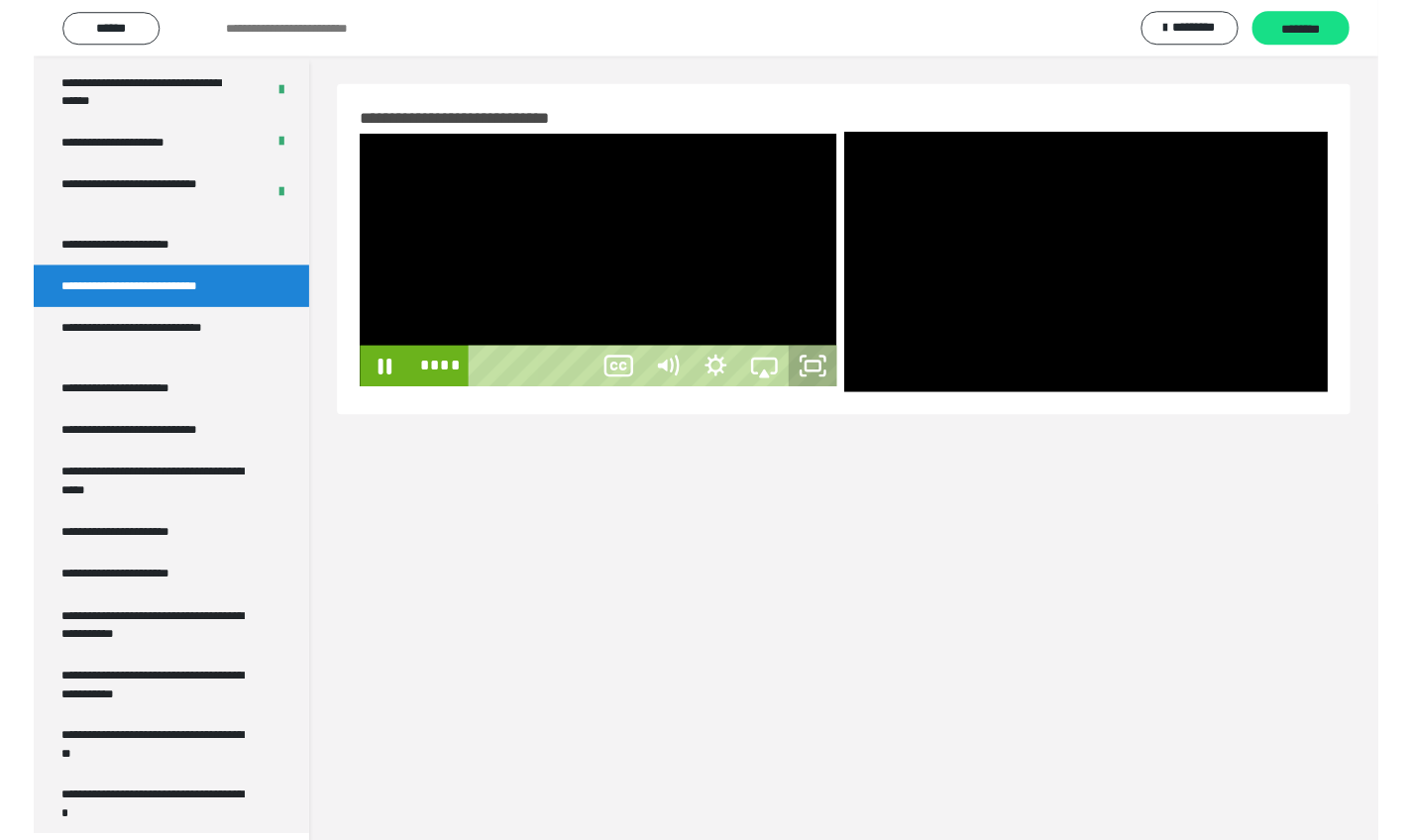 scroll, scrollTop: 3660, scrollLeft: 0, axis: vertical 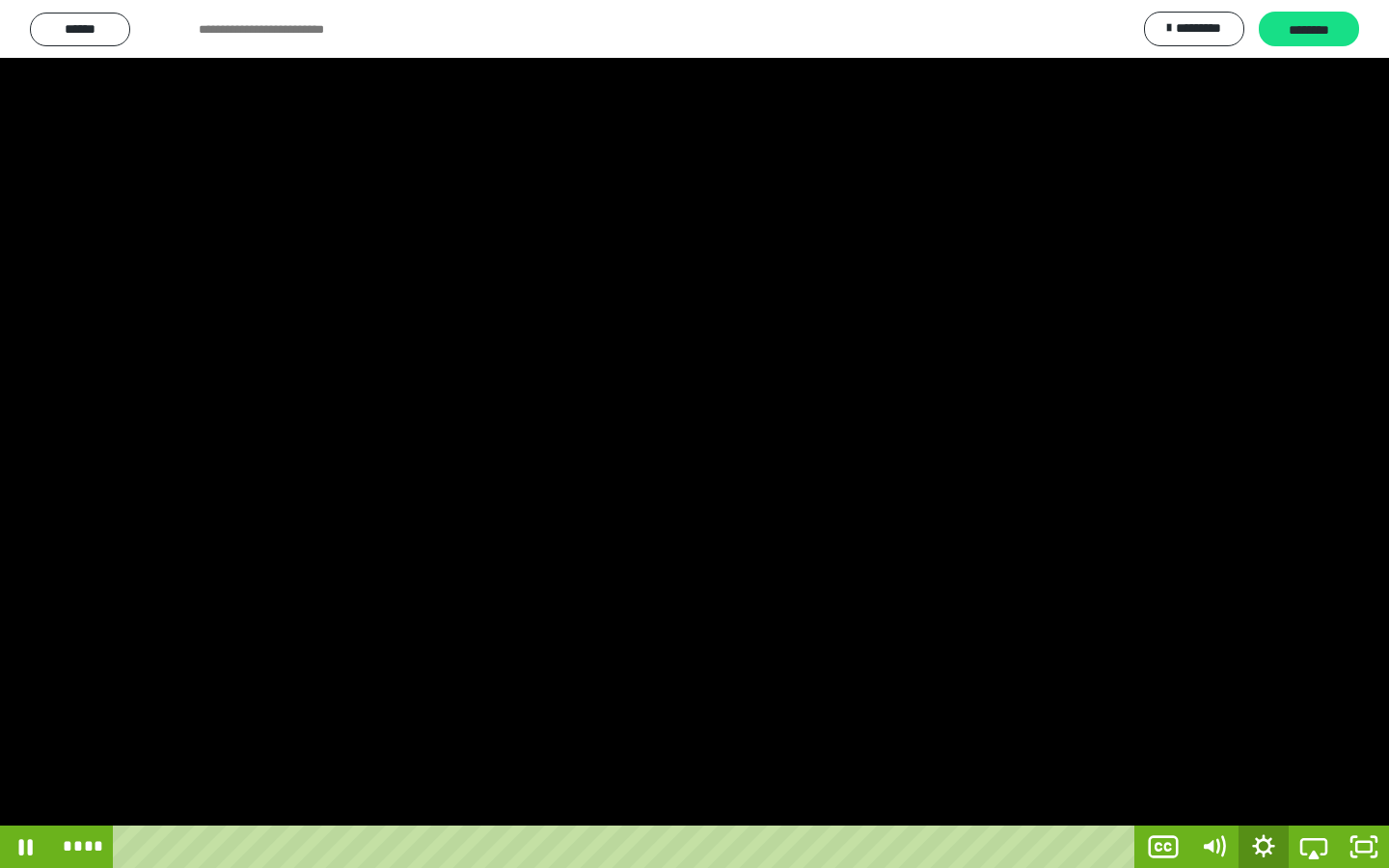 click 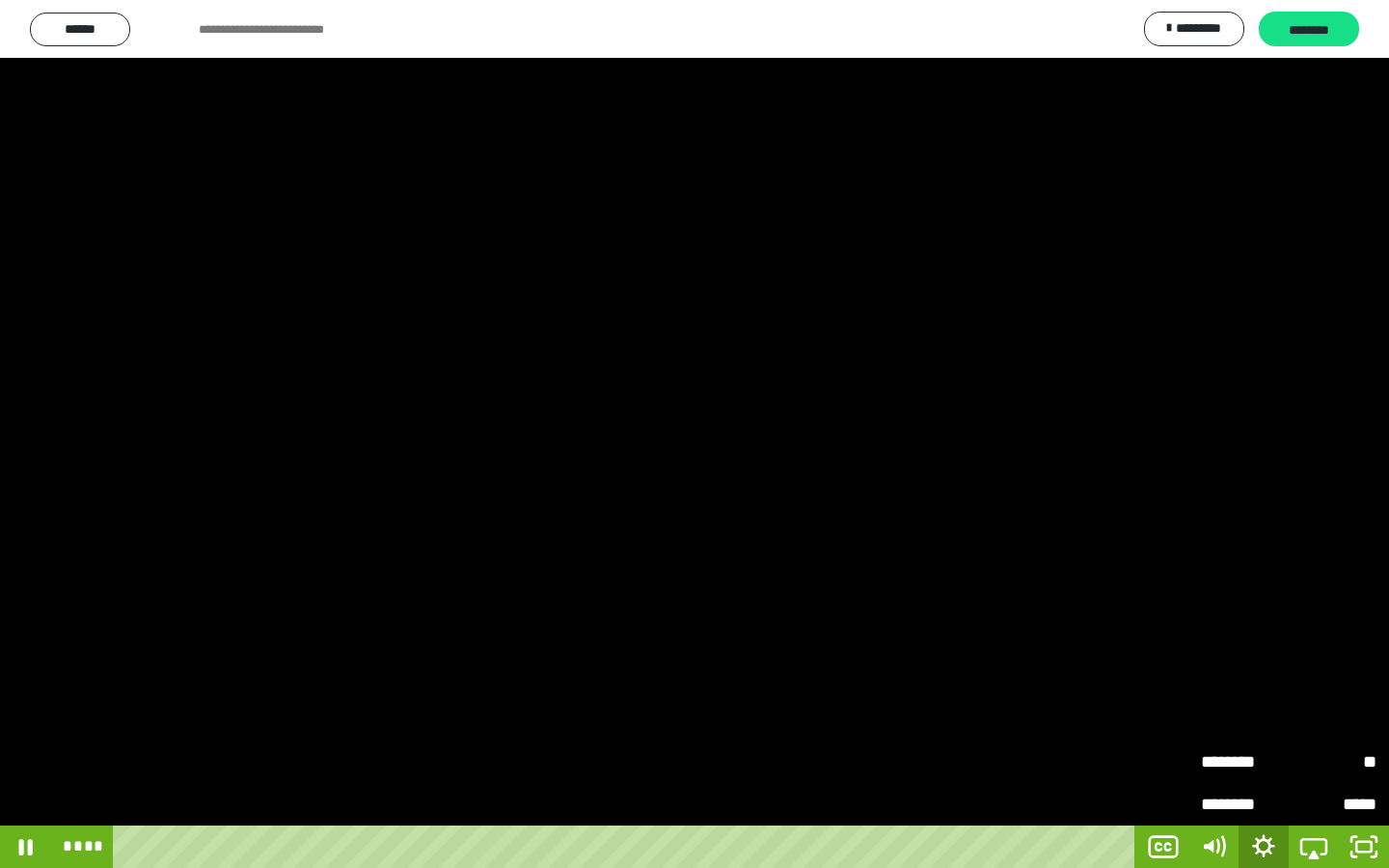 click 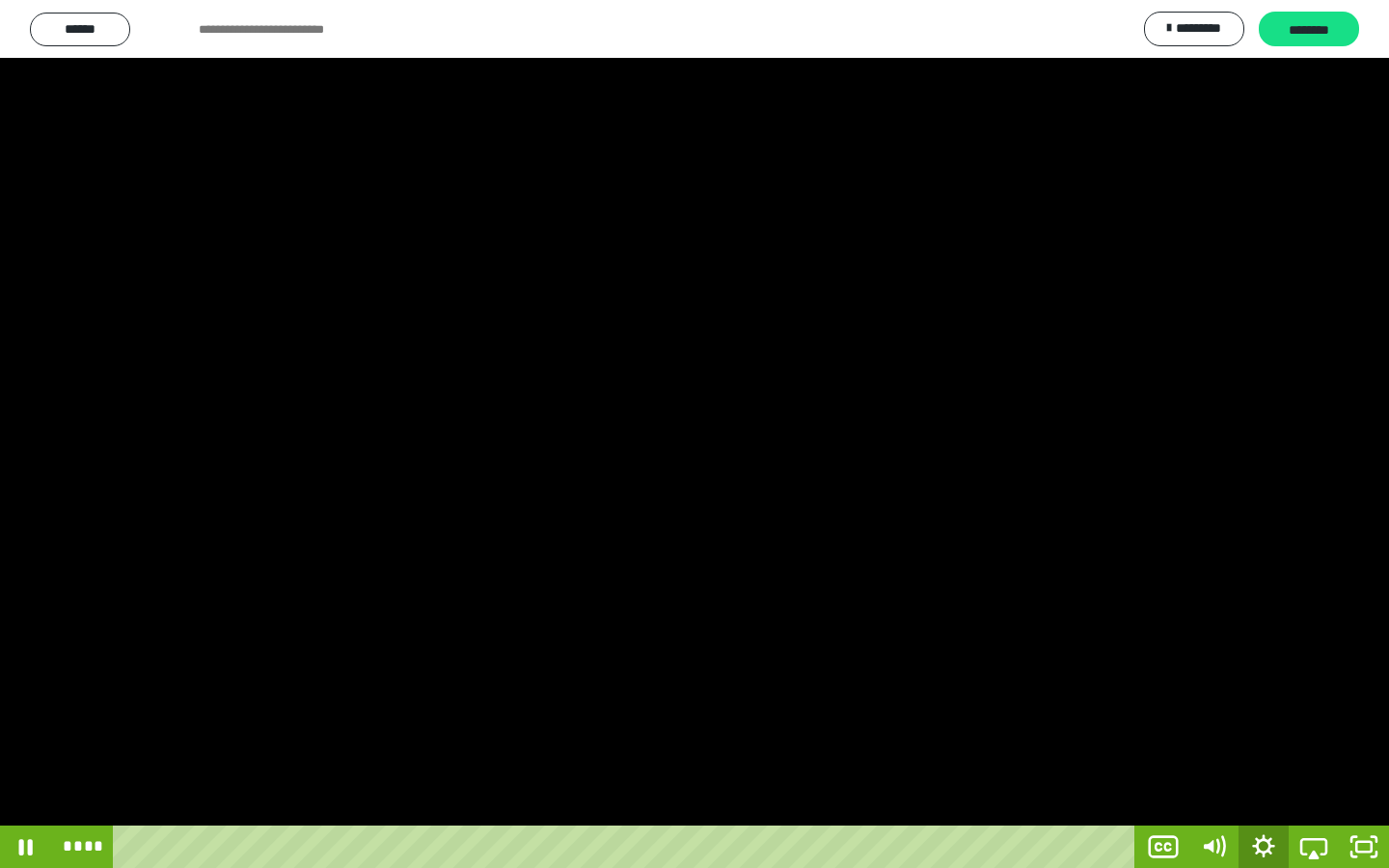 click 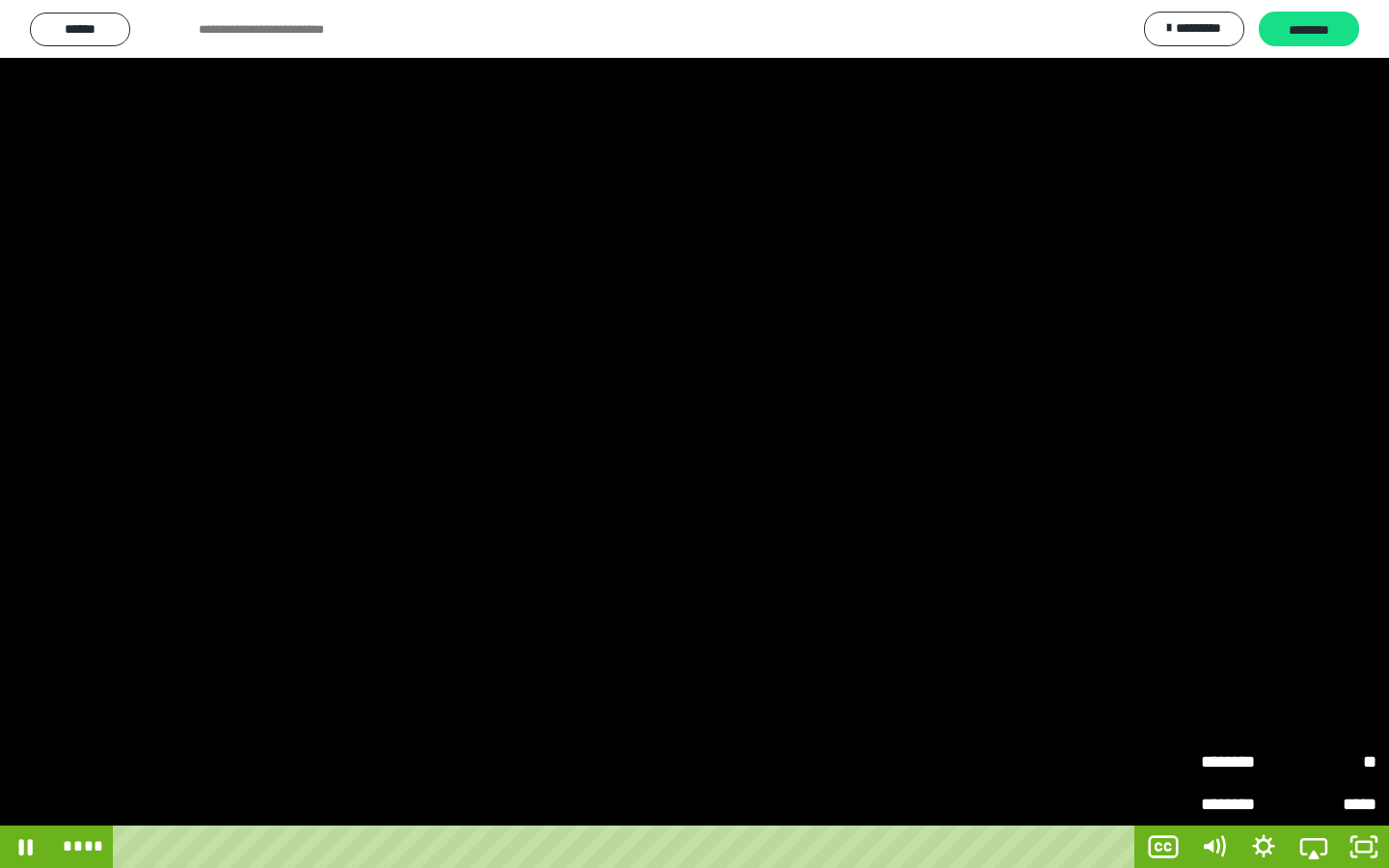 click on "********" at bounding box center [1244, 762] 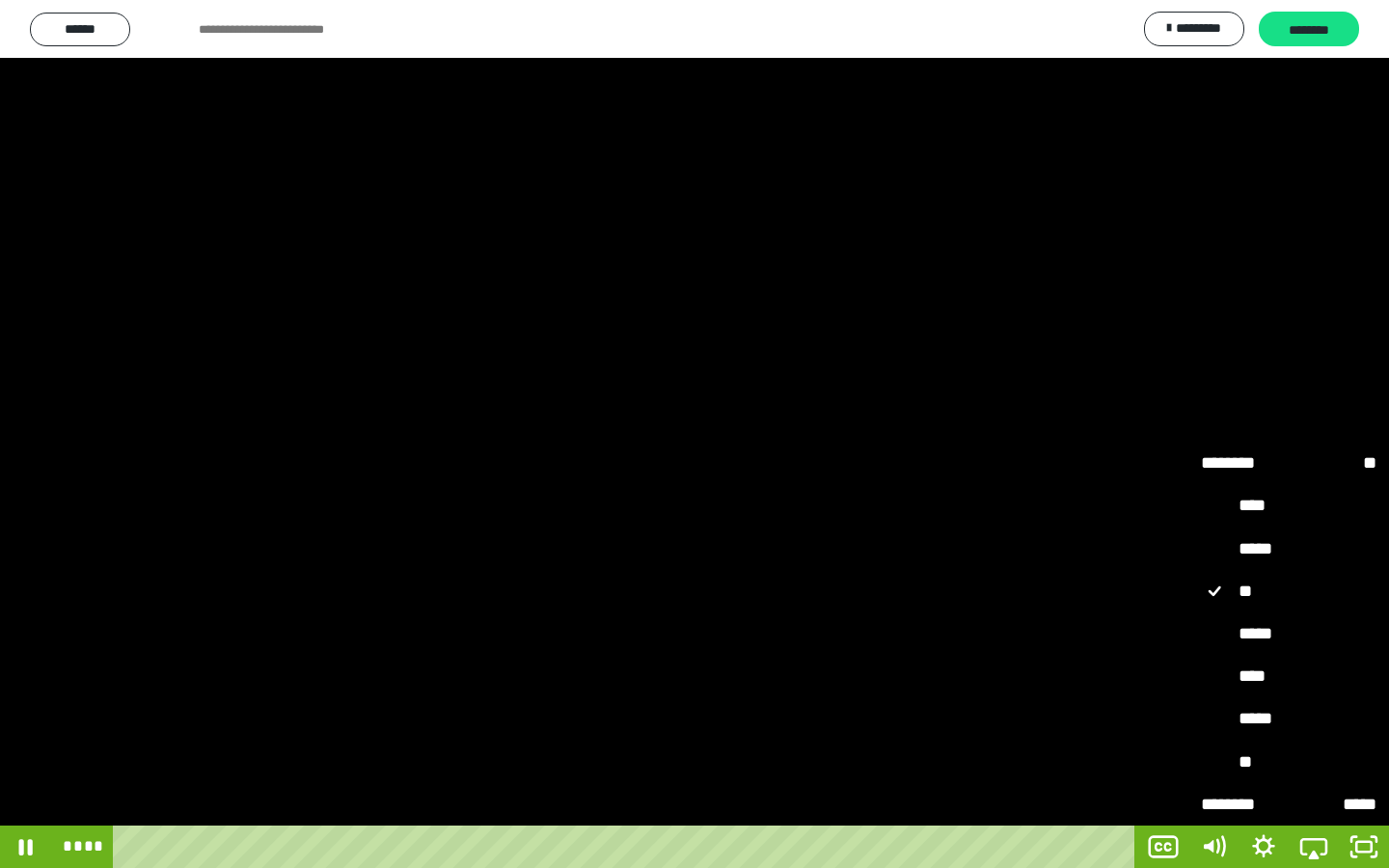 click on "**" at bounding box center [1289, 763] 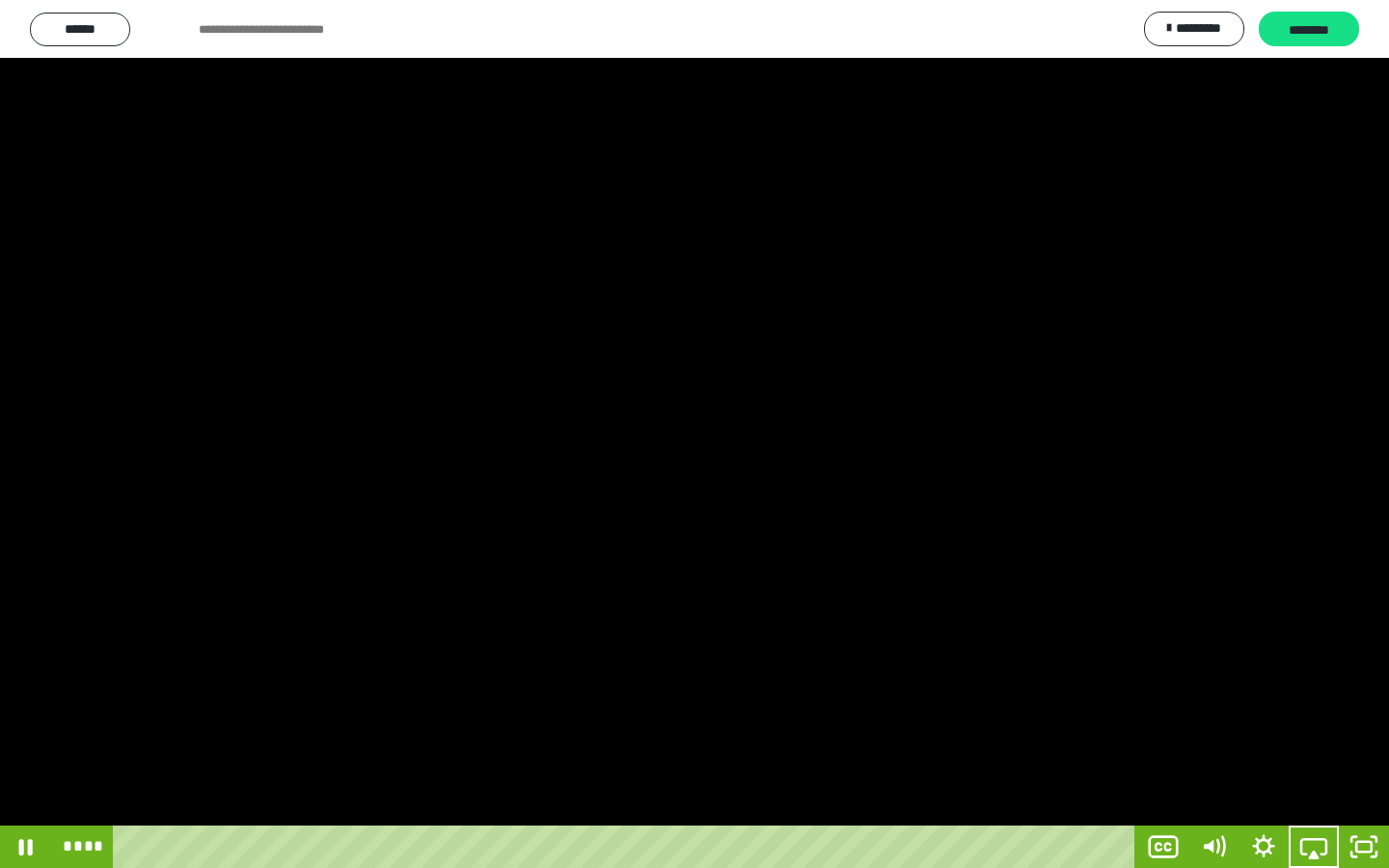 click at bounding box center [694, 434] 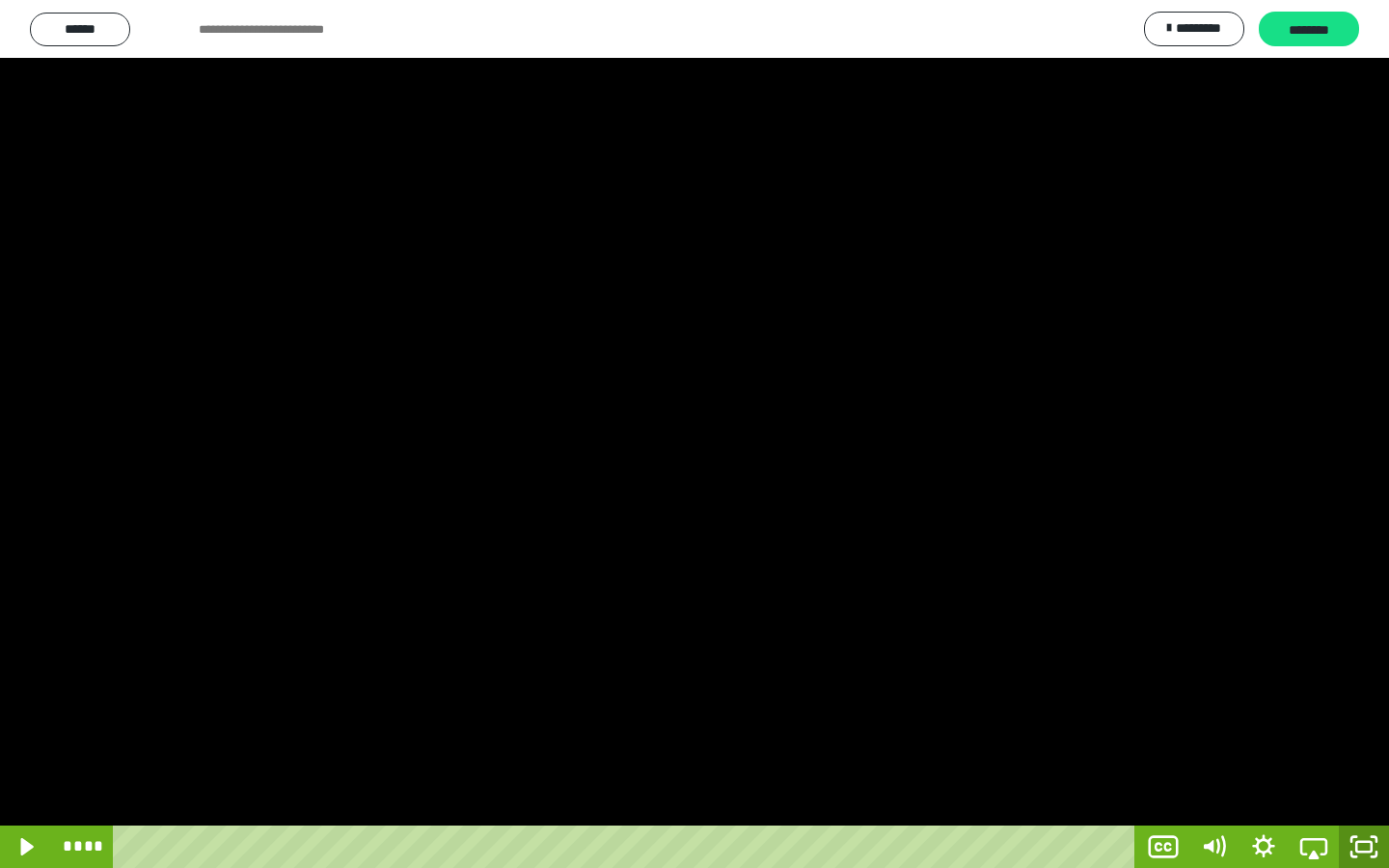 click 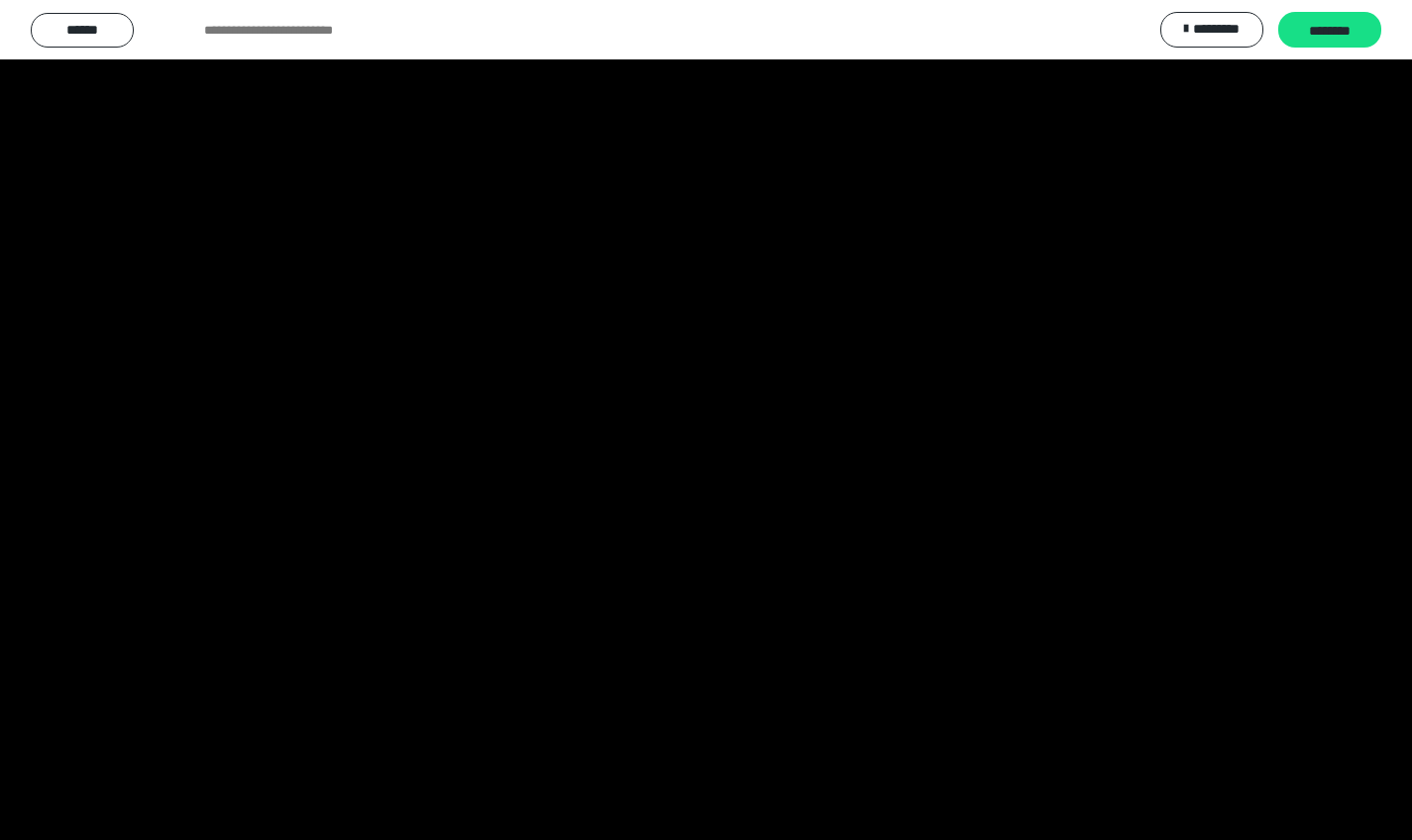 scroll, scrollTop: 3712, scrollLeft: 0, axis: vertical 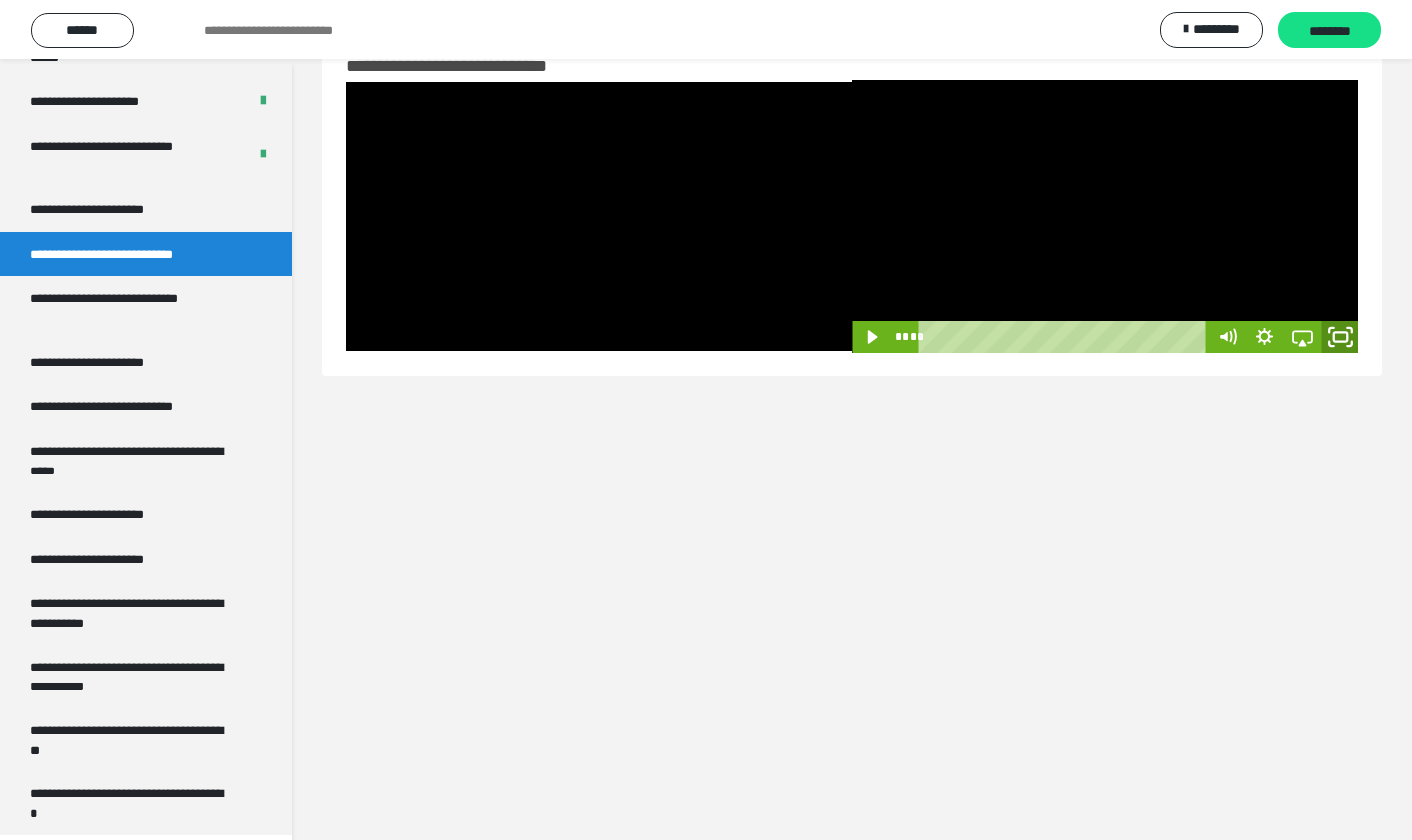 click 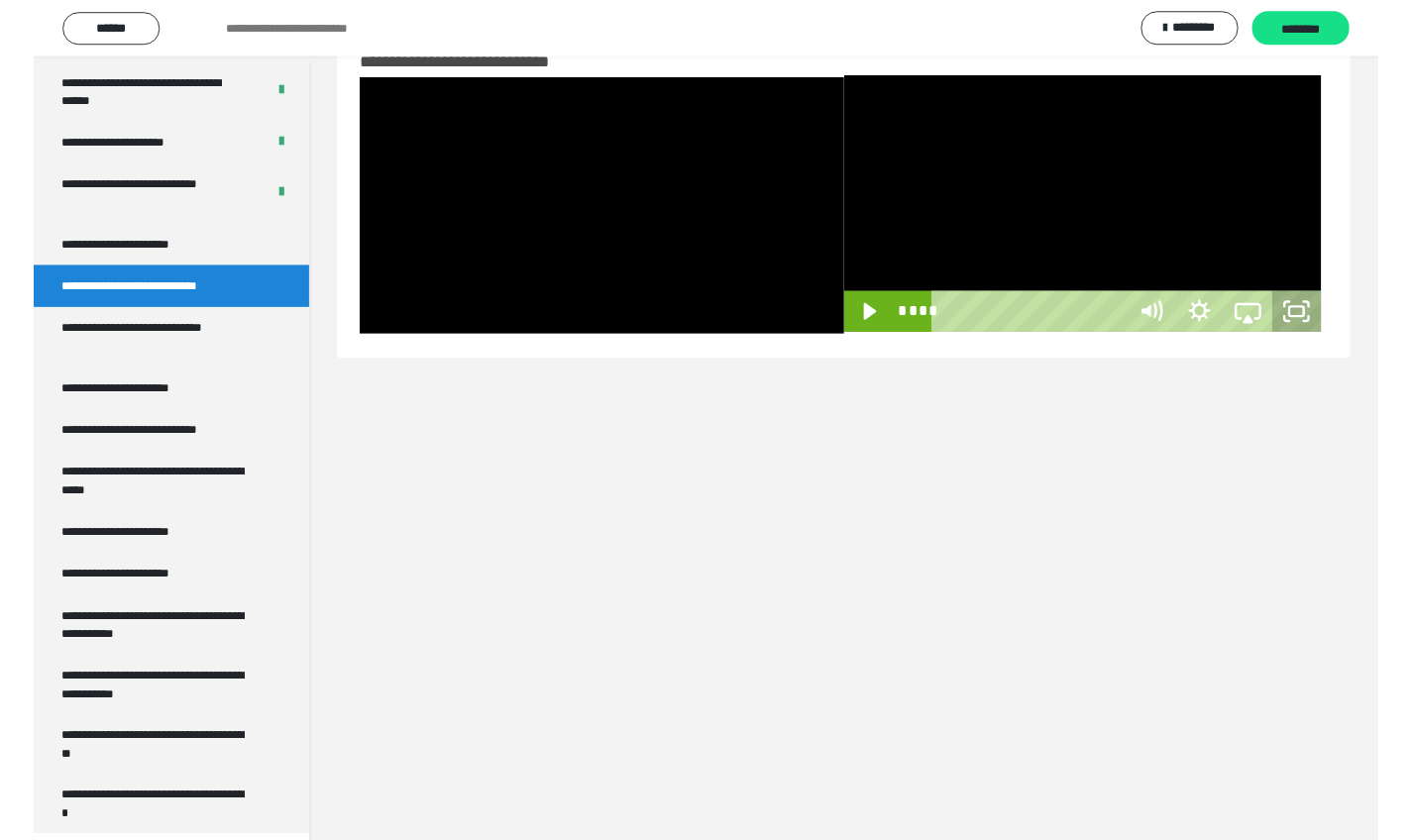 scroll, scrollTop: 3660, scrollLeft: 0, axis: vertical 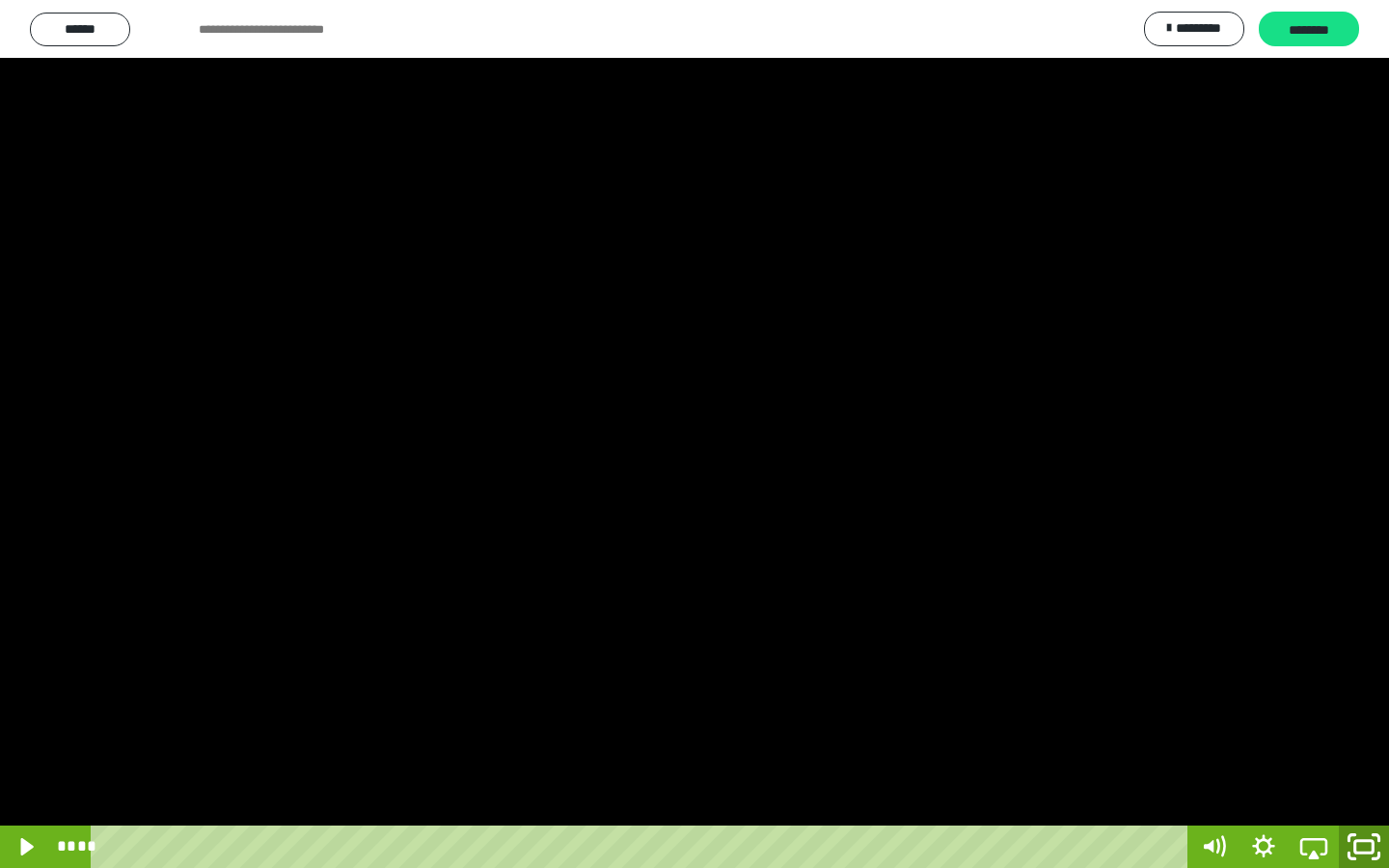 click 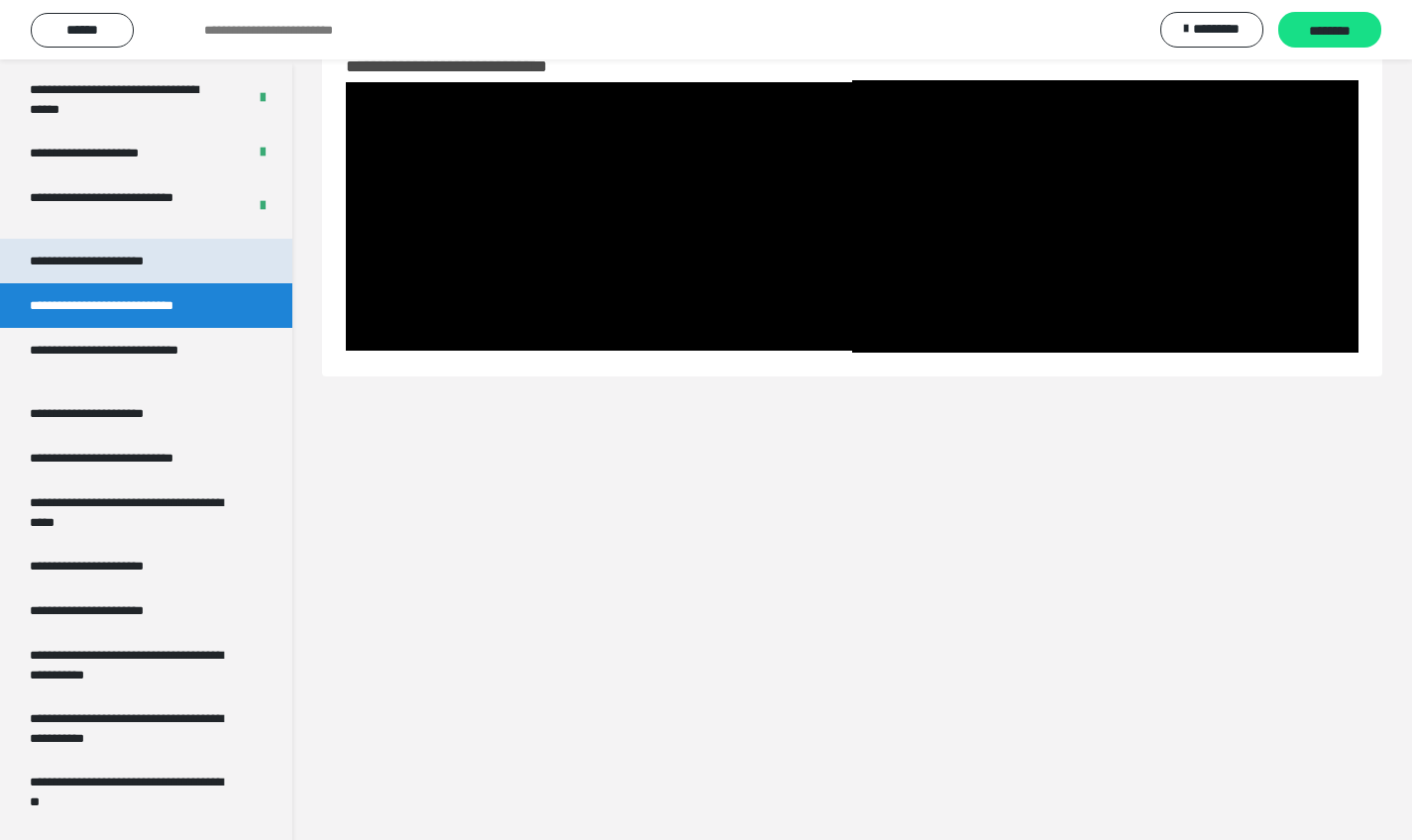 click on "**********" at bounding box center (146, 261) 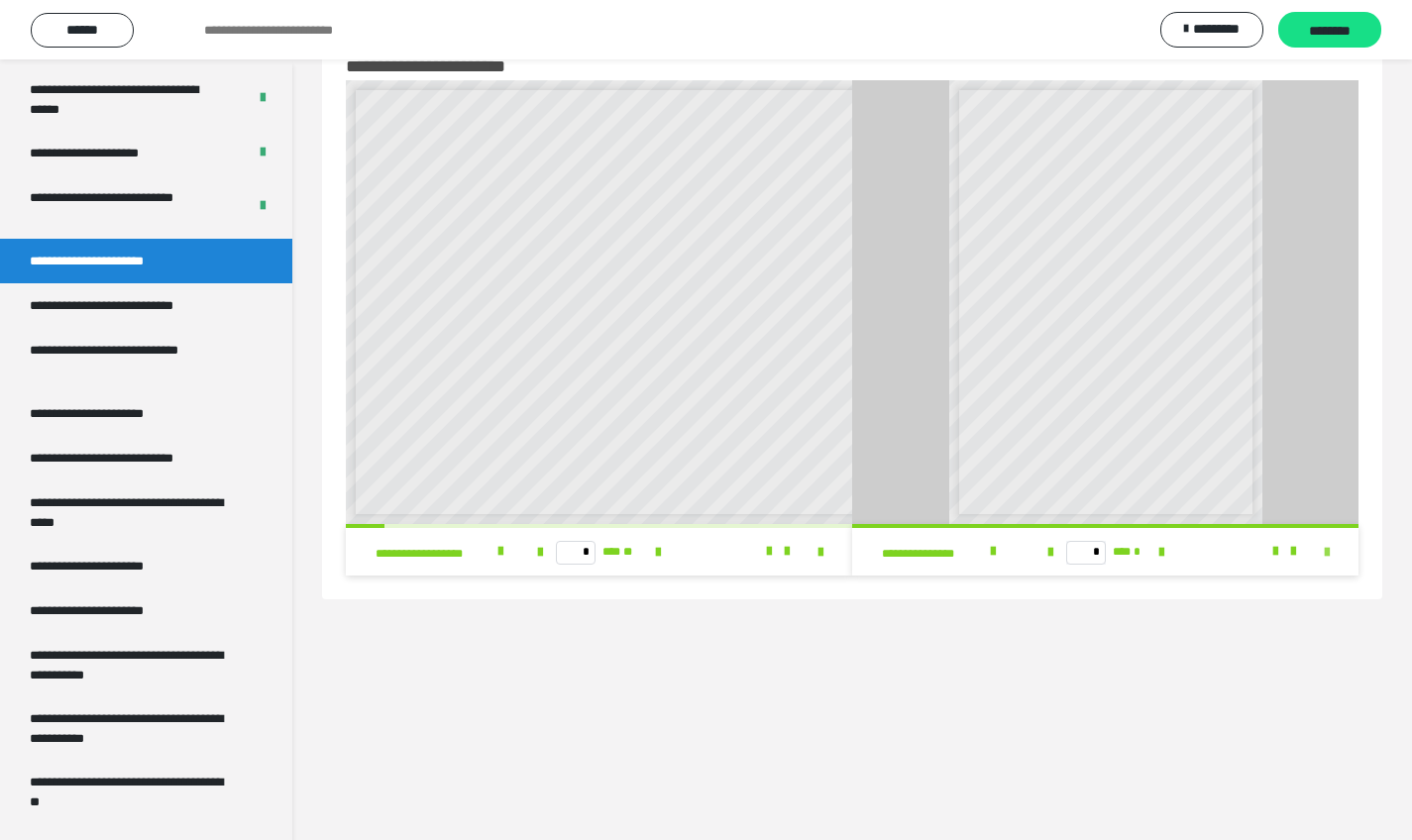 click at bounding box center (1327, 553) 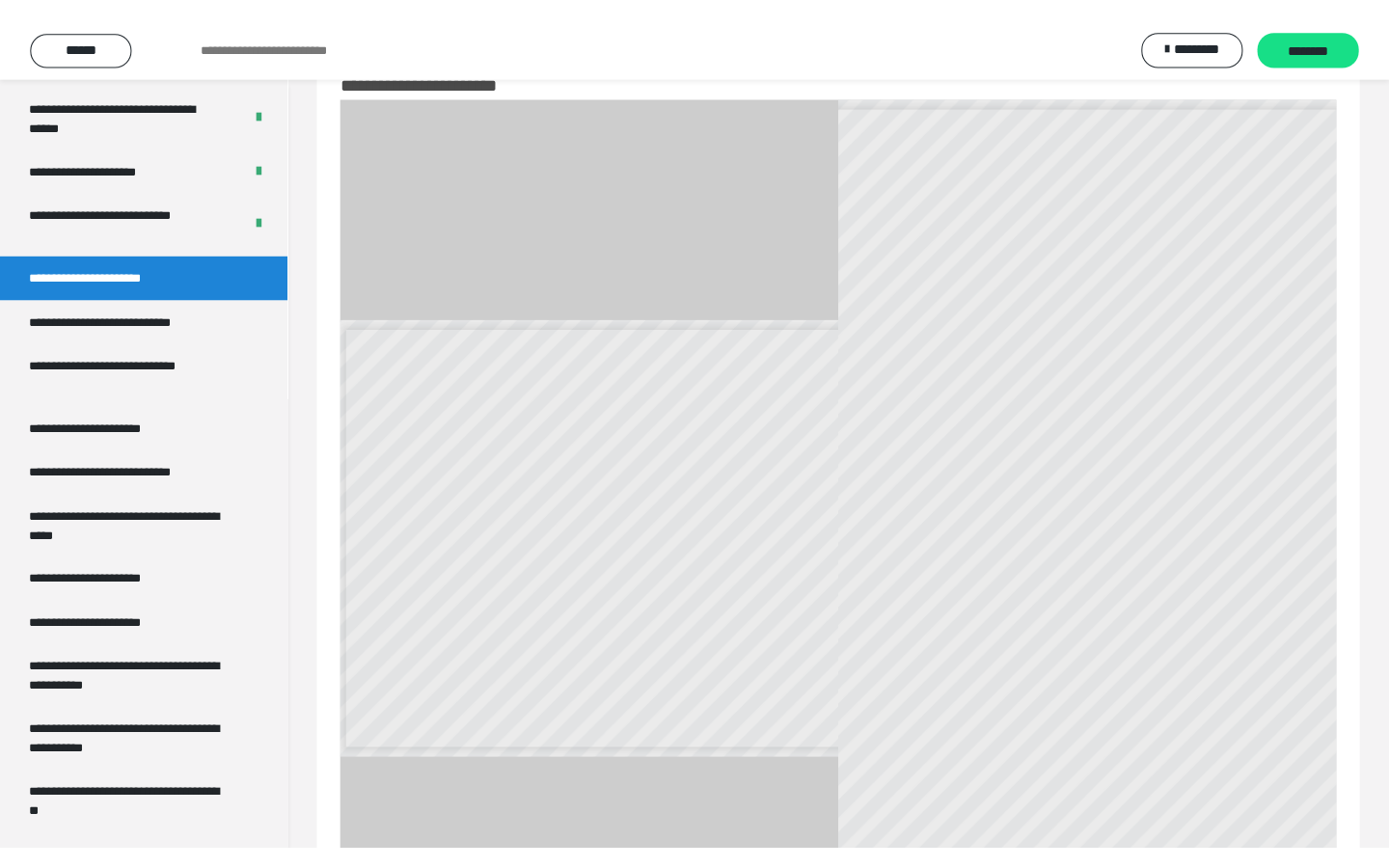 scroll, scrollTop: 8, scrollLeft: 0, axis: vertical 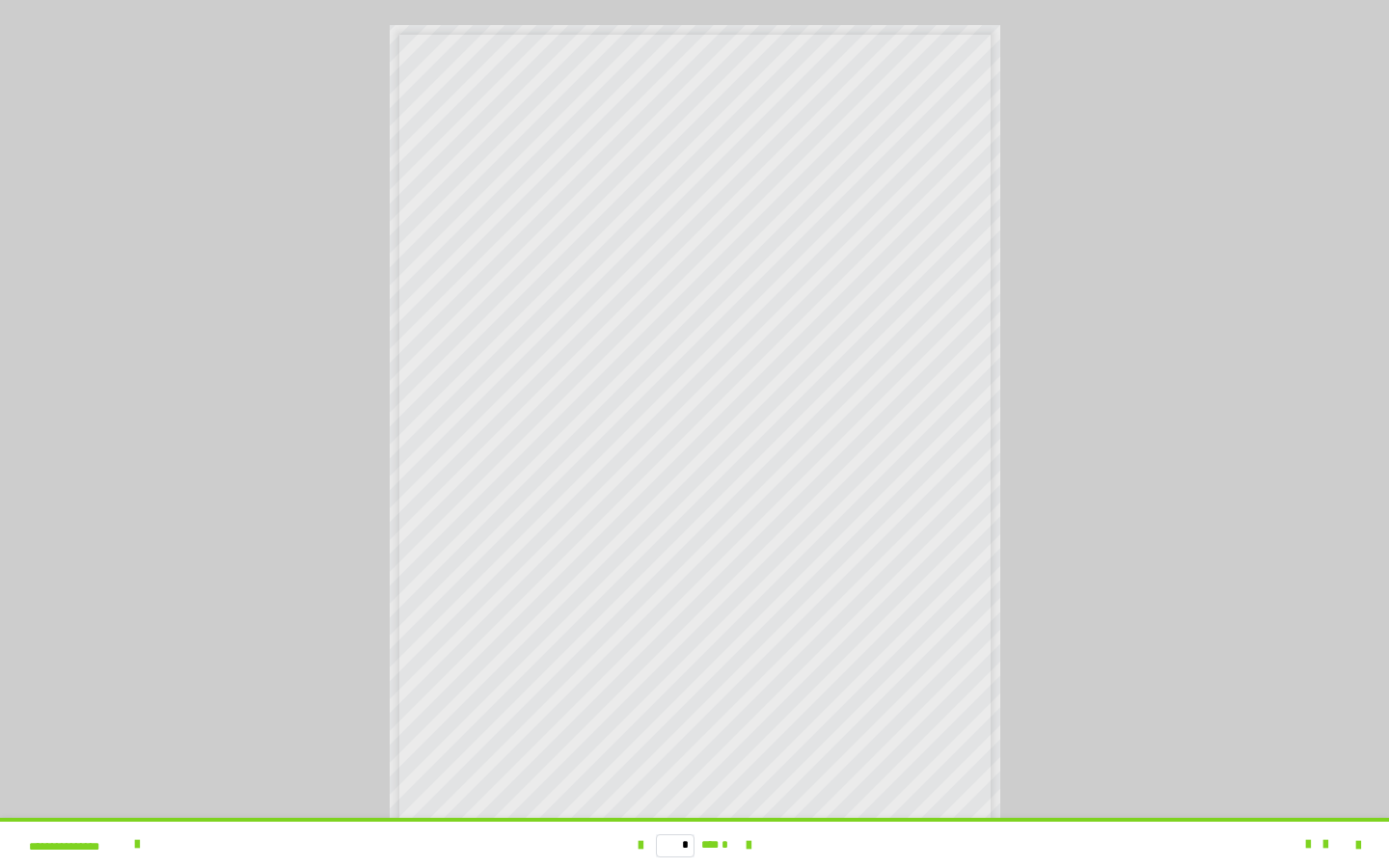 click on "* *** *" at bounding box center (694, 845) 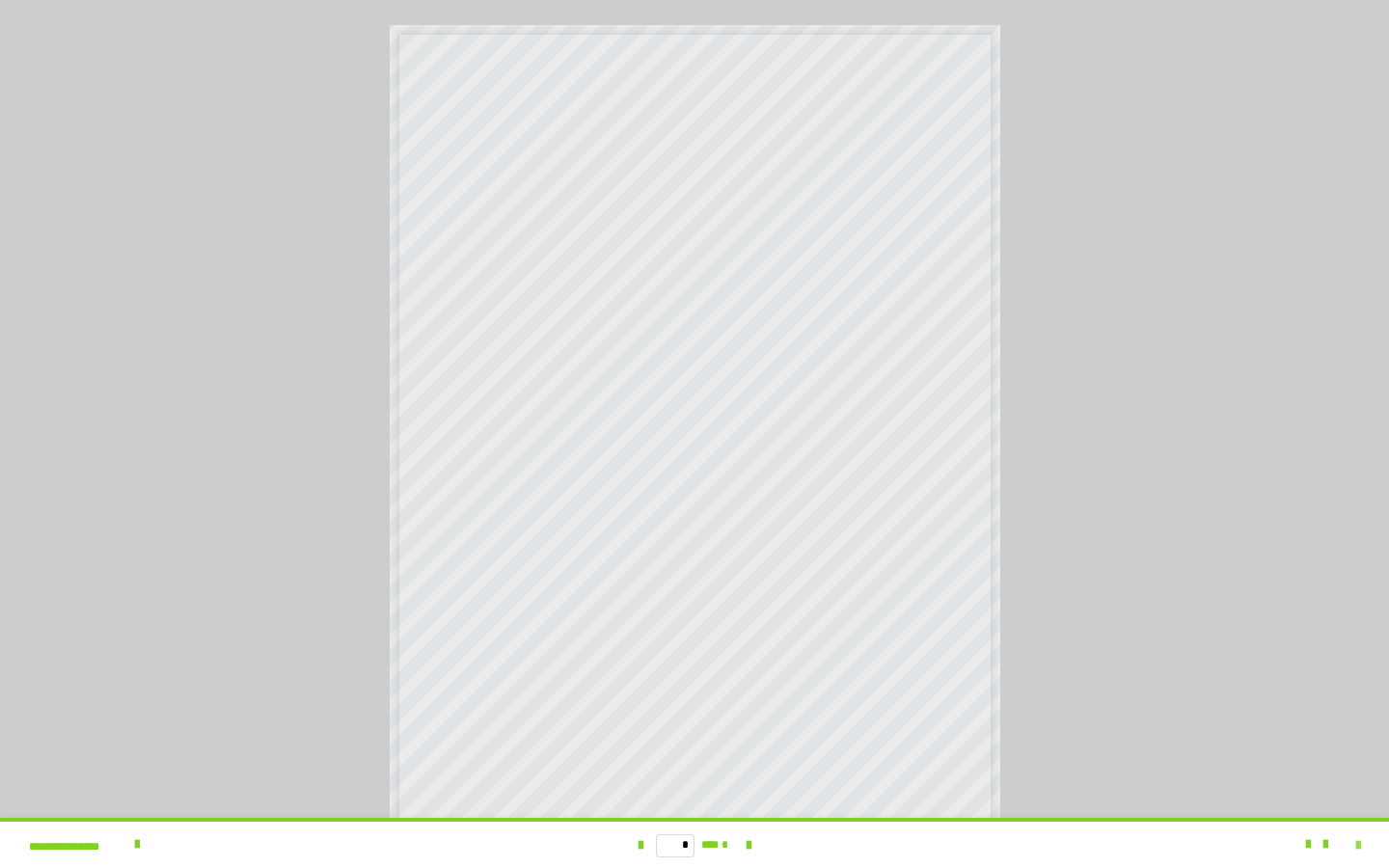 click at bounding box center [1358, 846] 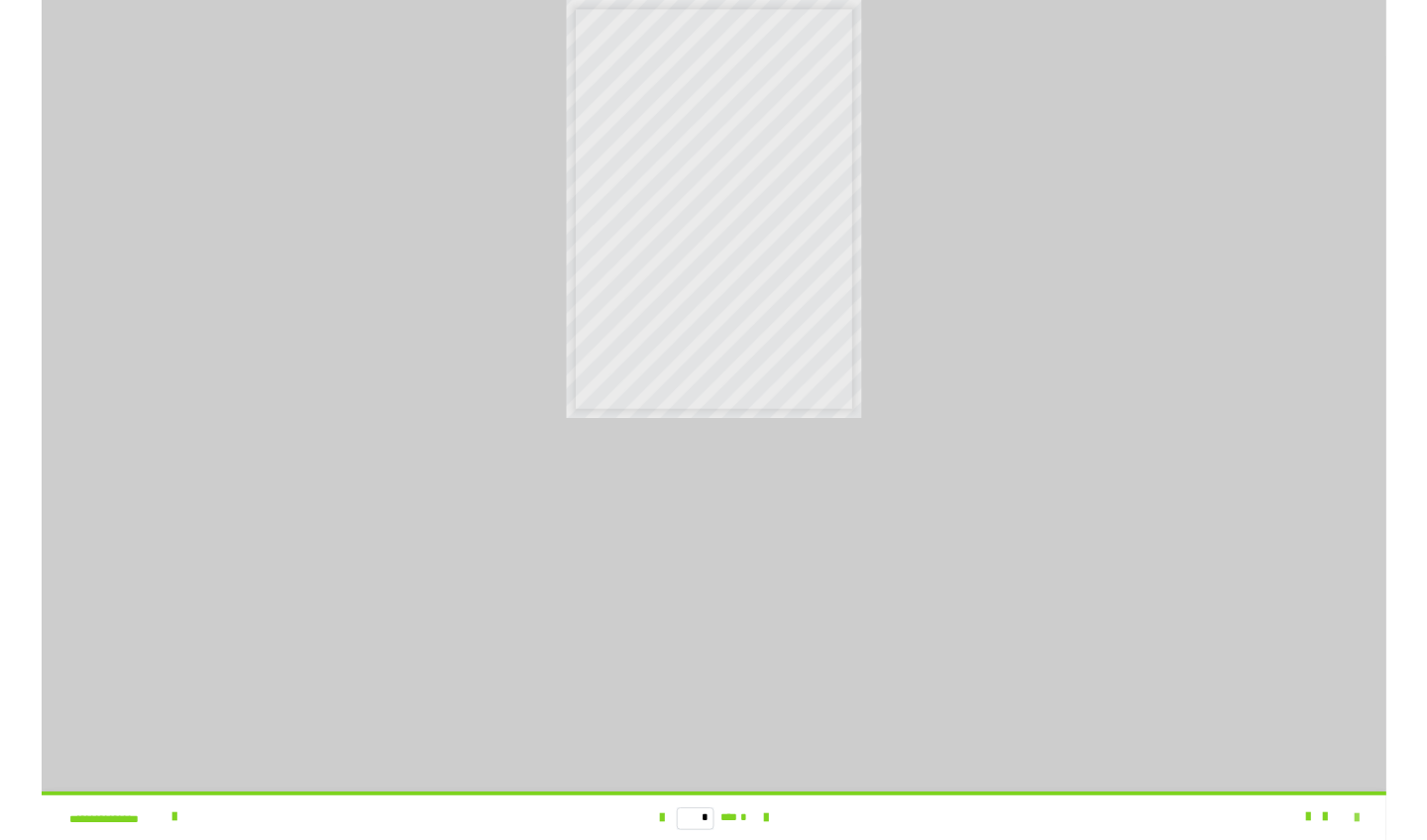 scroll, scrollTop: 59, scrollLeft: 0, axis: vertical 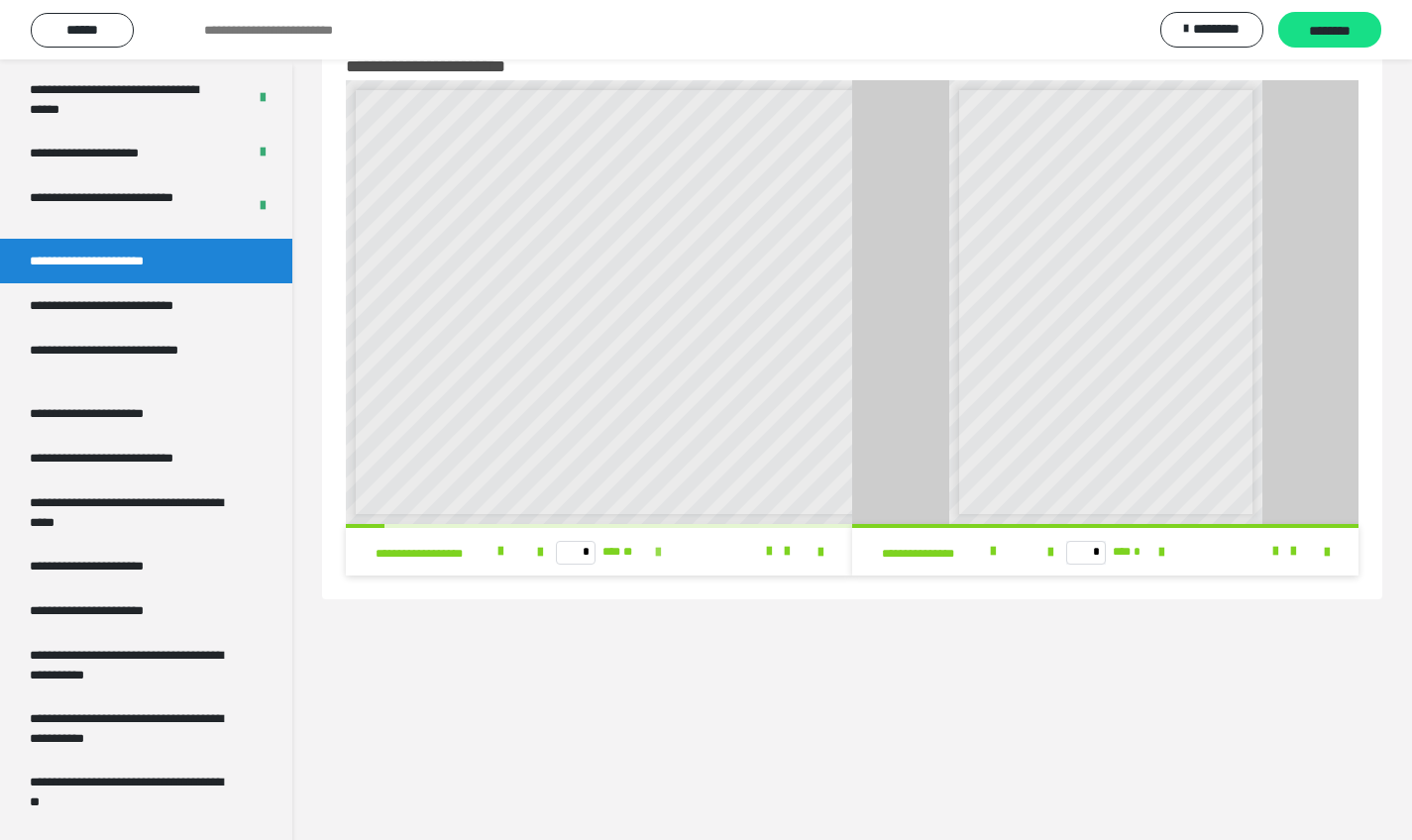 click at bounding box center (658, 553) 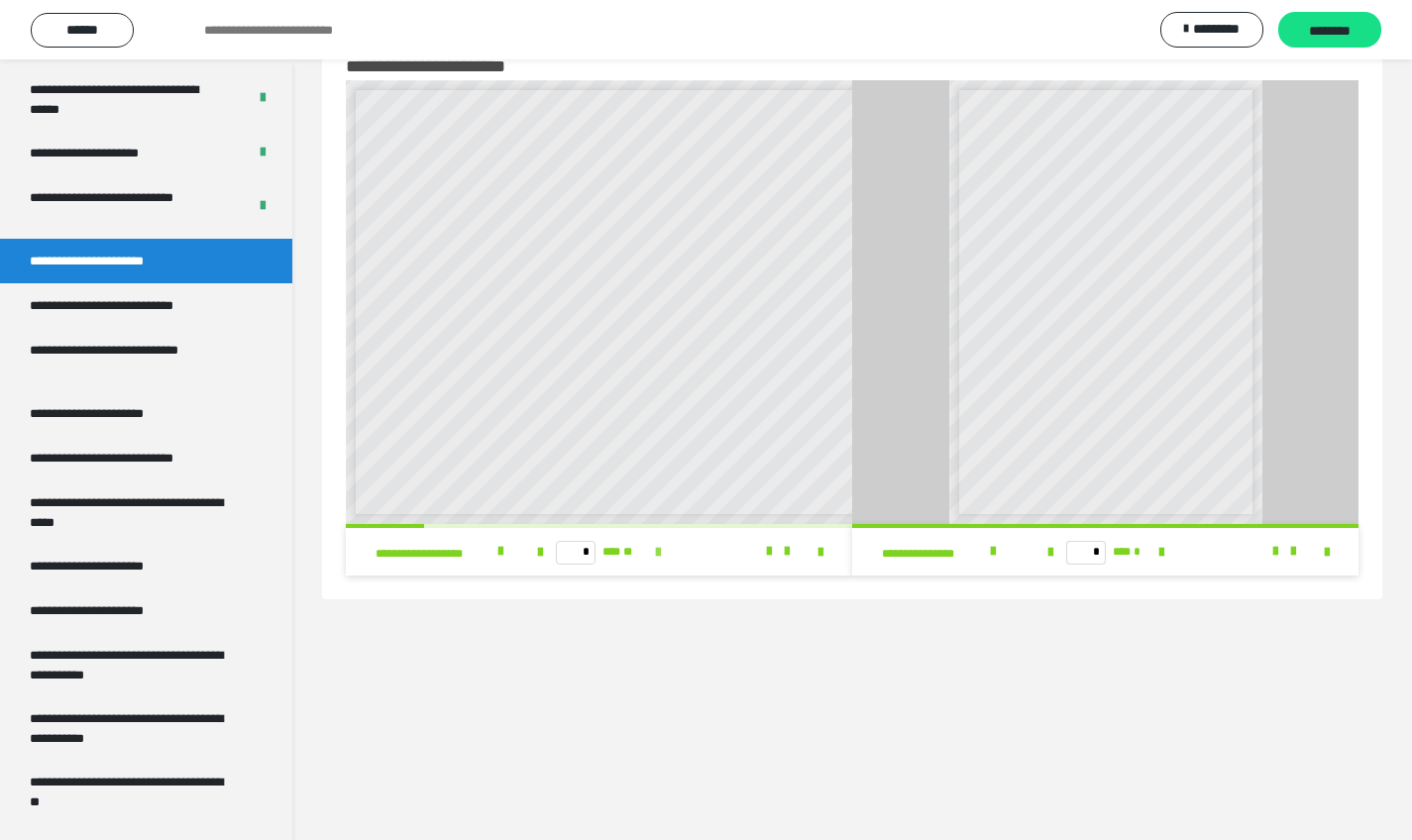 click at bounding box center (658, 553) 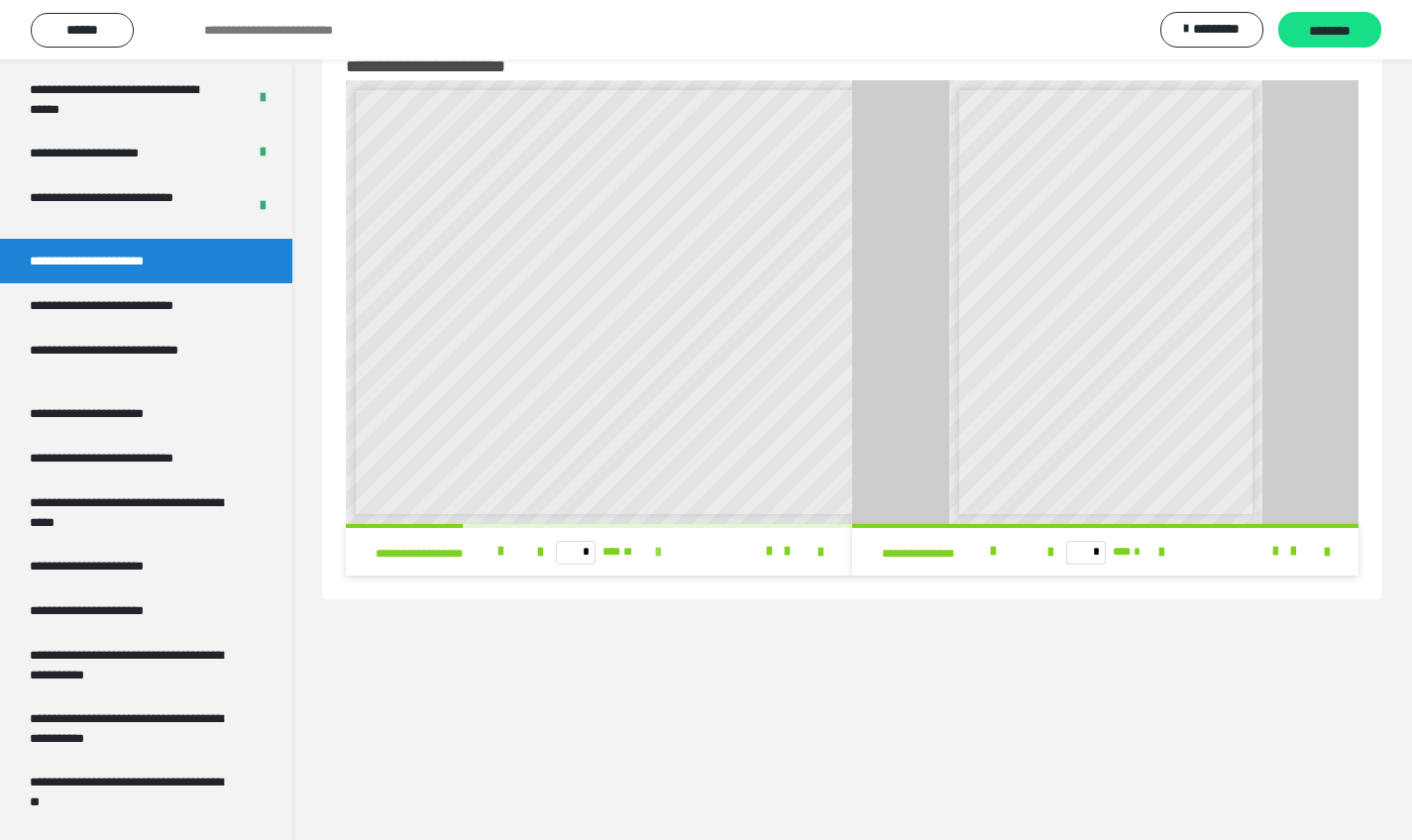 click at bounding box center [658, 553] 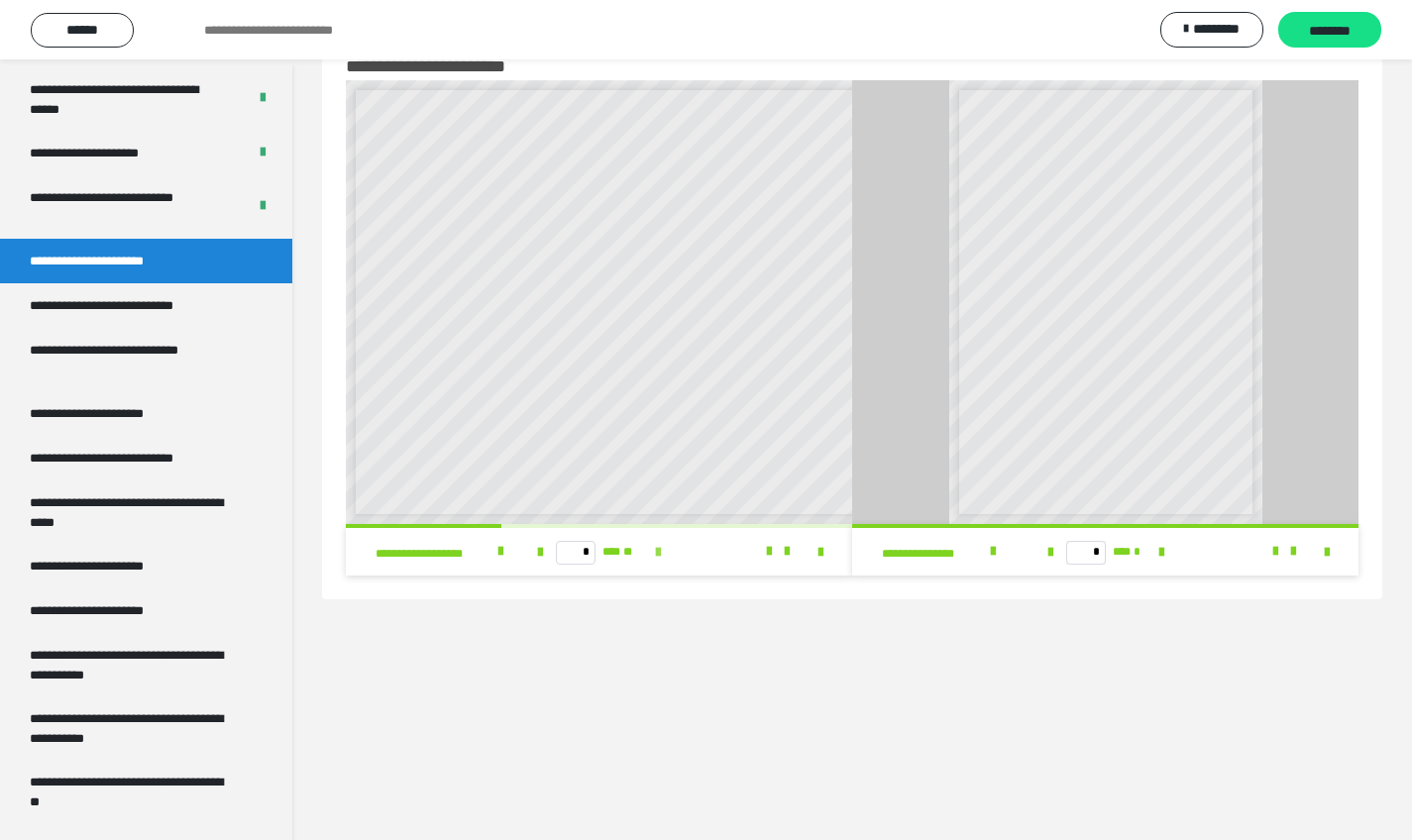 click at bounding box center [658, 553] 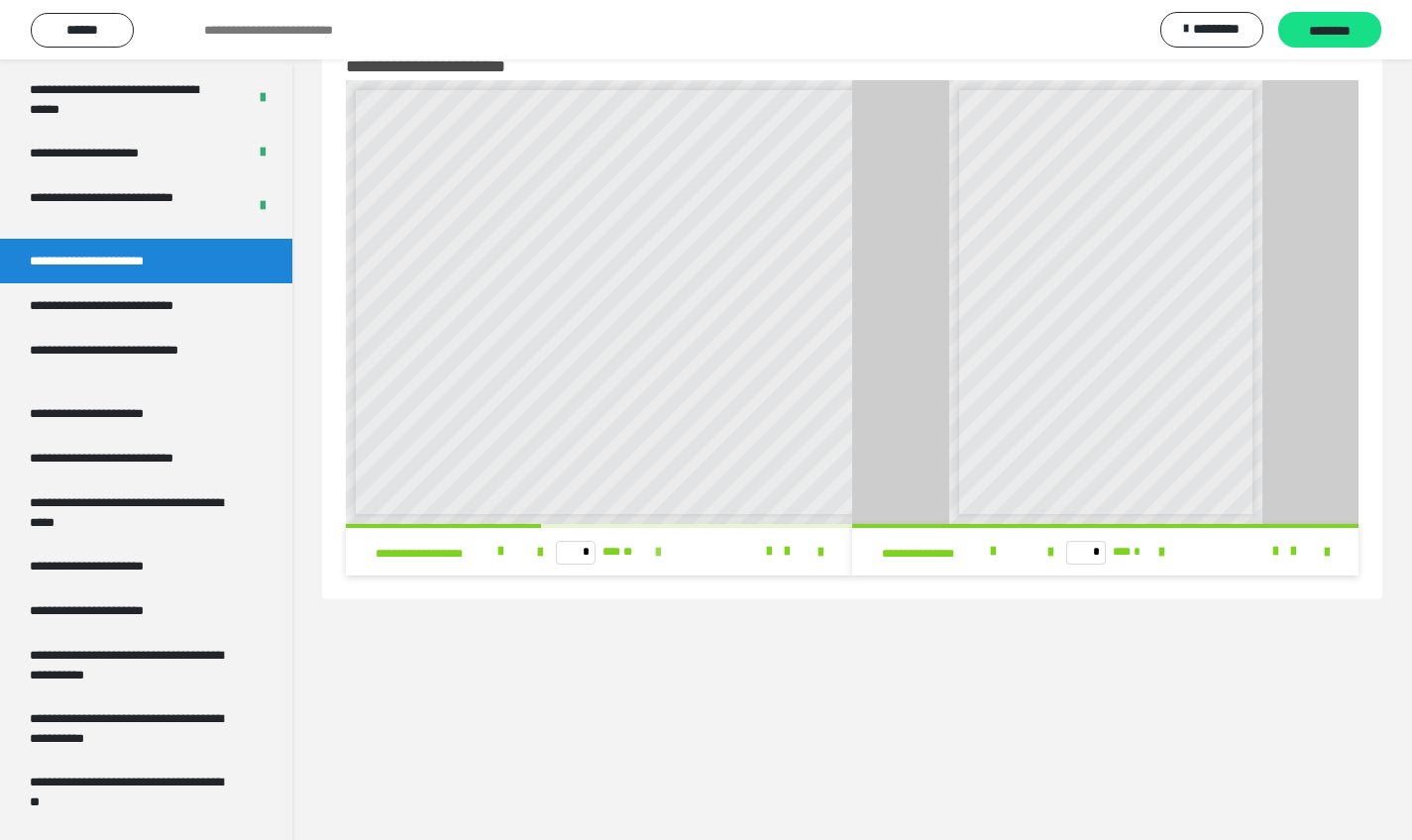 click at bounding box center (658, 553) 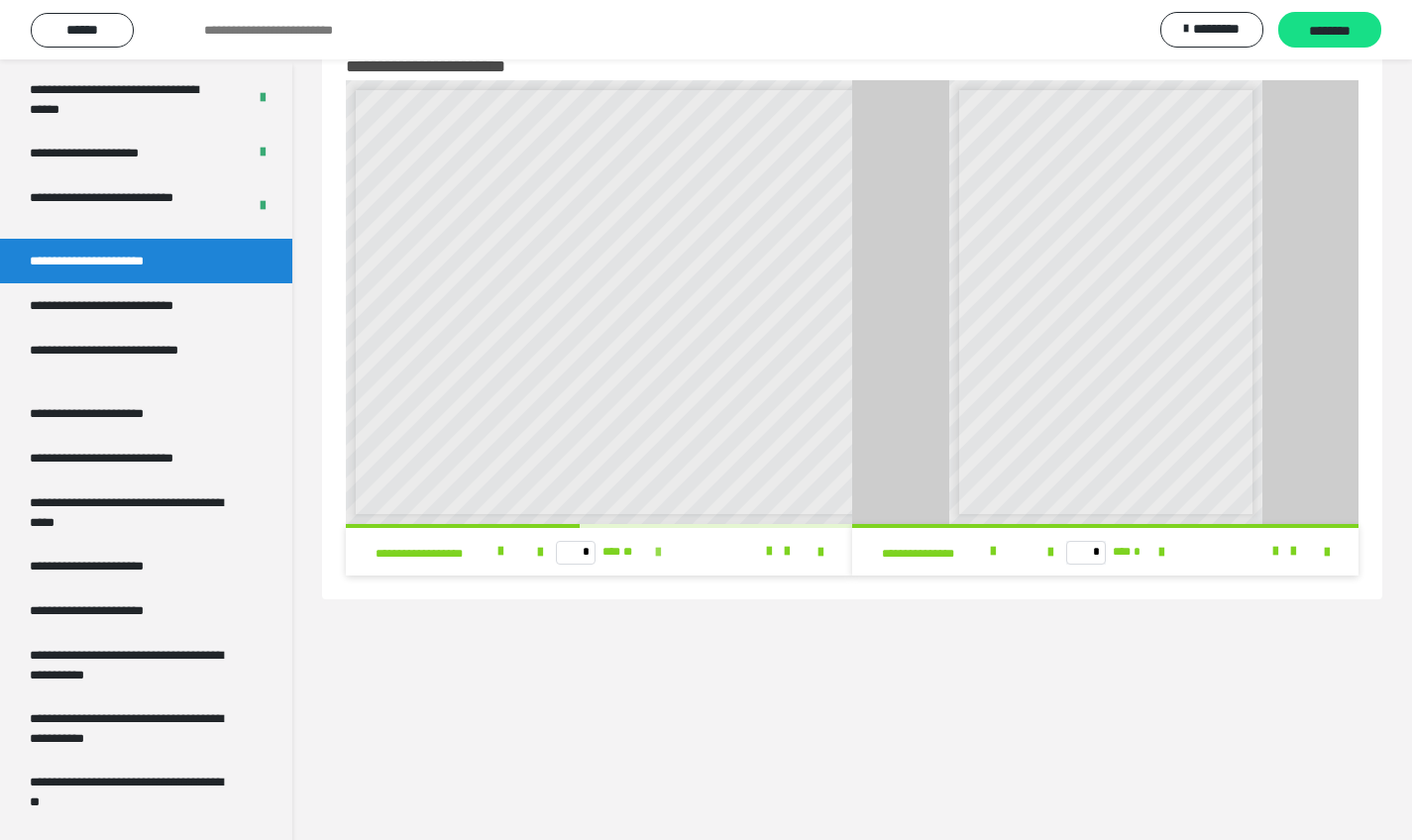 click at bounding box center [658, 553] 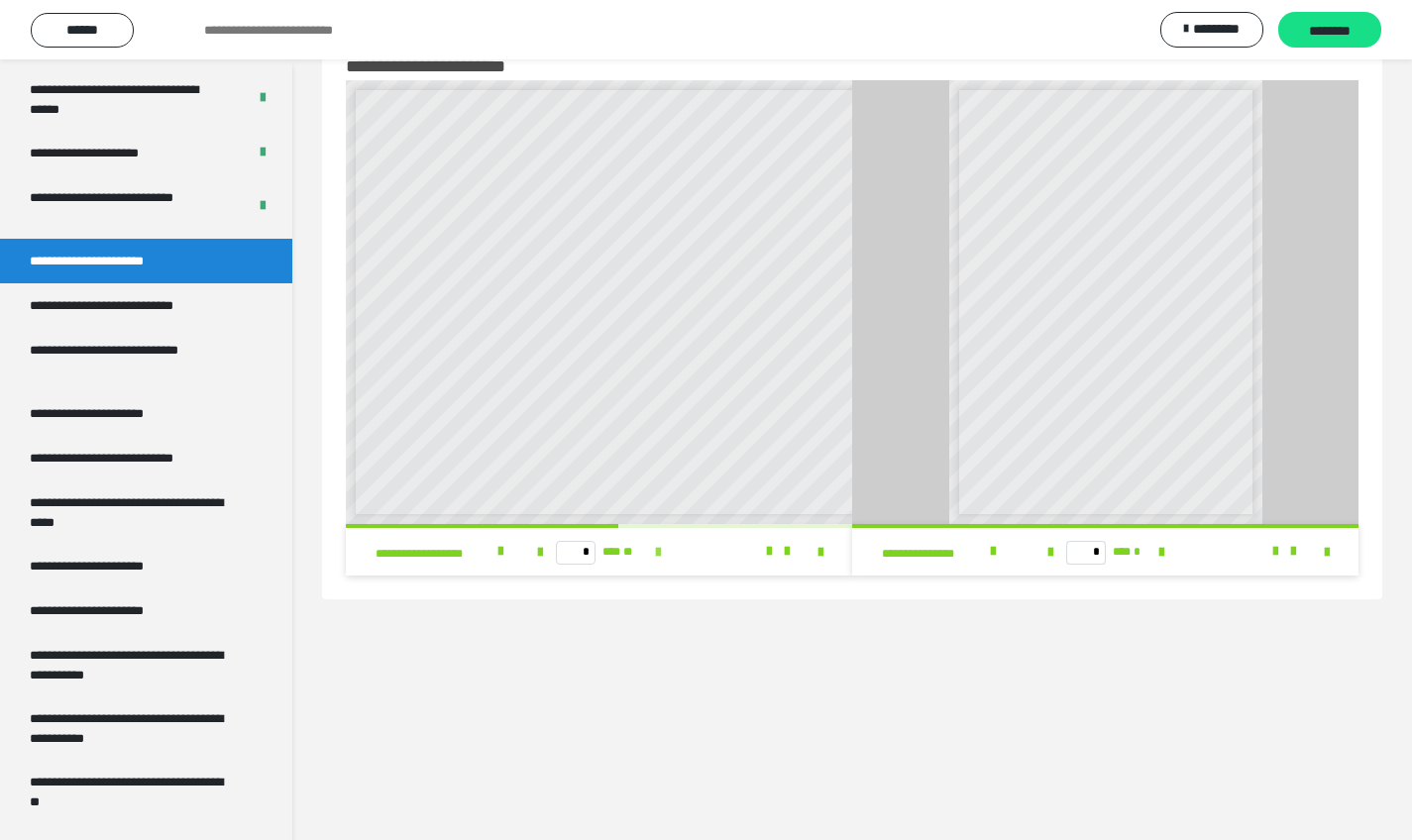 click at bounding box center [658, 553] 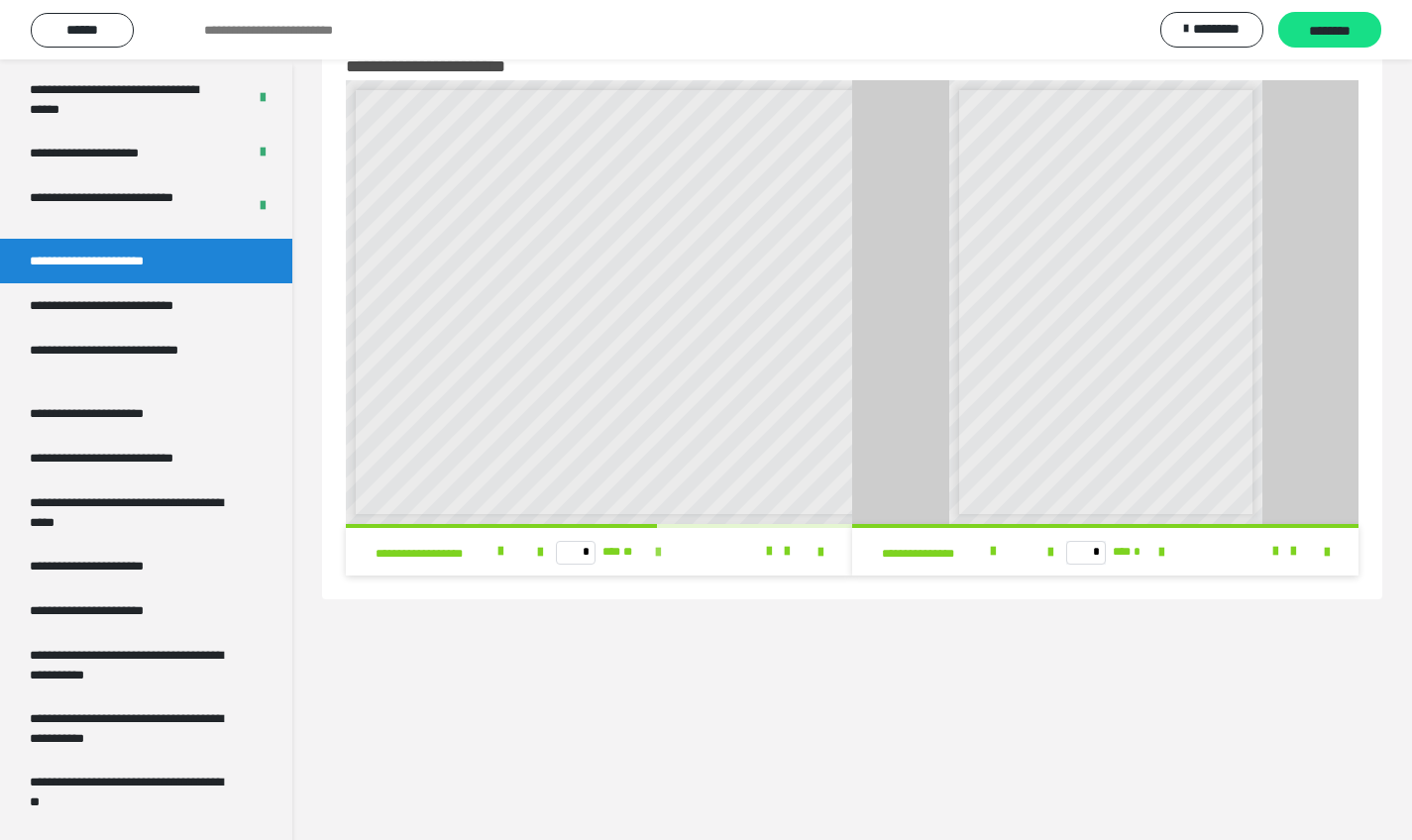 click at bounding box center [658, 553] 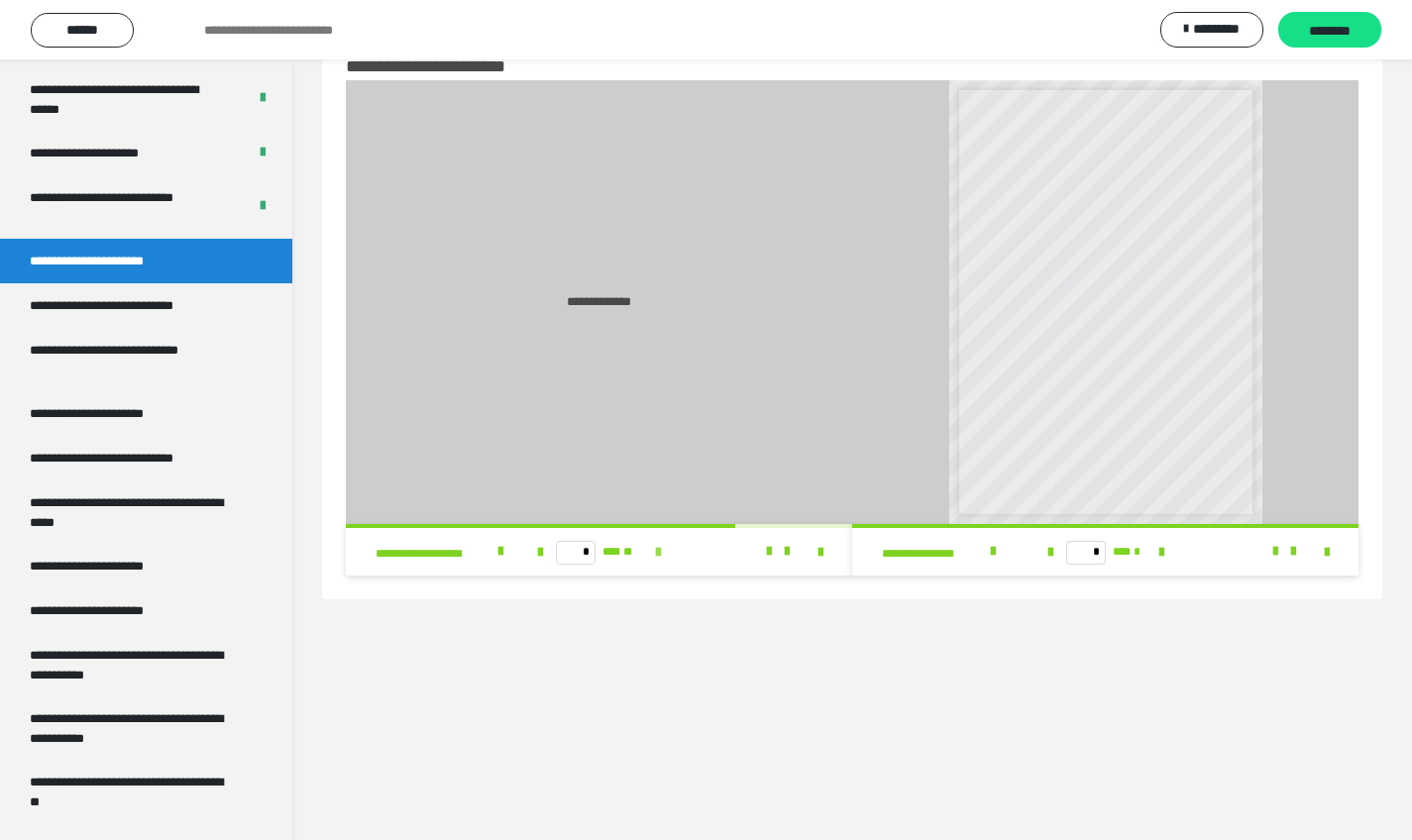 type on "**" 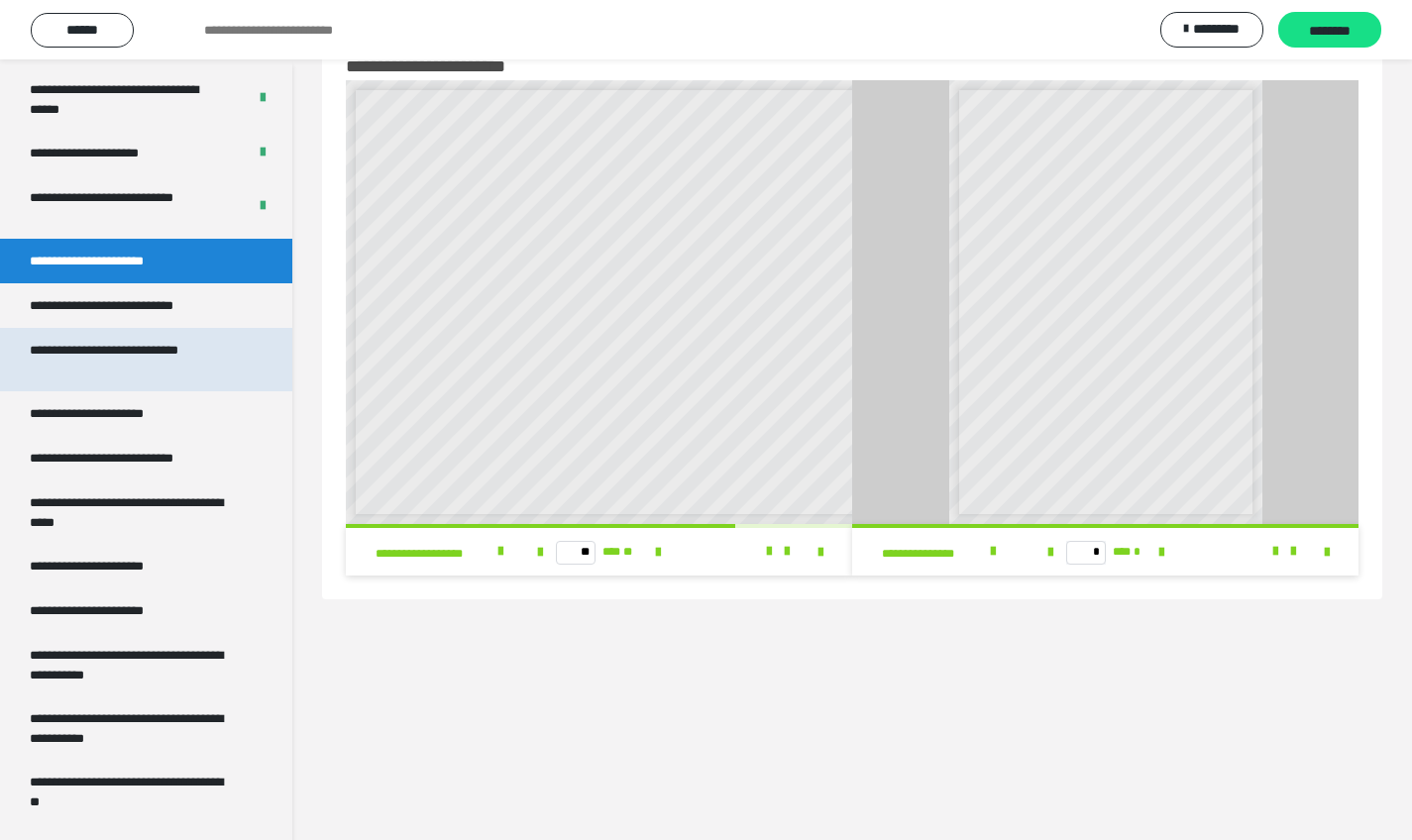 click on "**********" at bounding box center [131, 360] 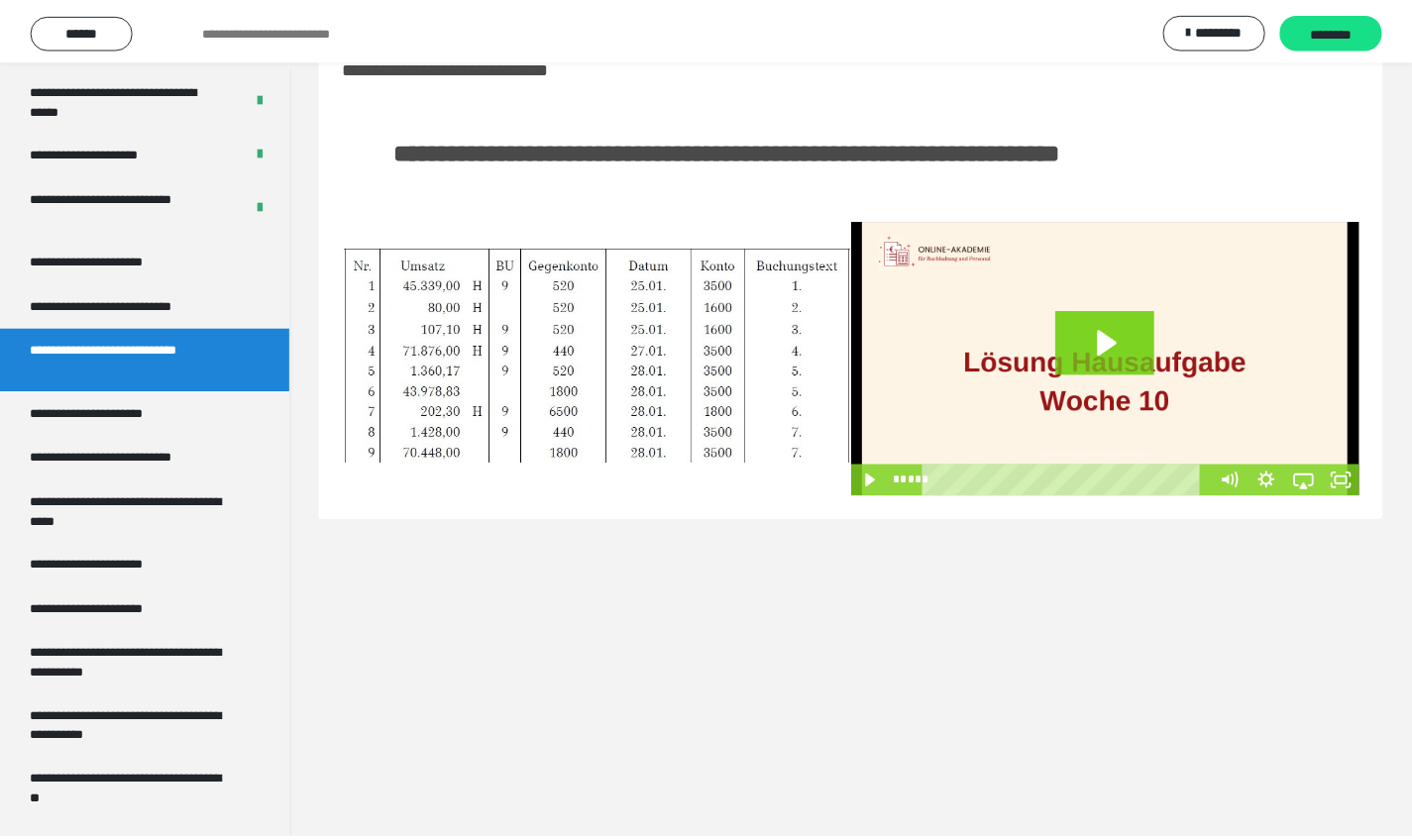 scroll, scrollTop: 3542, scrollLeft: 0, axis: vertical 